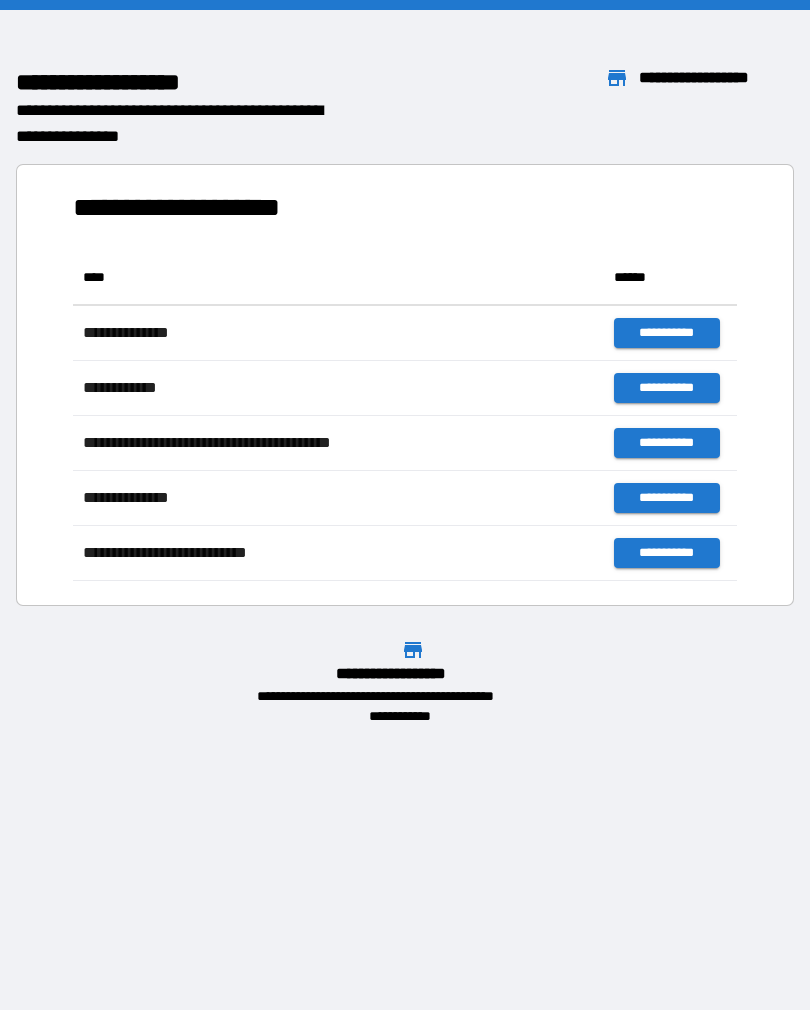 scroll, scrollTop: 0, scrollLeft: 0, axis: both 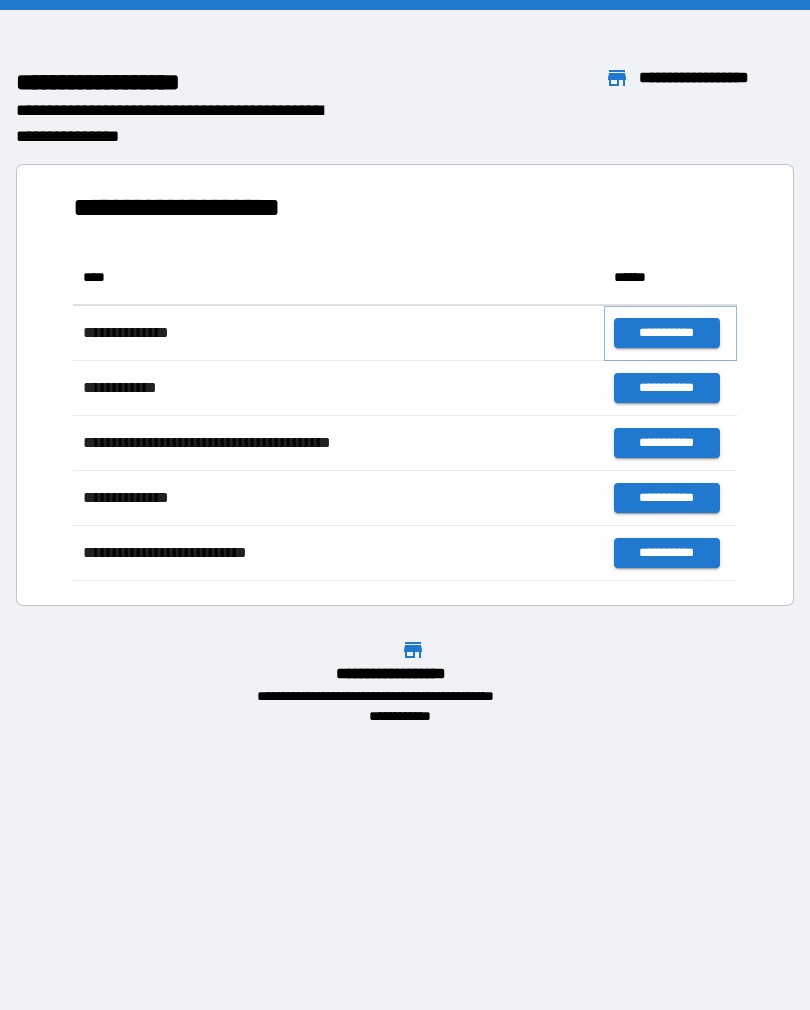 click on "**********" at bounding box center (666, 333) 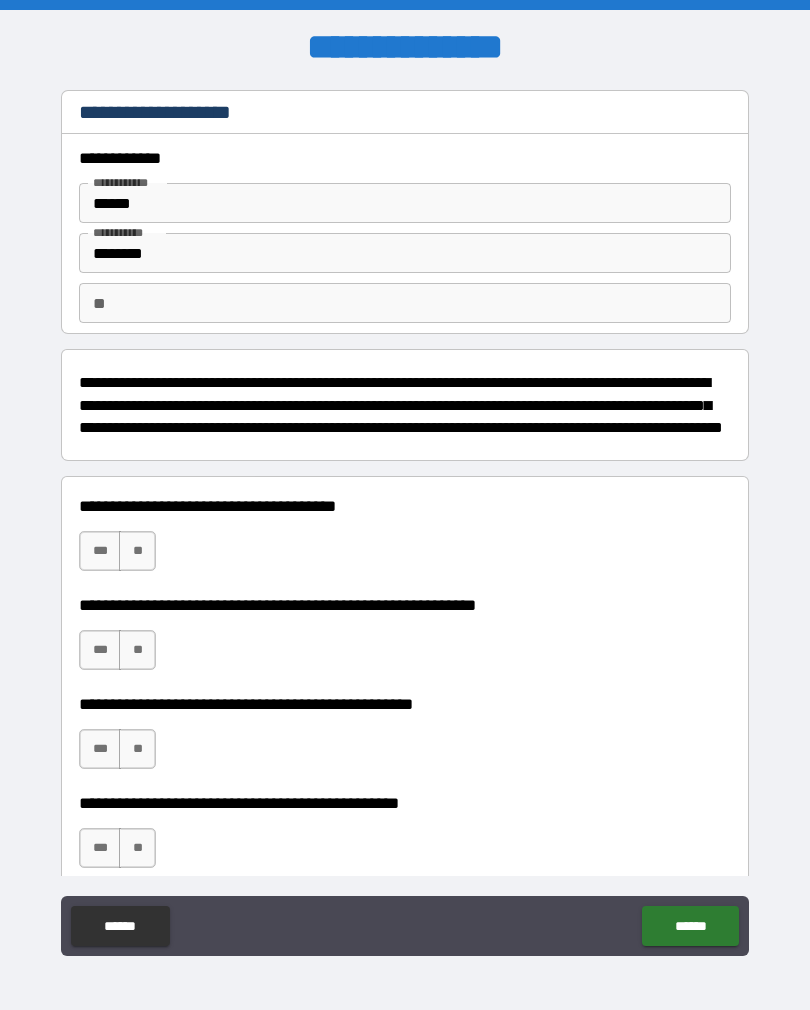 click on "**" at bounding box center (137, 551) 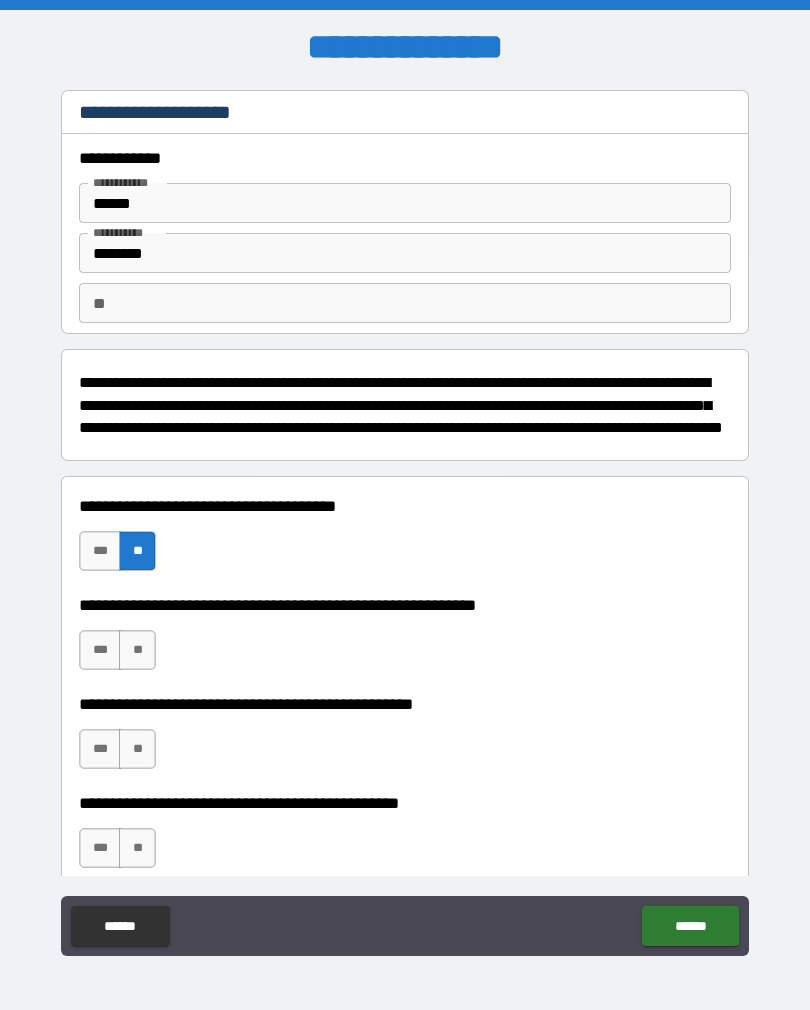 click on "***" at bounding box center (100, 650) 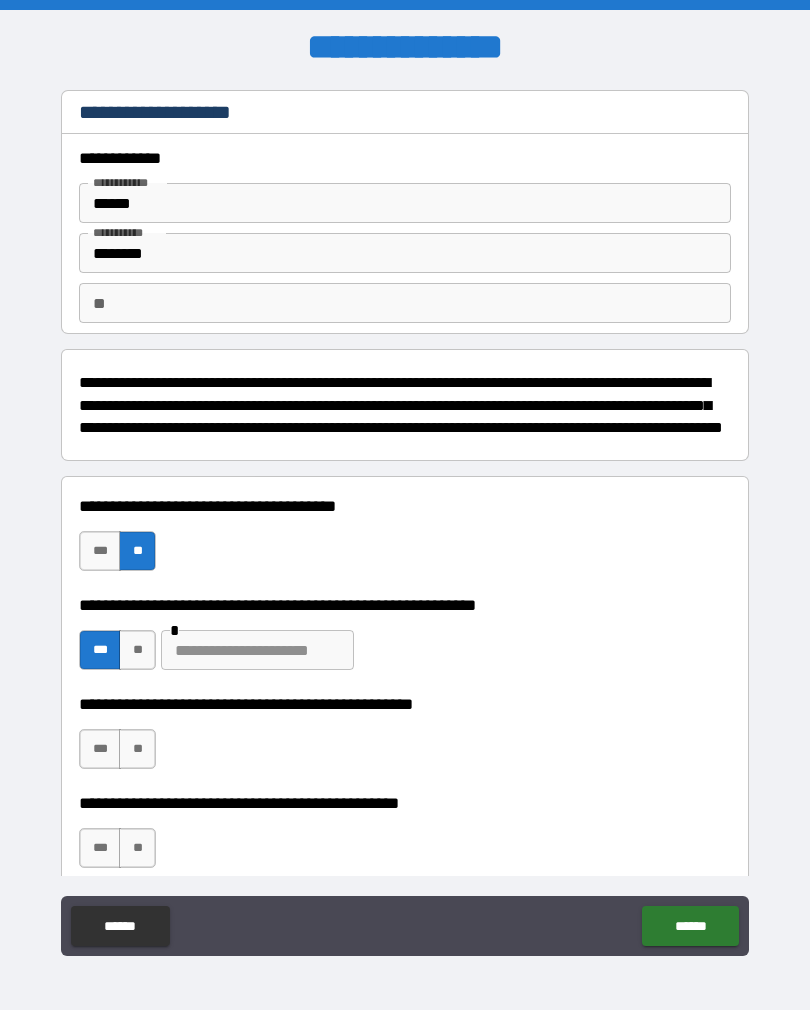 type on "*" 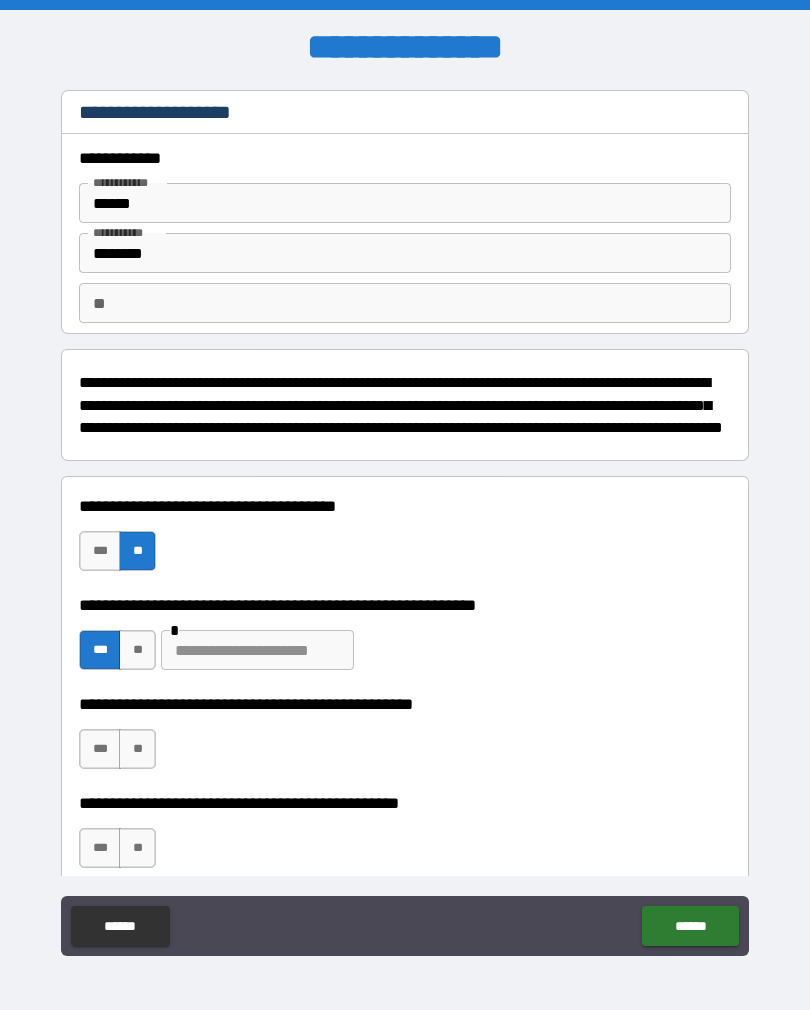 click at bounding box center [257, 650] 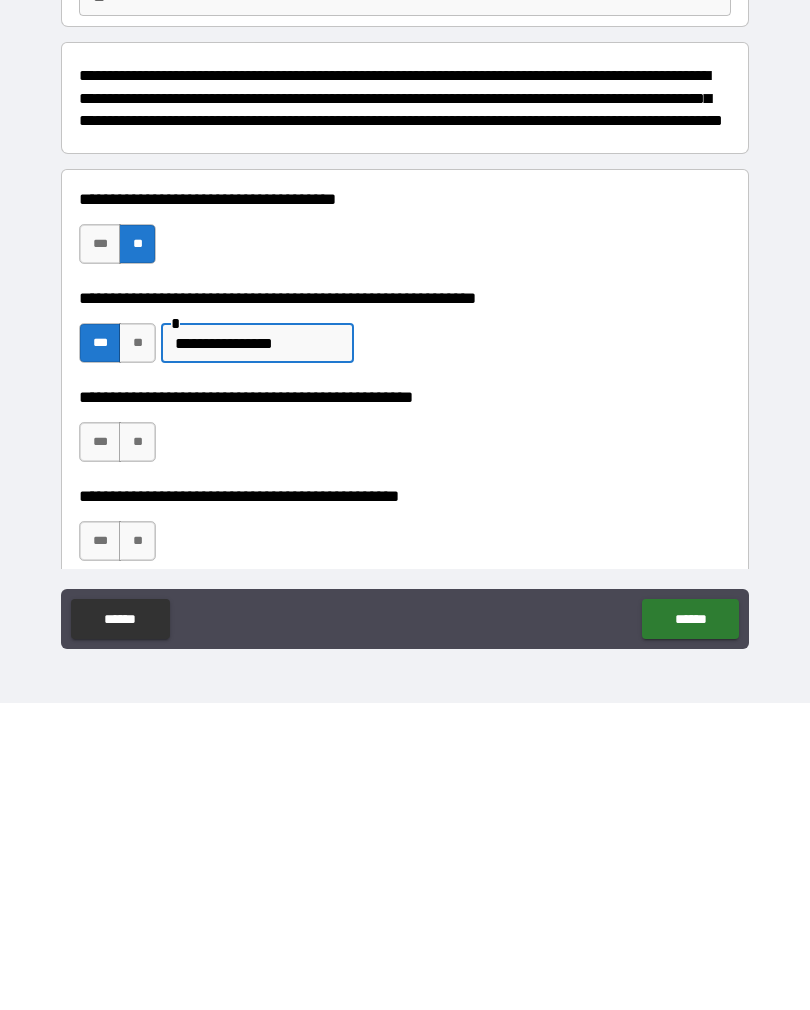type on "**********" 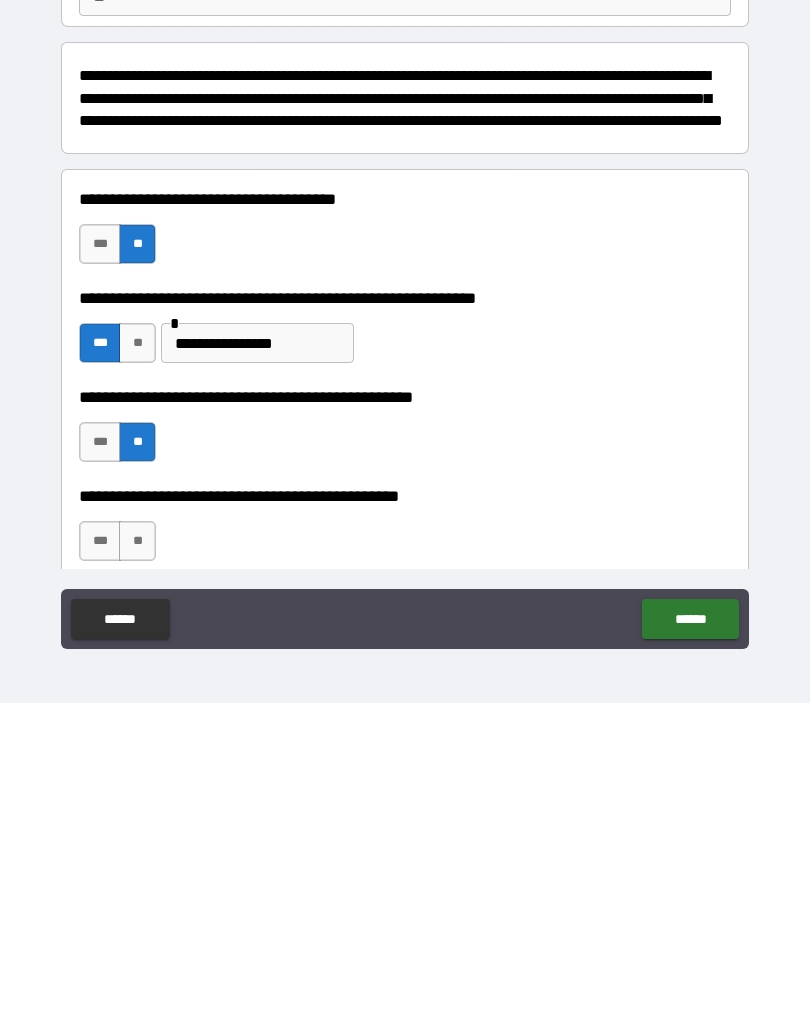 scroll, scrollTop: 31, scrollLeft: 0, axis: vertical 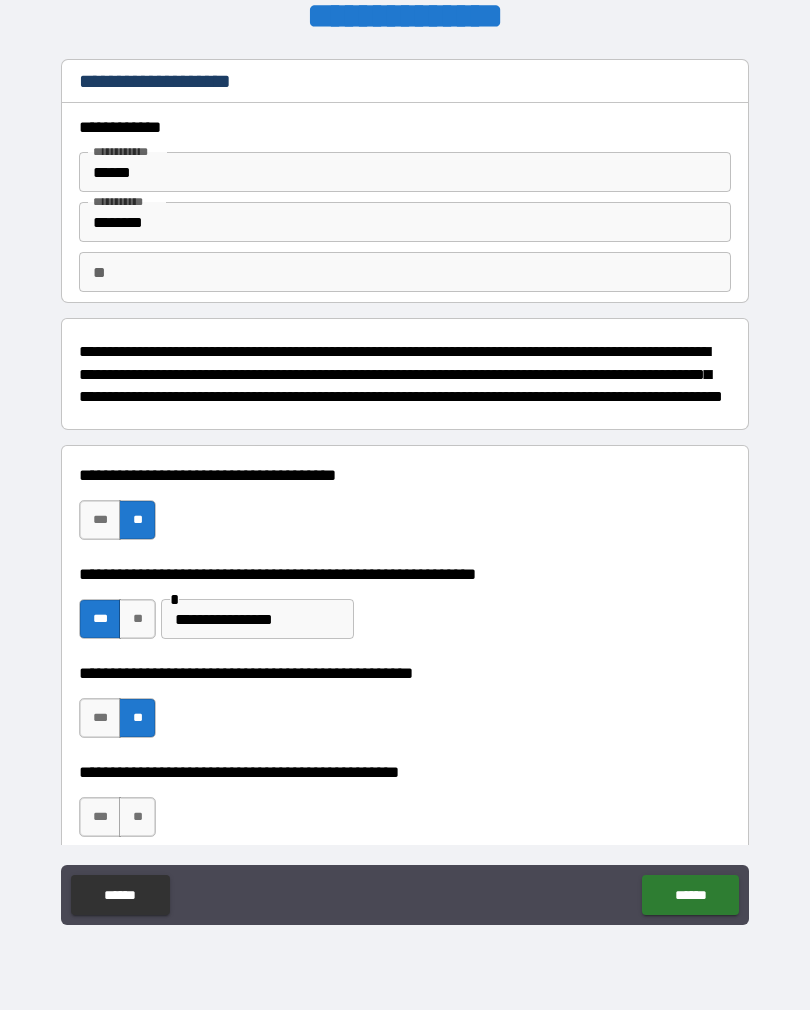 click on "**" at bounding box center [137, 817] 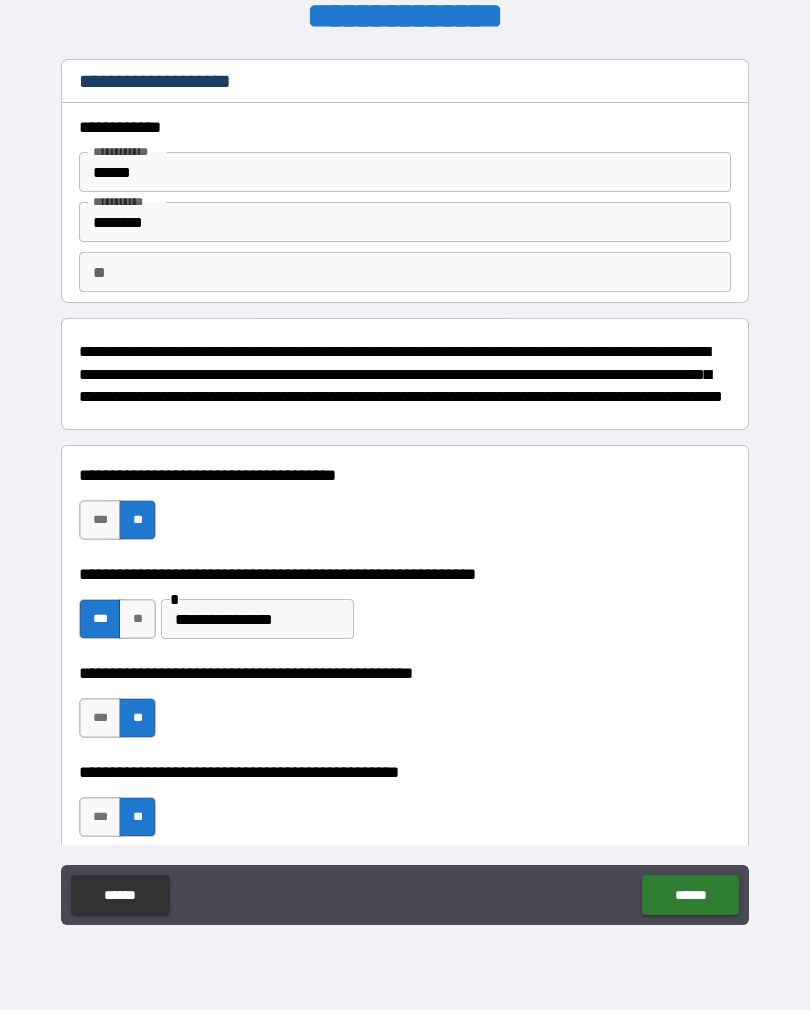 click on "******" at bounding box center [690, 895] 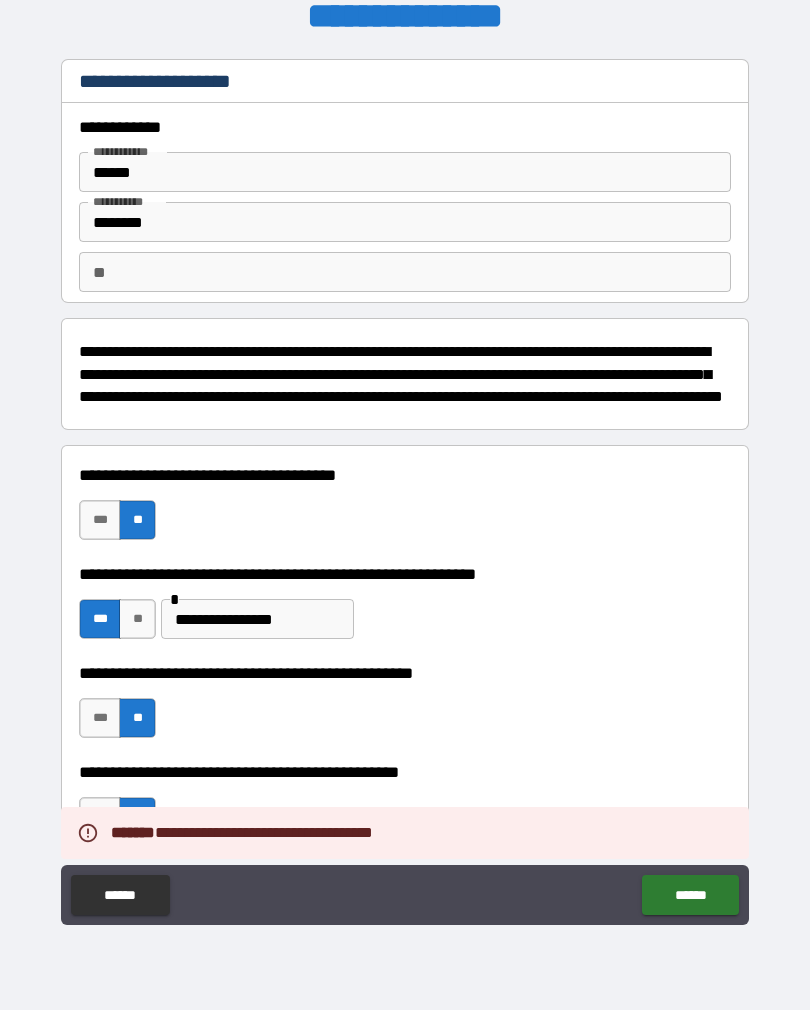 click on "**********" at bounding box center (405, 708) 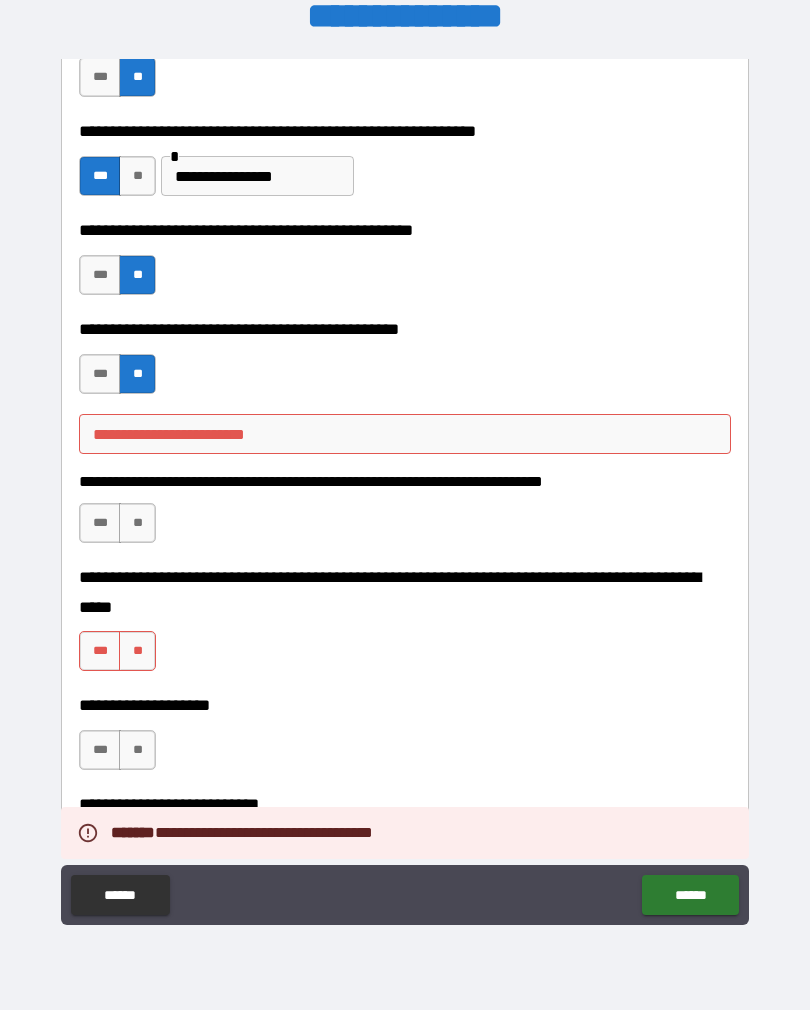scroll, scrollTop: 438, scrollLeft: 0, axis: vertical 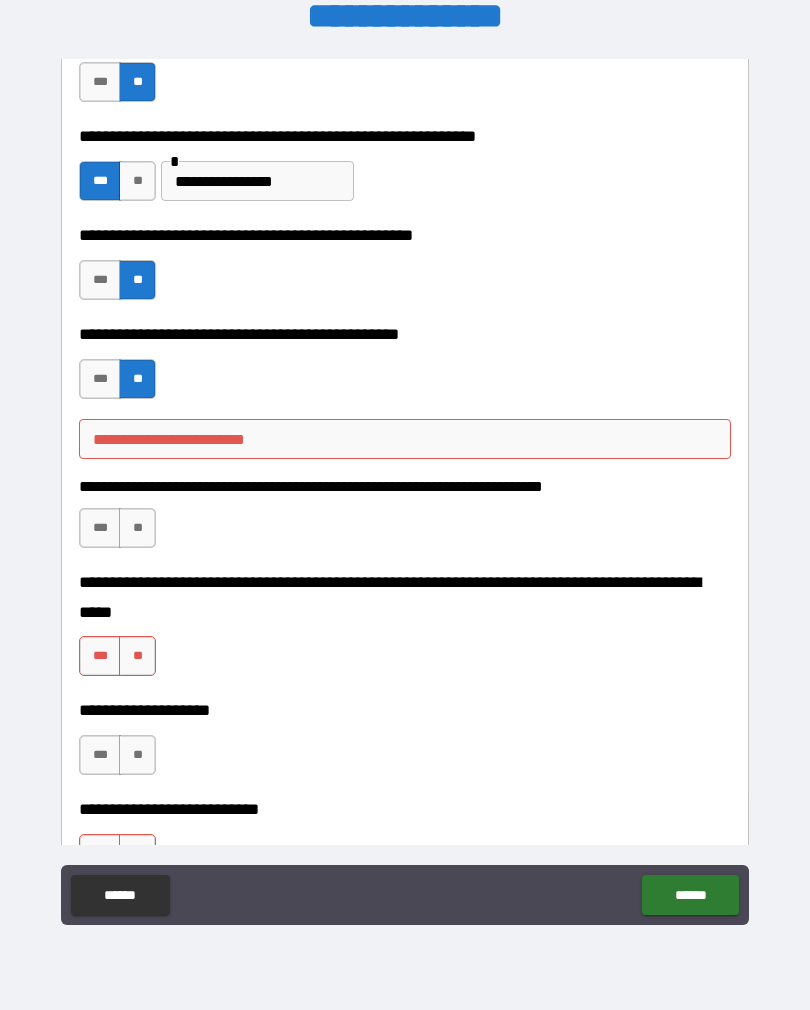 click on "***" at bounding box center [100, 379] 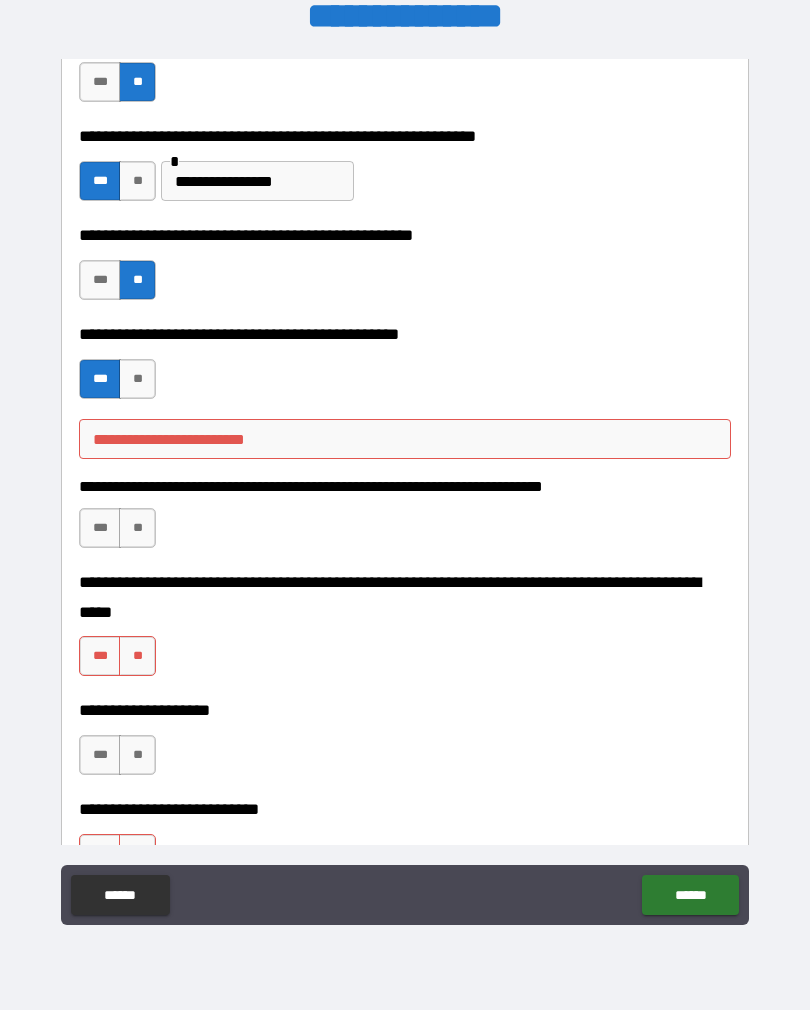 type on "*" 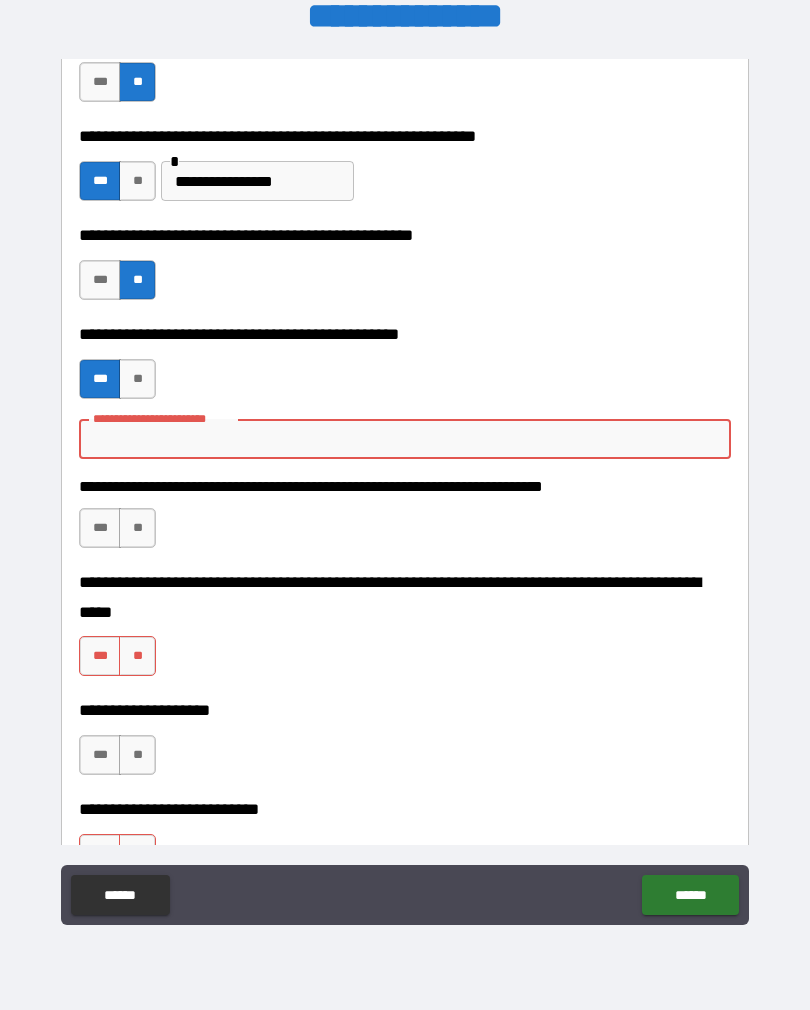 type on "*" 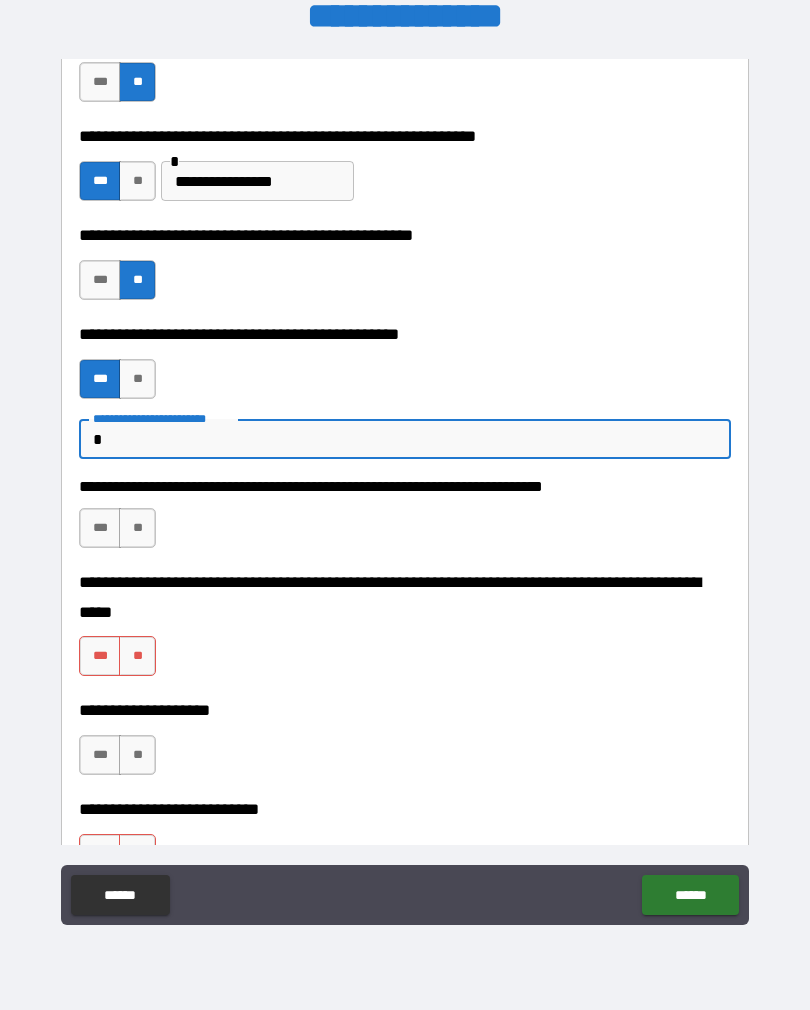 type on "*" 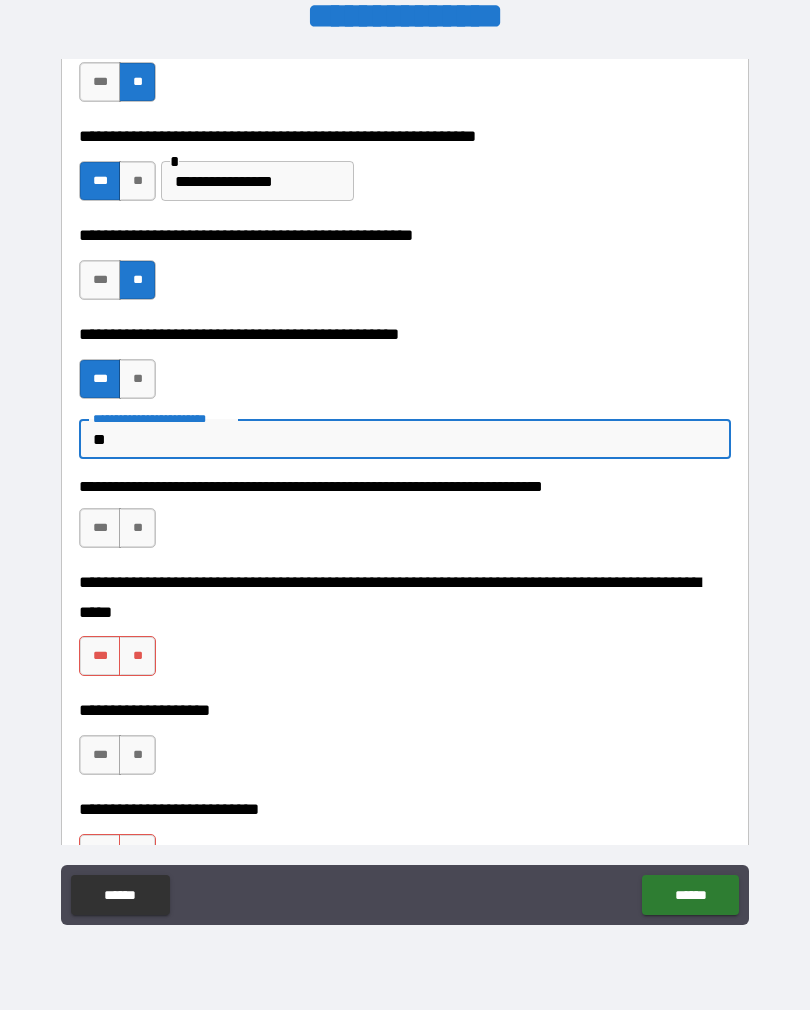 type on "*" 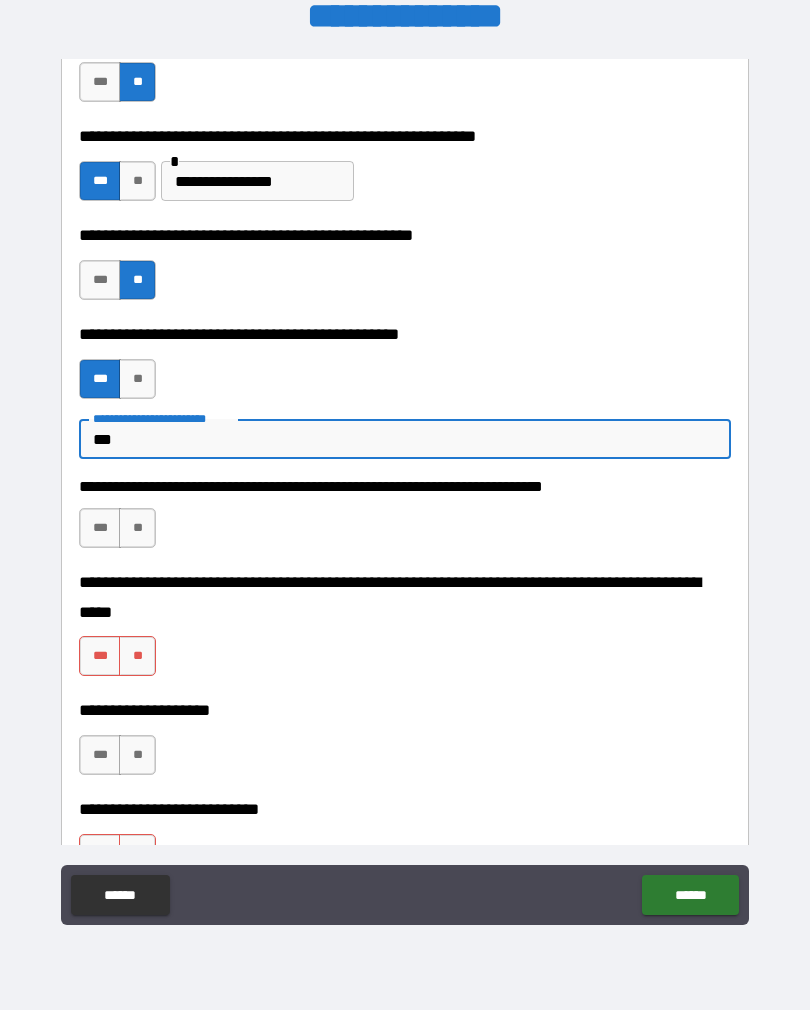 type on "*" 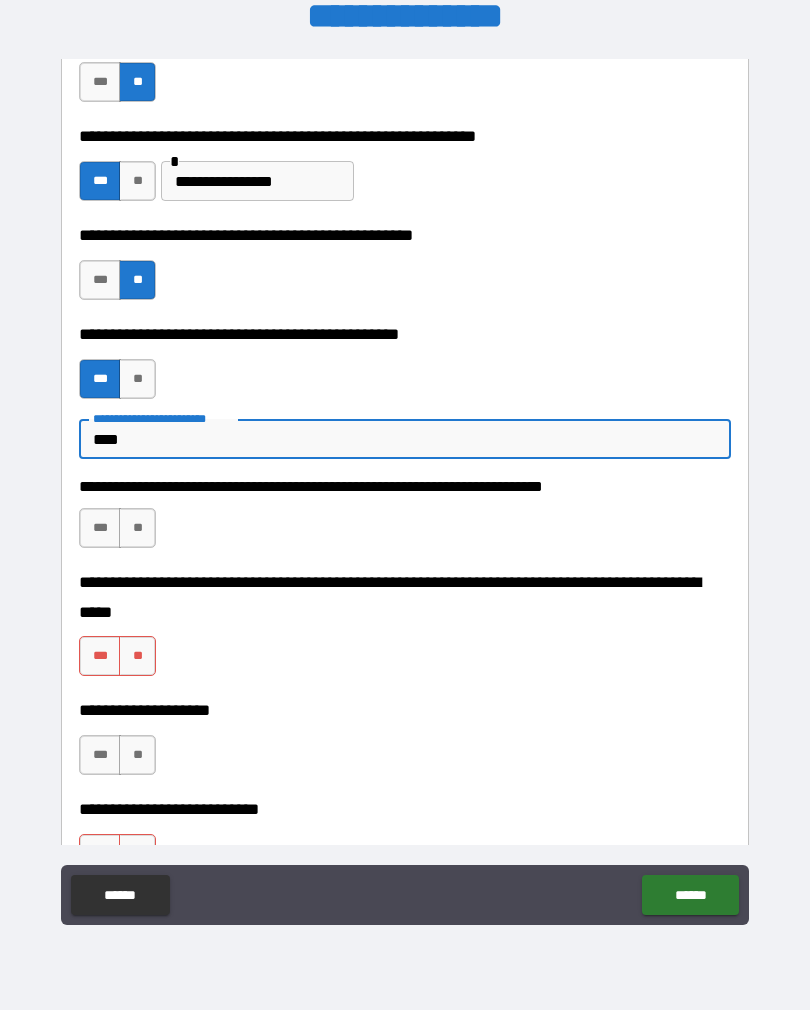 type on "*" 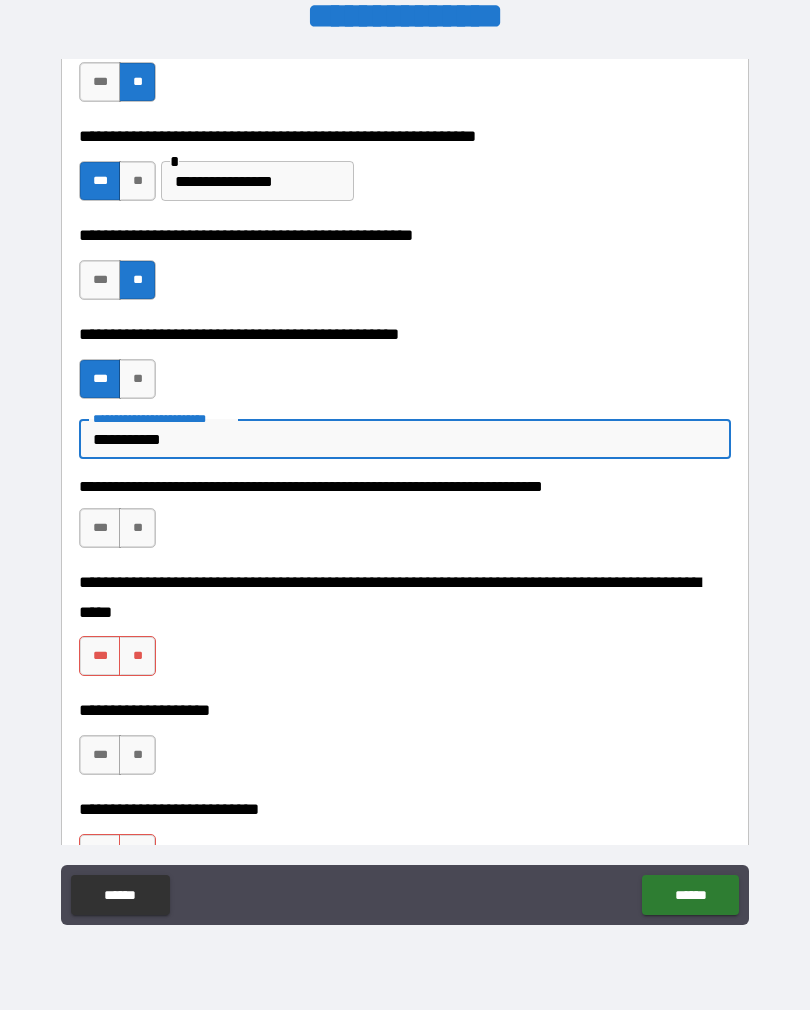 type on "**********" 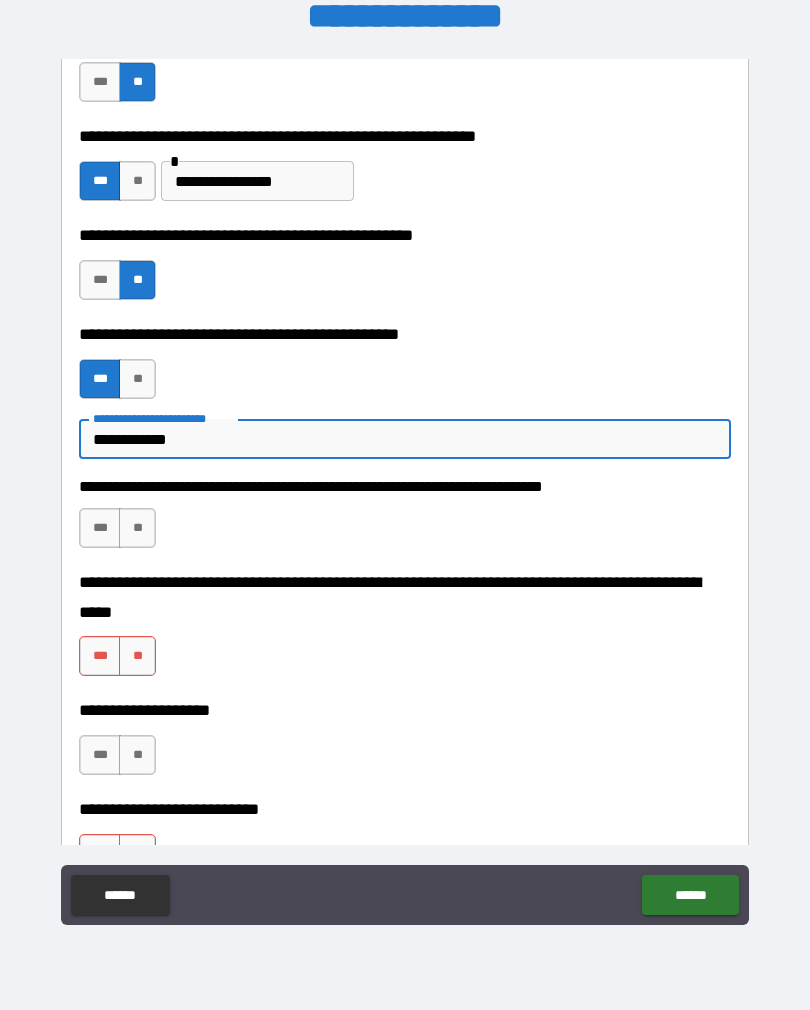 type on "*" 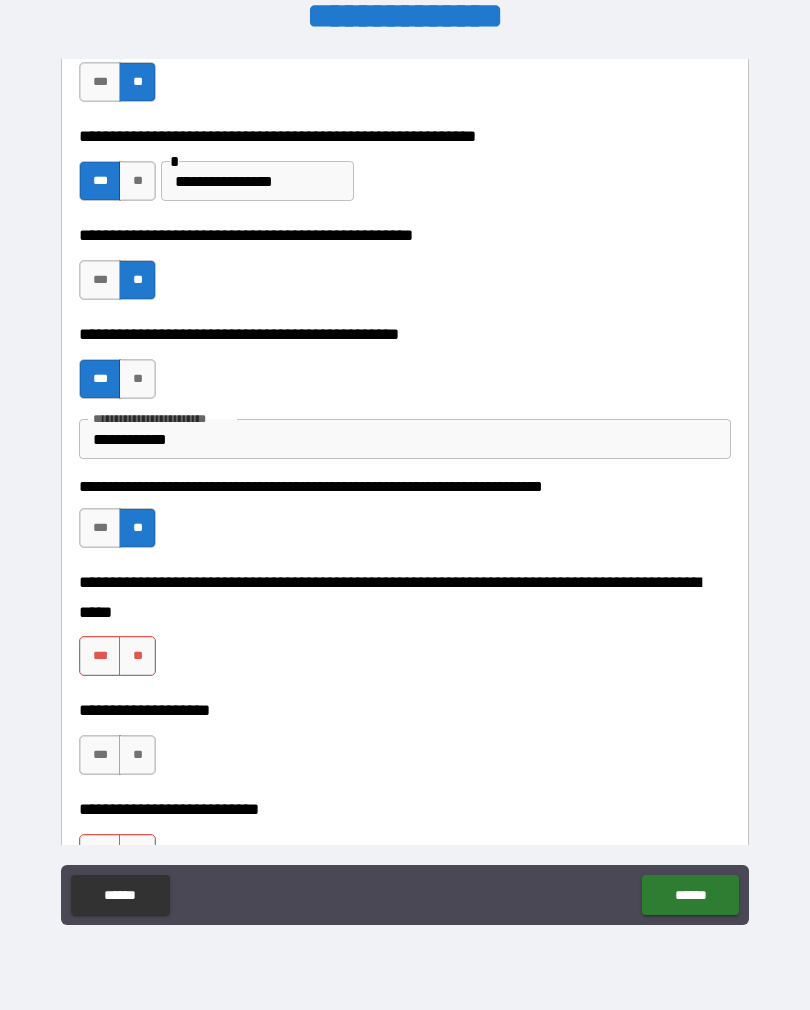 click on "**" at bounding box center (137, 656) 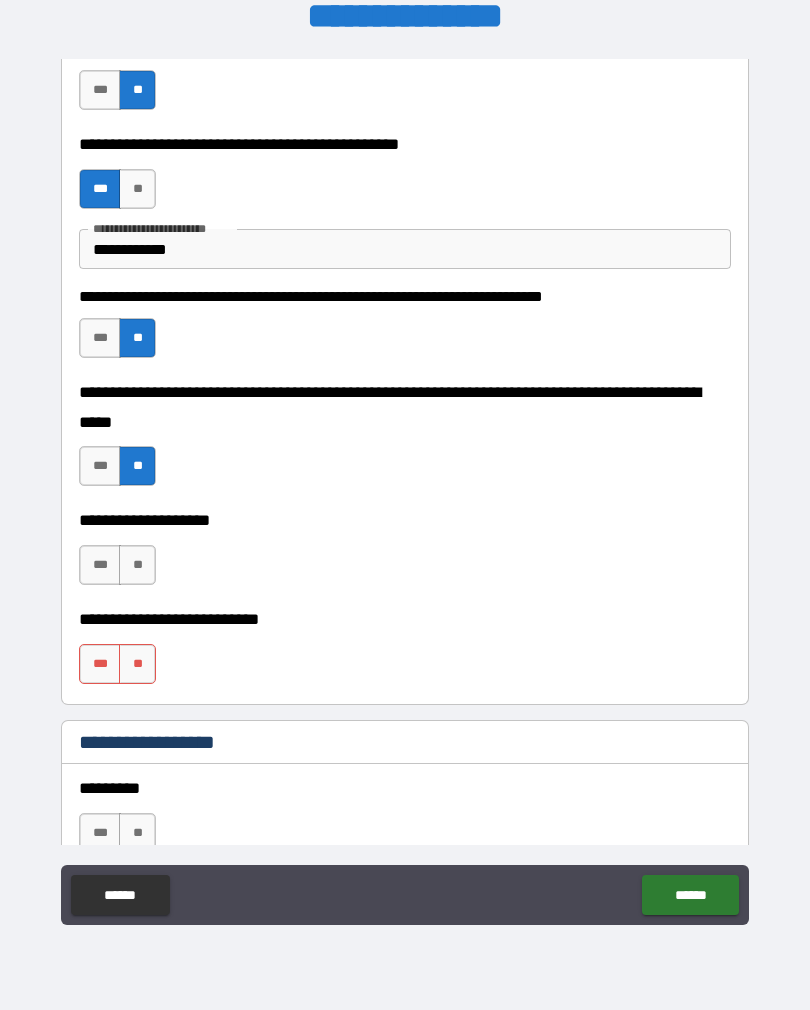 scroll, scrollTop: 627, scrollLeft: 0, axis: vertical 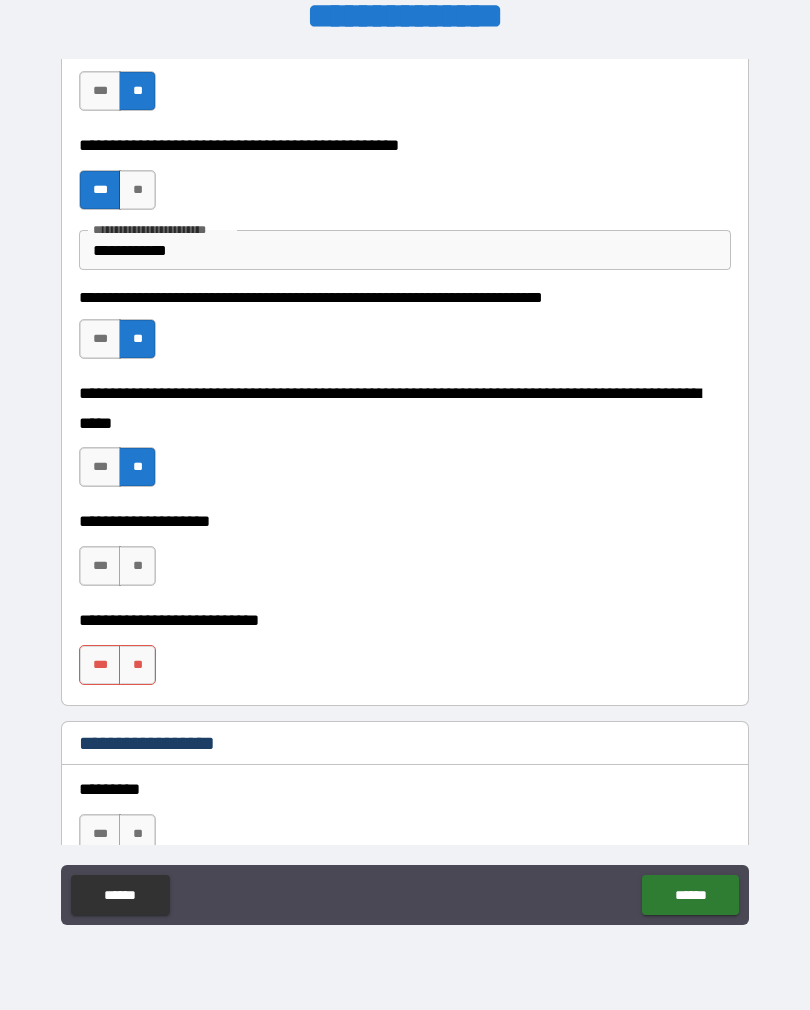 click on "**" at bounding box center [137, 566] 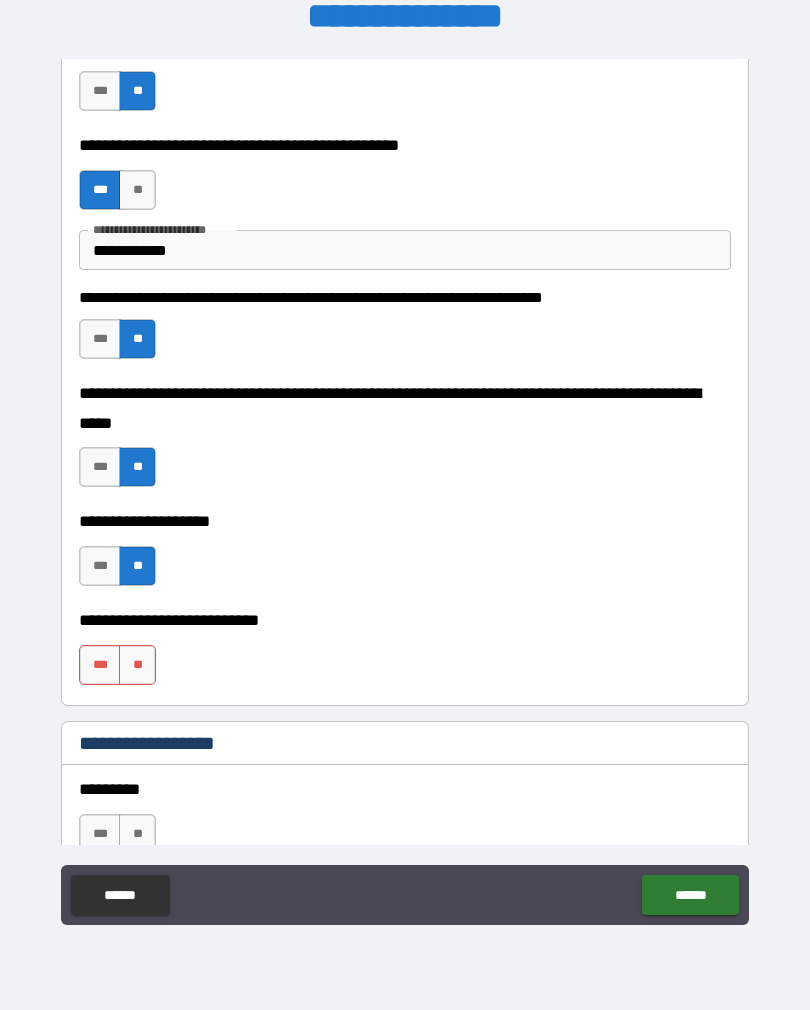 click on "**" at bounding box center [137, 665] 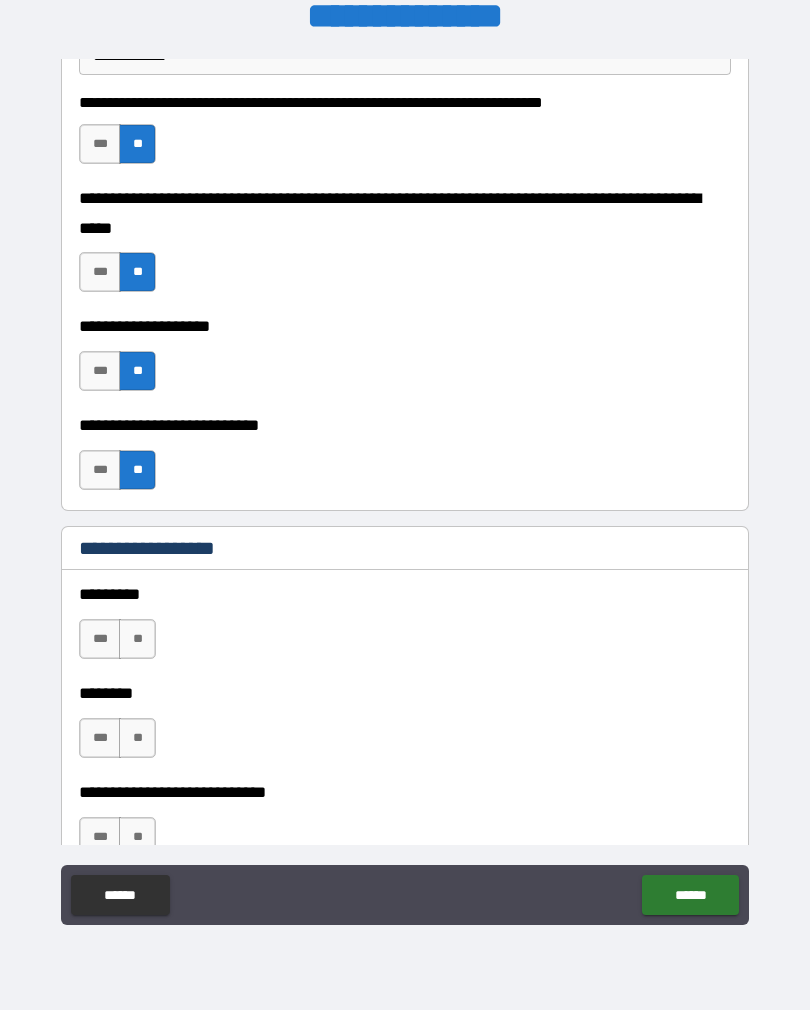 scroll, scrollTop: 929, scrollLeft: 0, axis: vertical 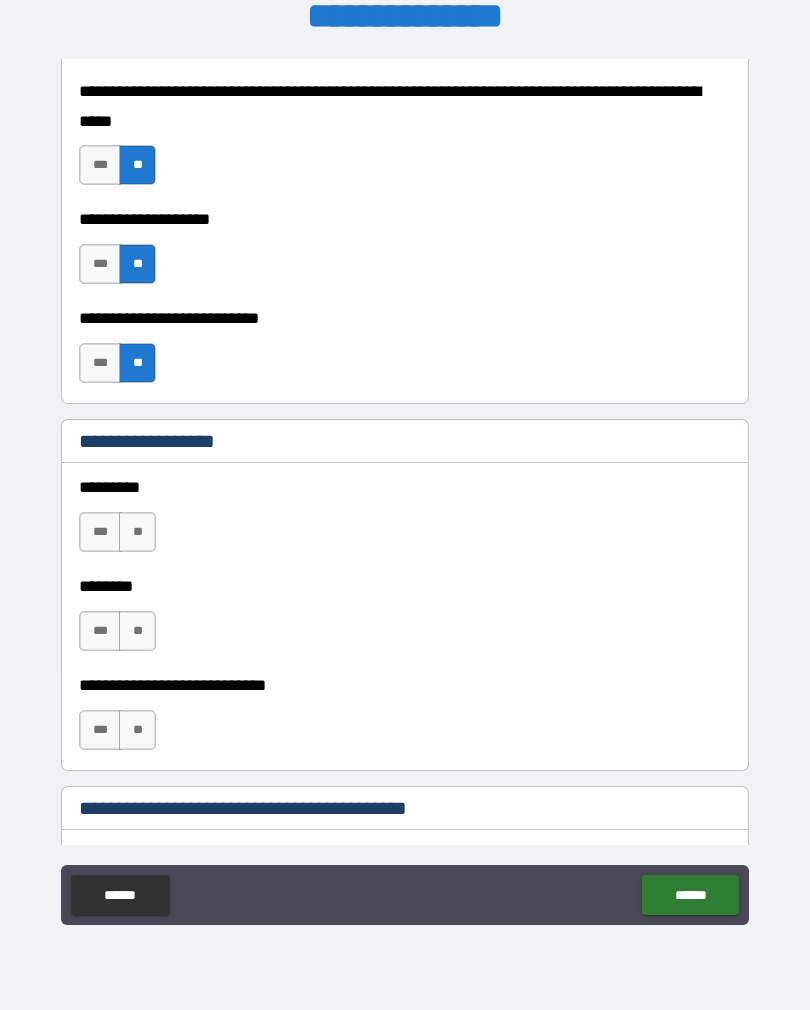 click on "**********" at bounding box center [405, 685] 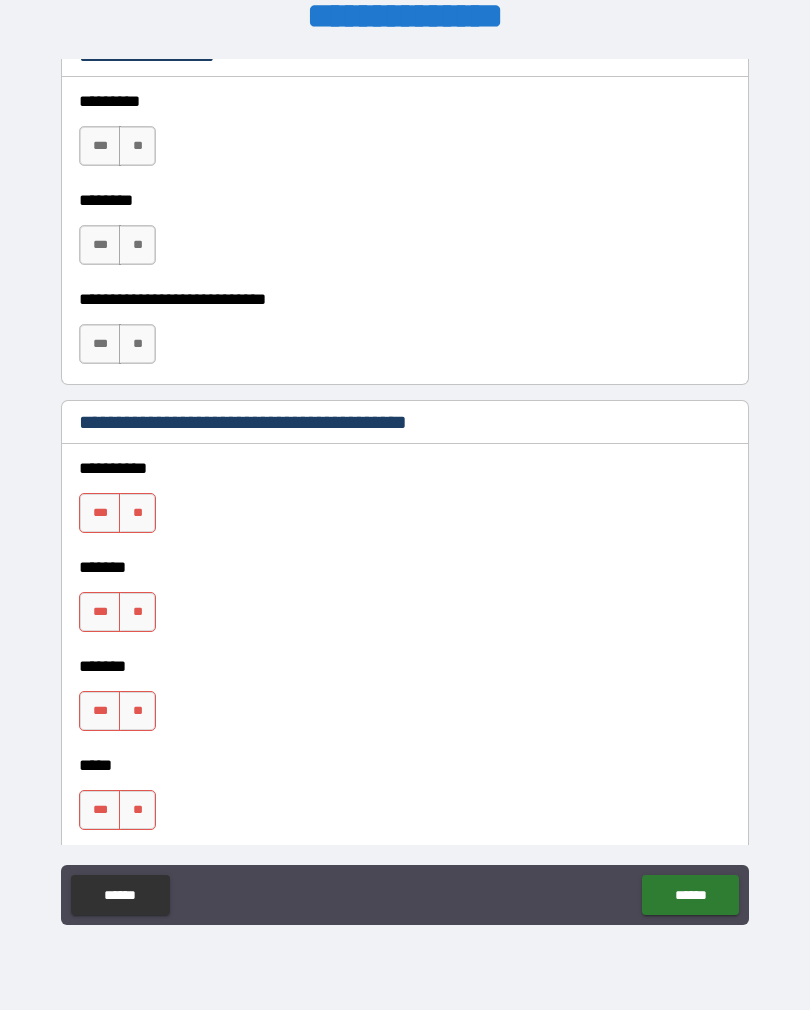 scroll, scrollTop: 1318, scrollLeft: 0, axis: vertical 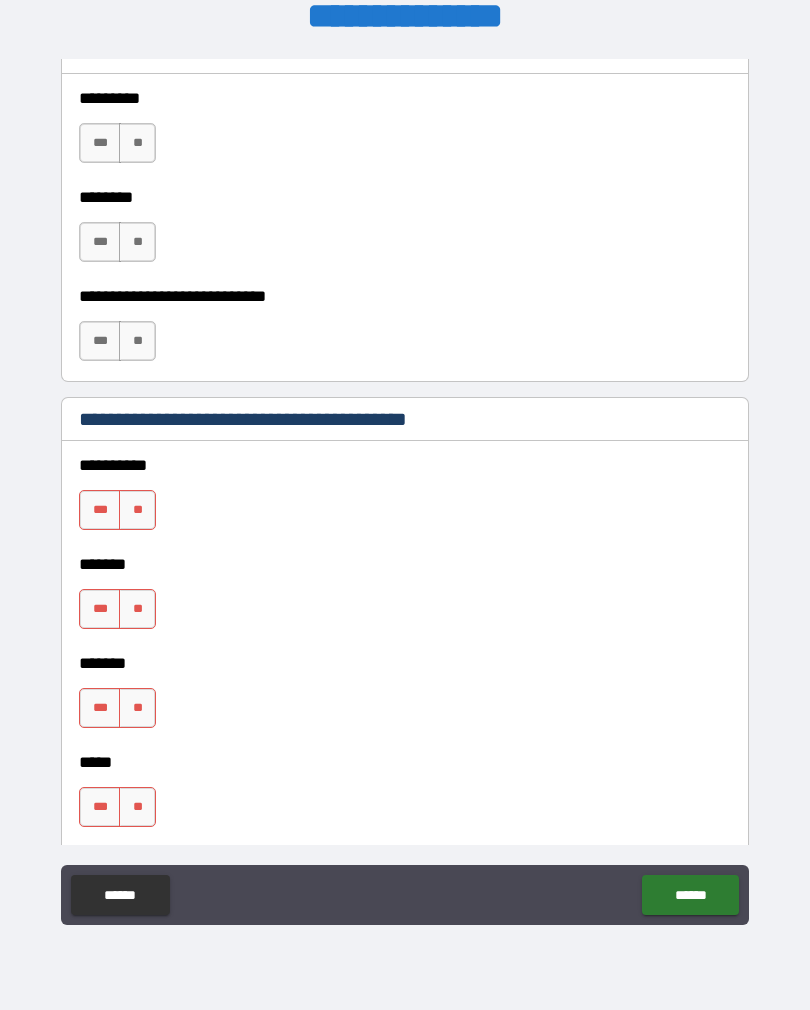 click on "**" at bounding box center [137, 510] 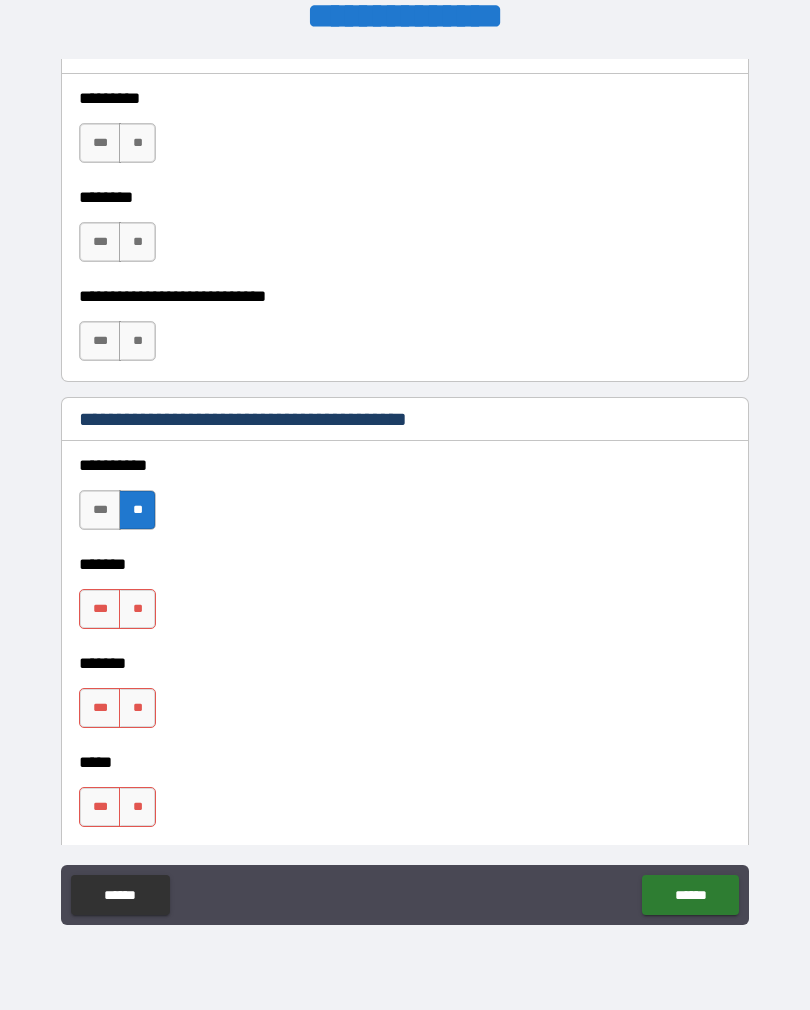 click on "**" at bounding box center (137, 609) 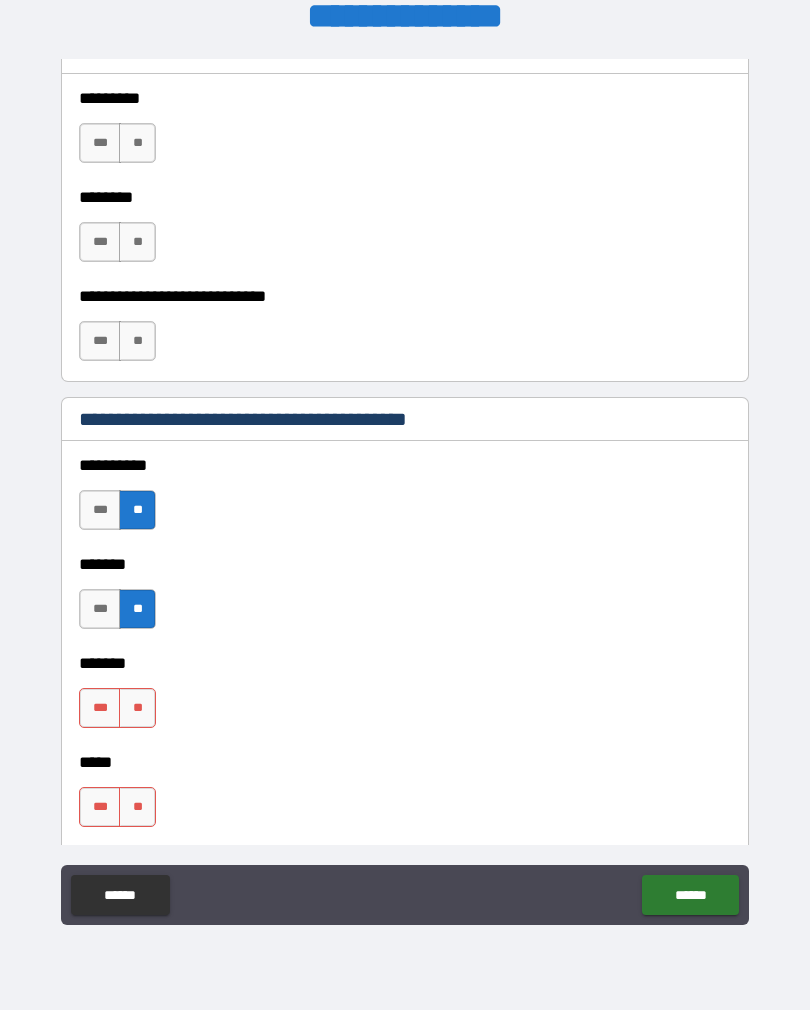 click on "**" at bounding box center (137, 708) 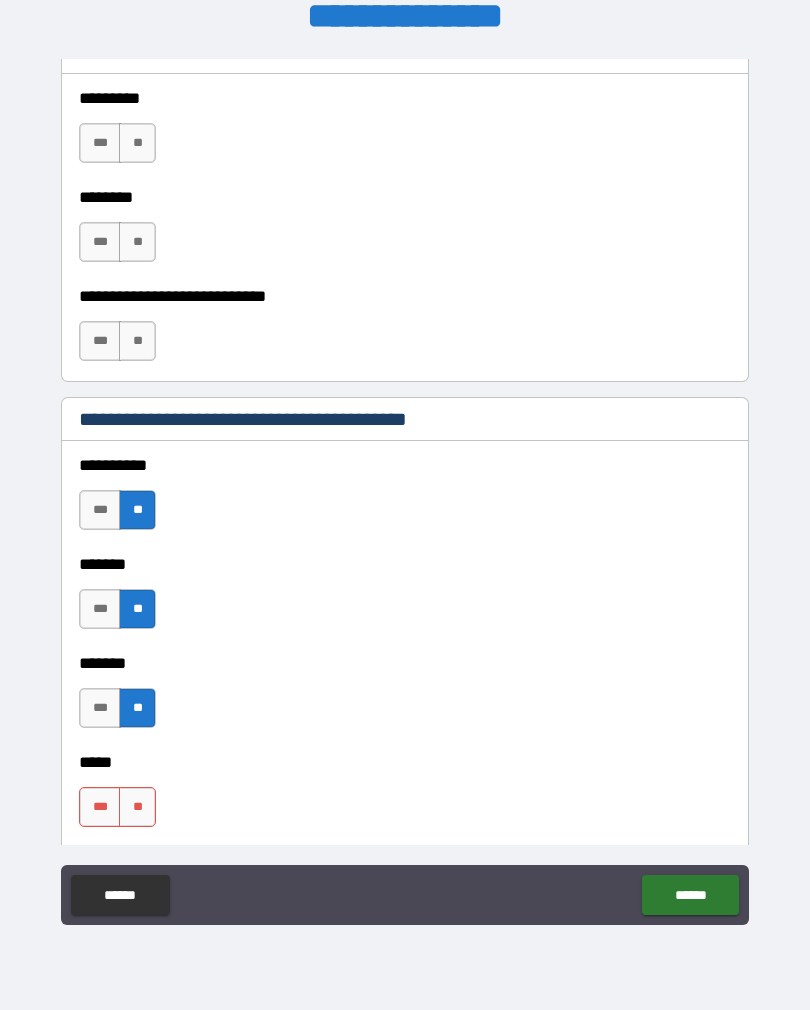 click on "**" at bounding box center (137, 807) 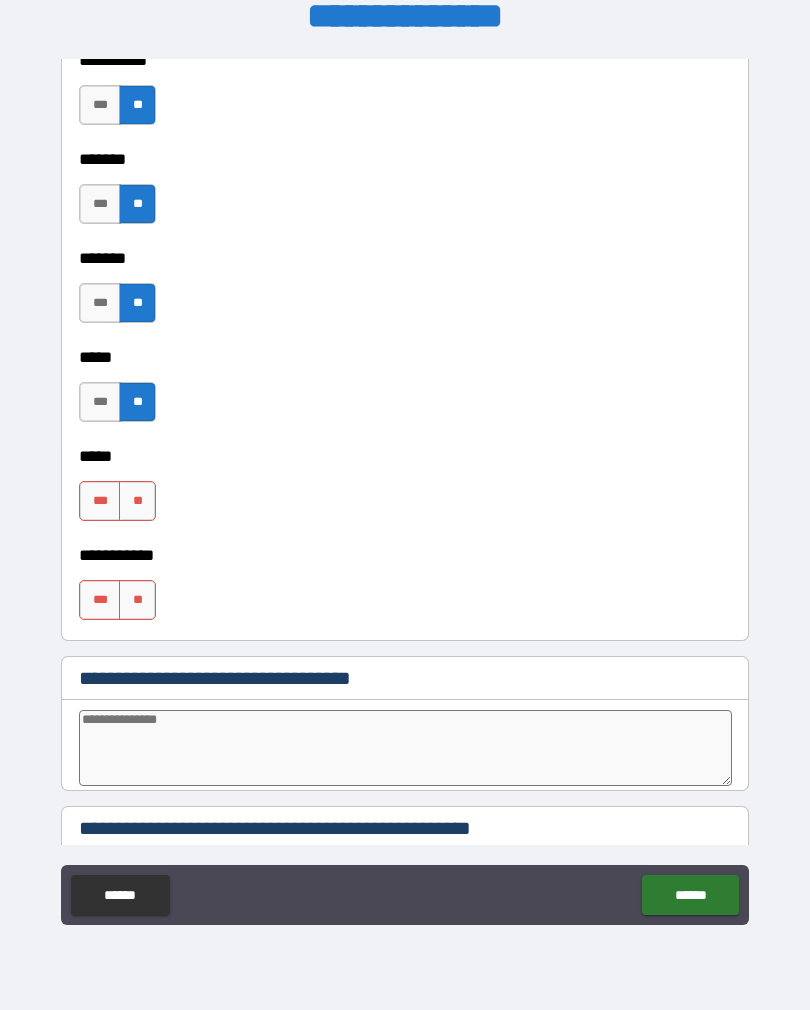 scroll, scrollTop: 1725, scrollLeft: 0, axis: vertical 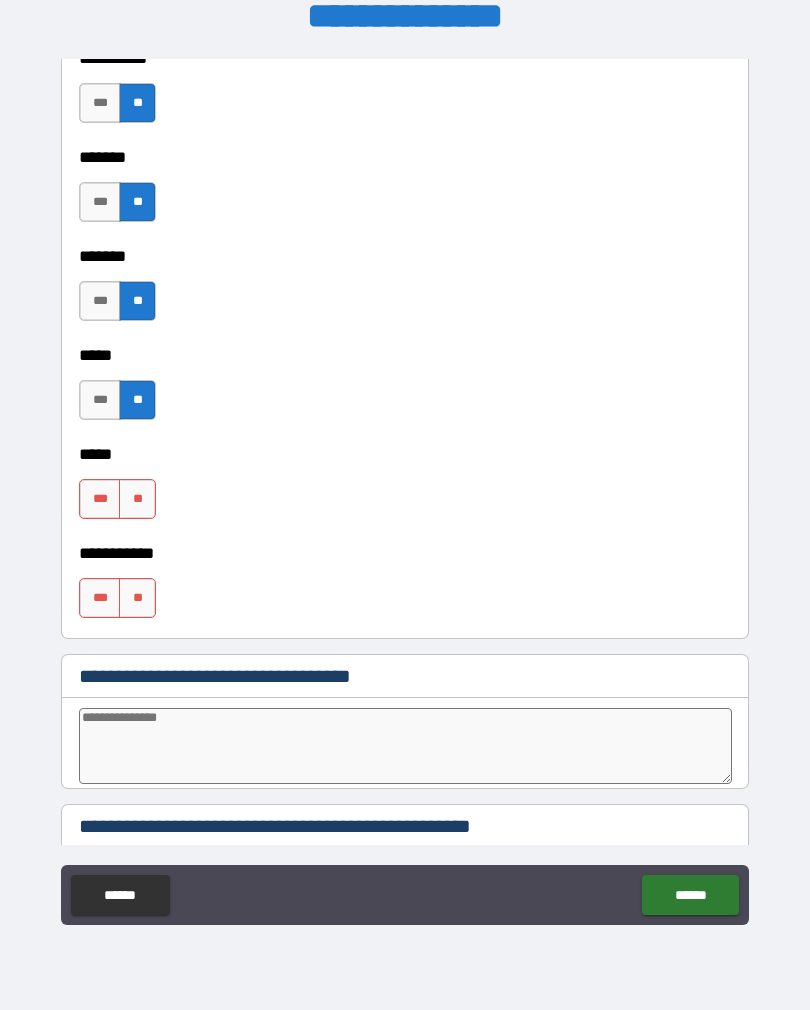 click on "**" at bounding box center [137, 499] 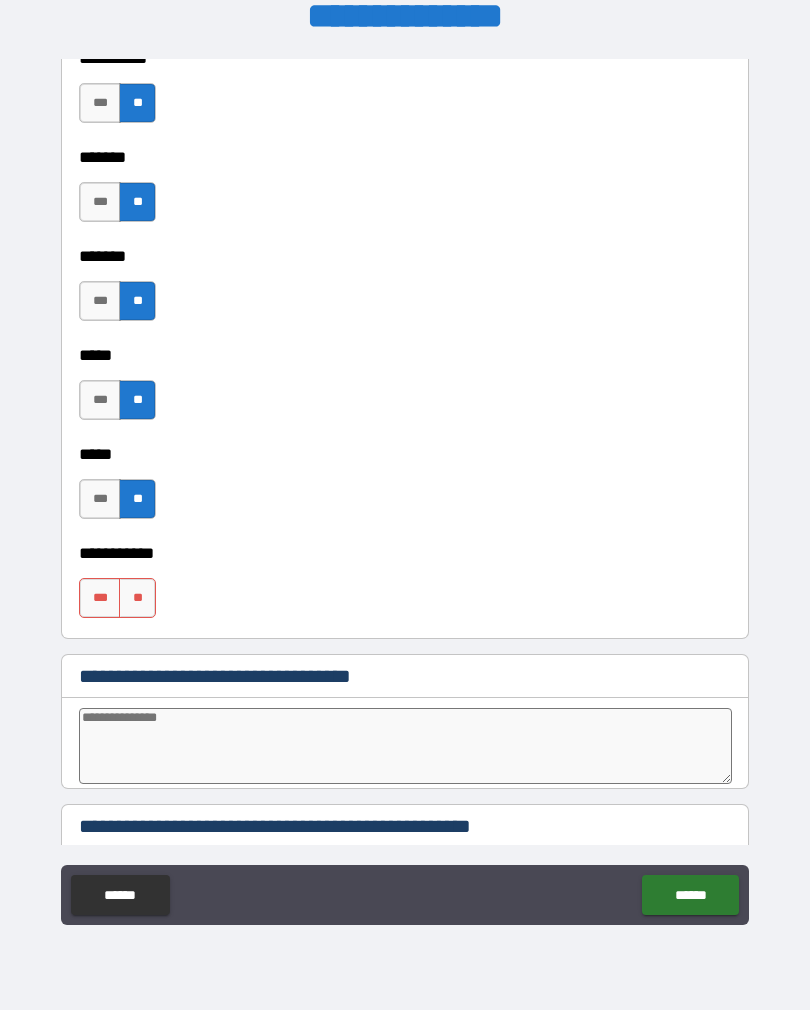 click on "**" at bounding box center (137, 598) 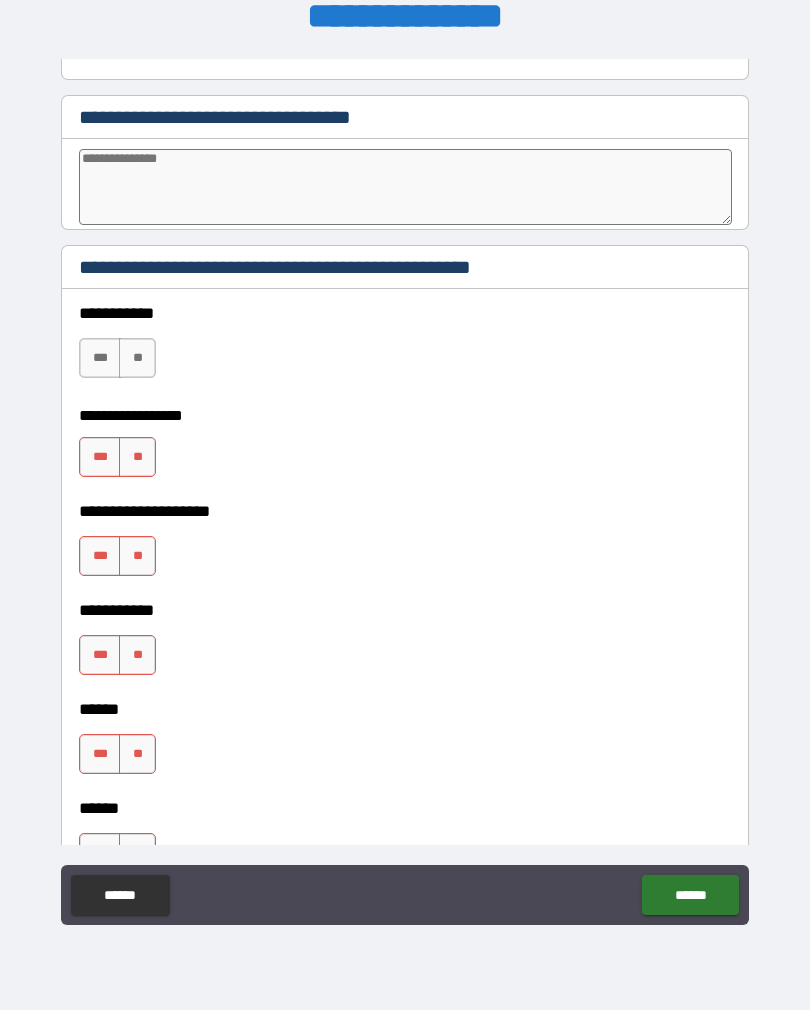 scroll, scrollTop: 2284, scrollLeft: 0, axis: vertical 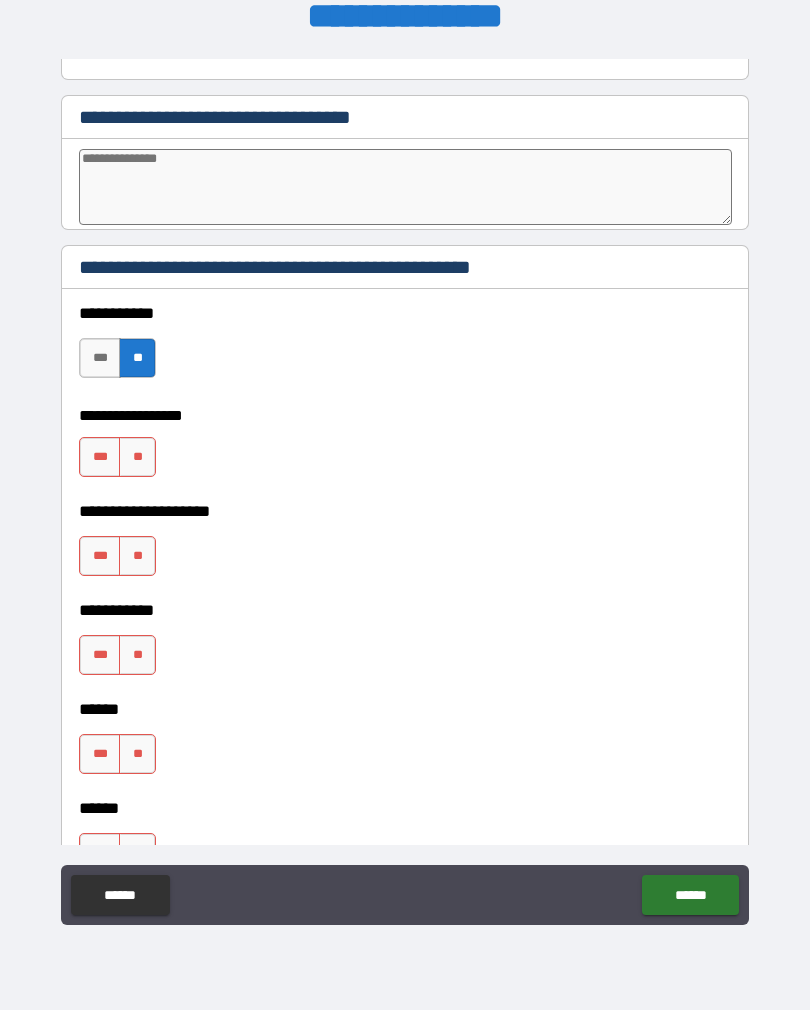 click on "**" at bounding box center [137, 457] 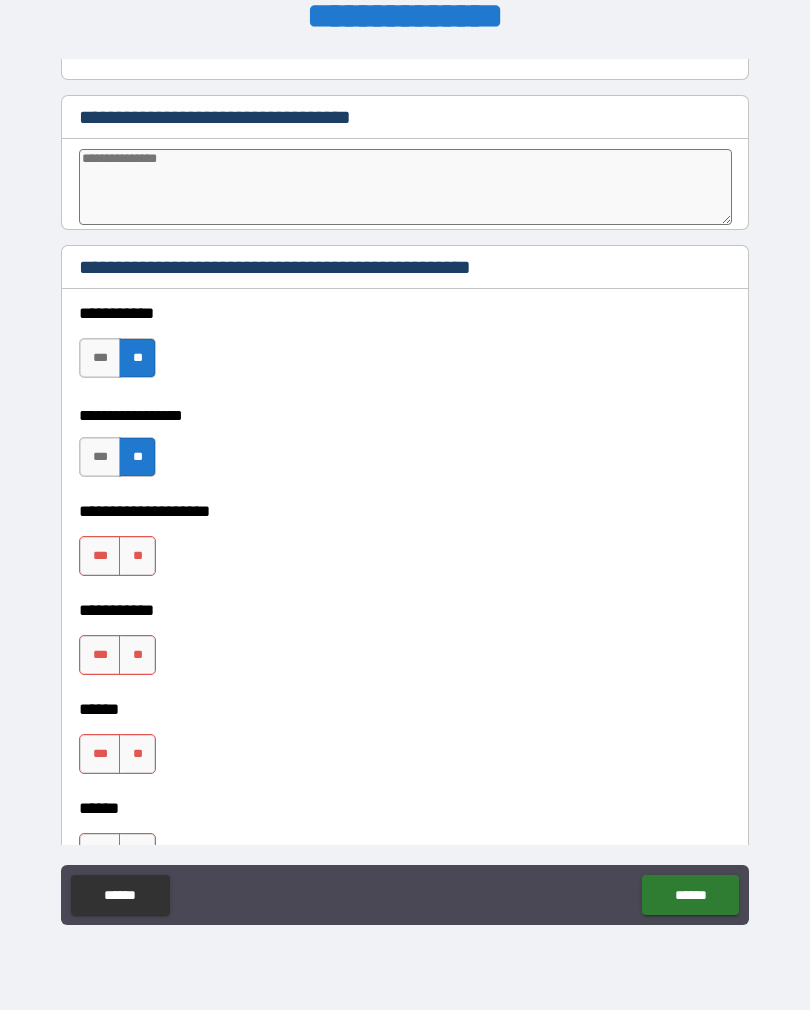 click on "**" at bounding box center (137, 556) 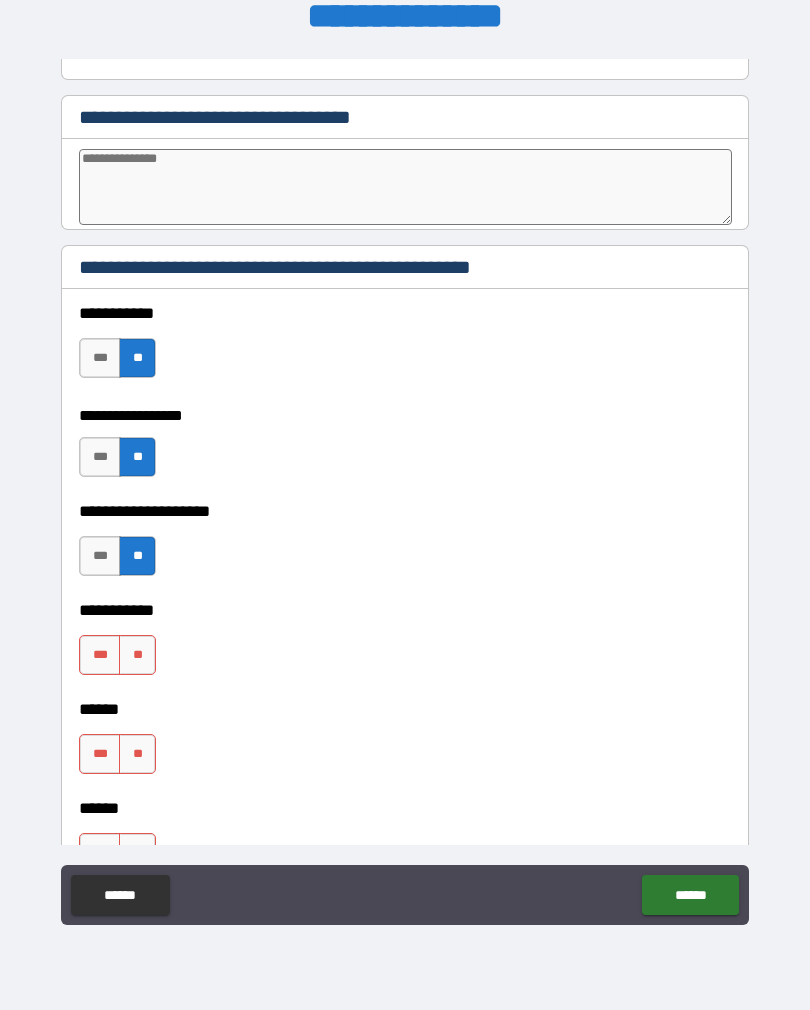 click on "**" at bounding box center [137, 655] 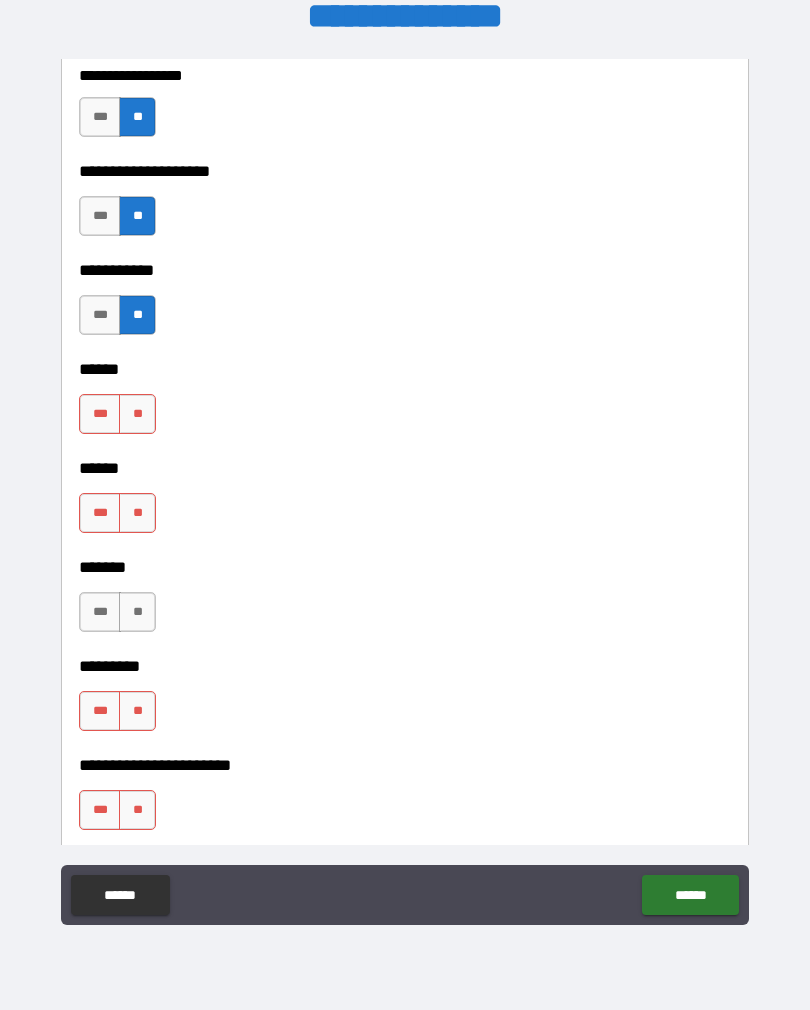 scroll, scrollTop: 2634, scrollLeft: 0, axis: vertical 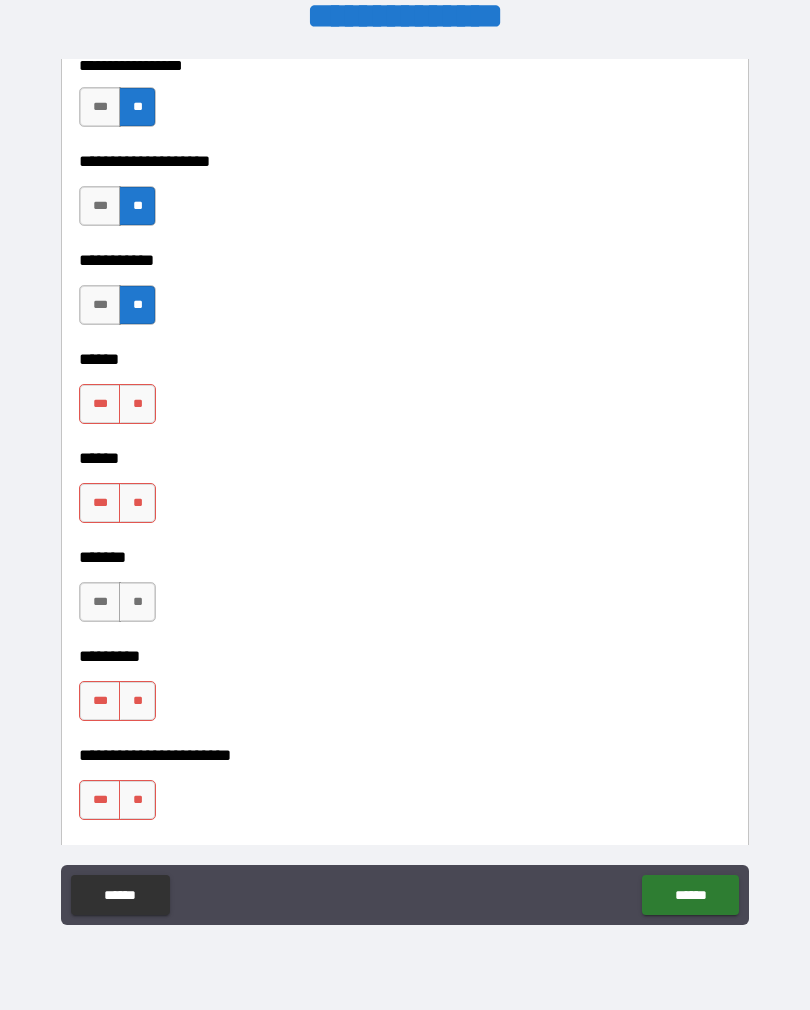 click on "**" at bounding box center [137, 404] 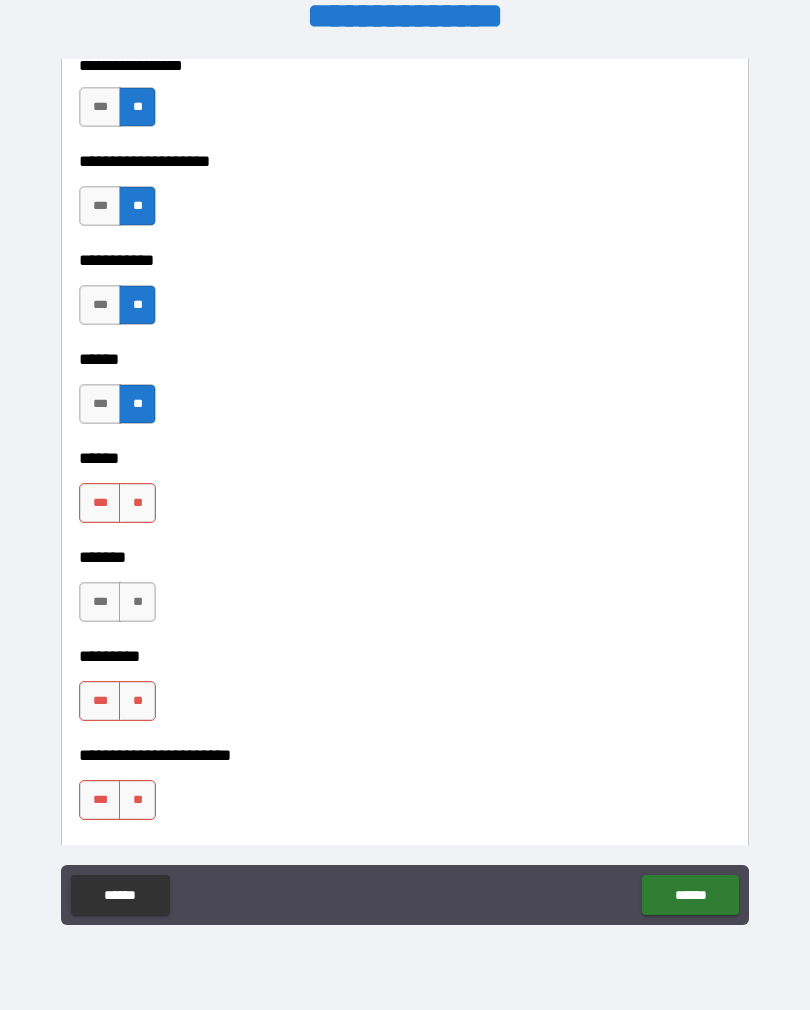 click on "**" at bounding box center (137, 503) 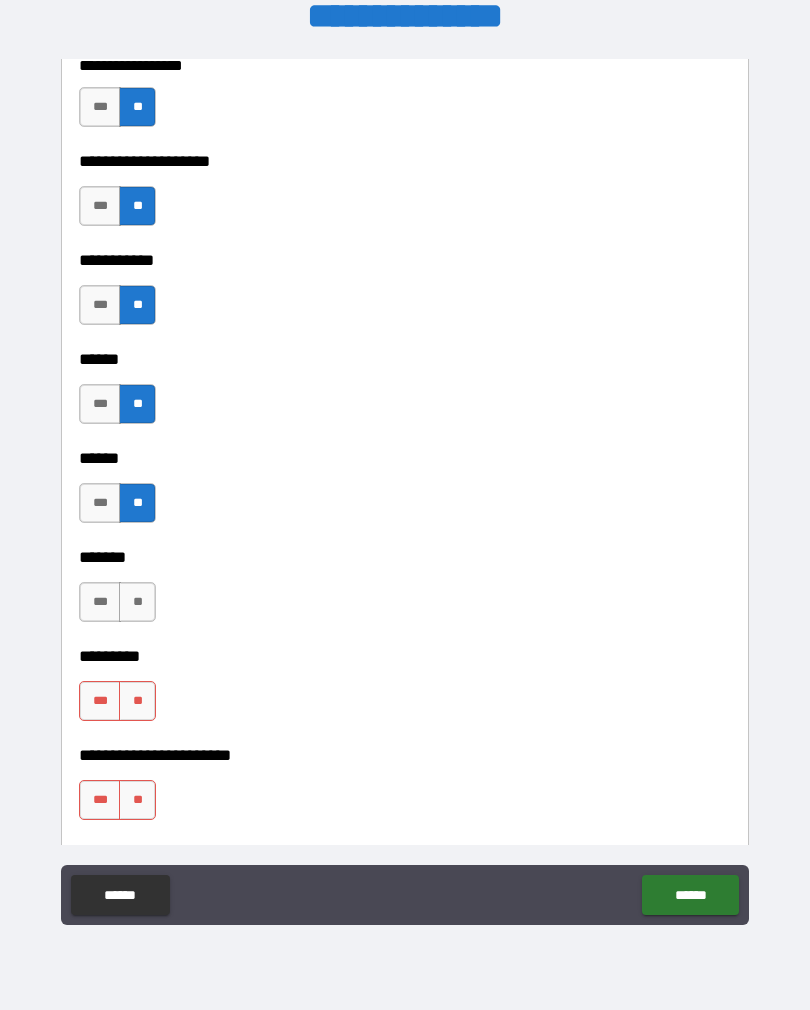click on "**" at bounding box center (137, 602) 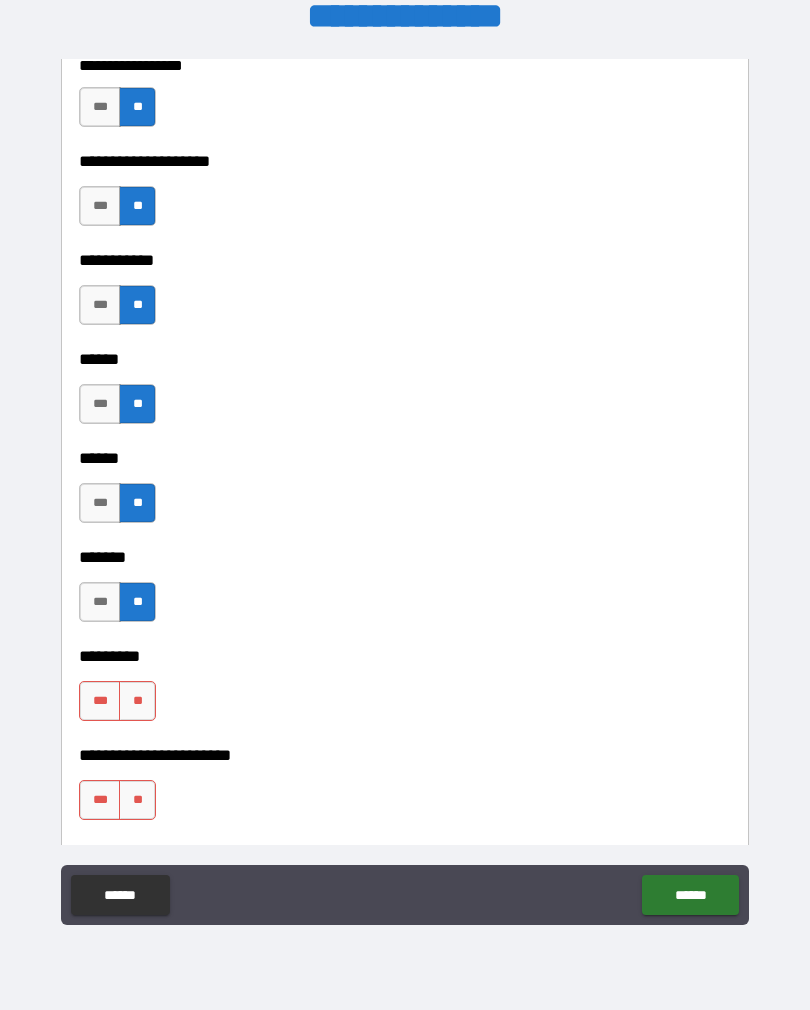 click on "**" at bounding box center [137, 701] 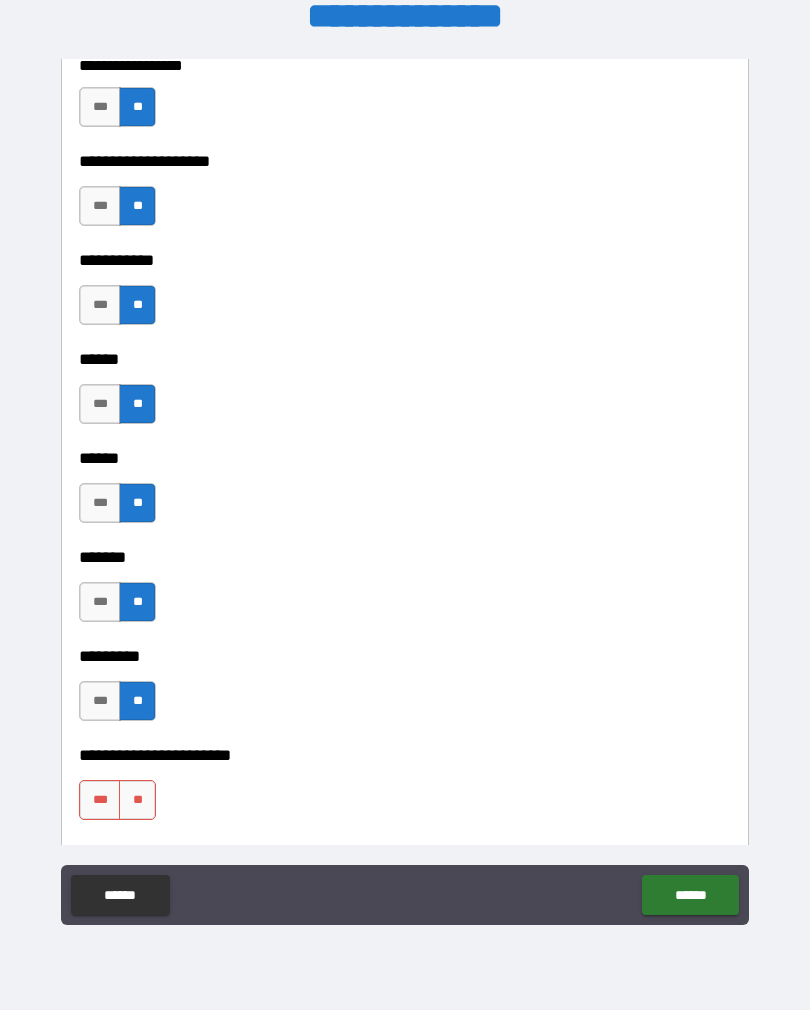 click on "**" at bounding box center (137, 800) 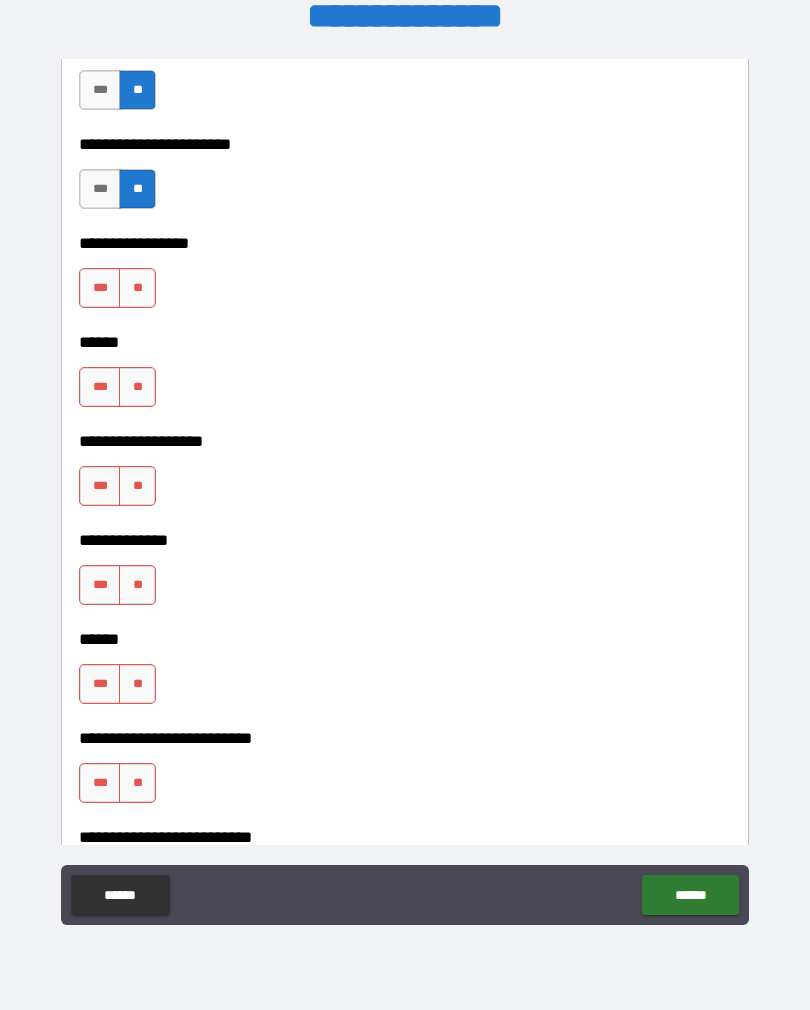 scroll, scrollTop: 3249, scrollLeft: 0, axis: vertical 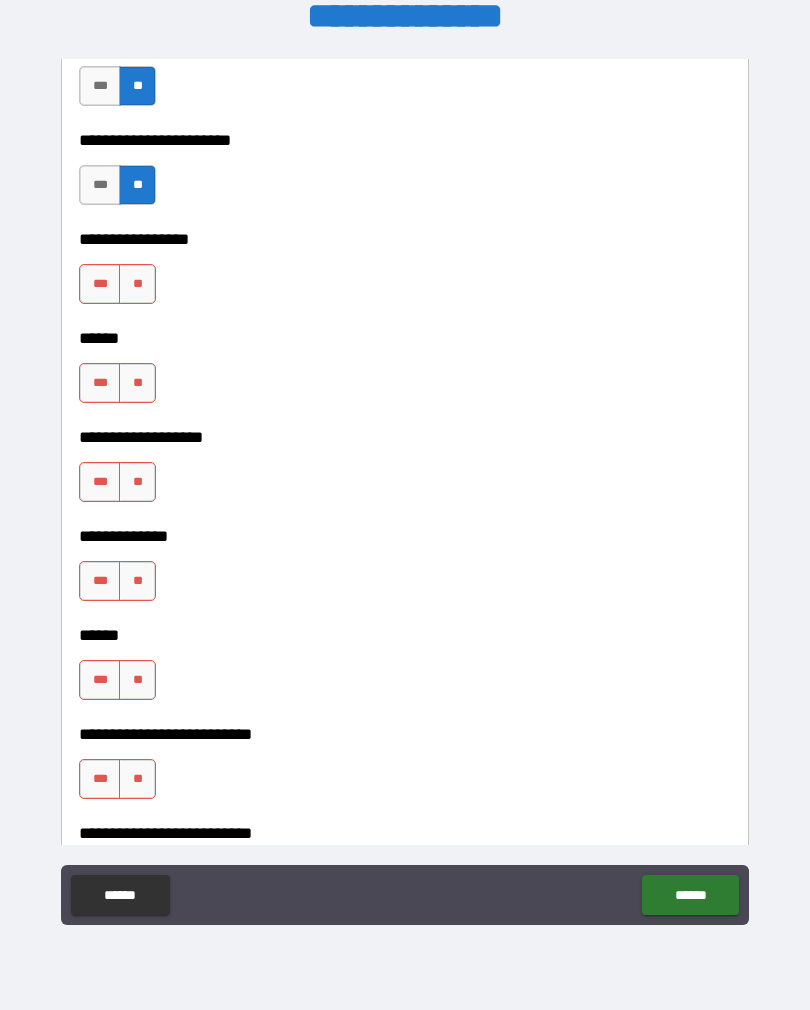 click on "***" at bounding box center (100, 284) 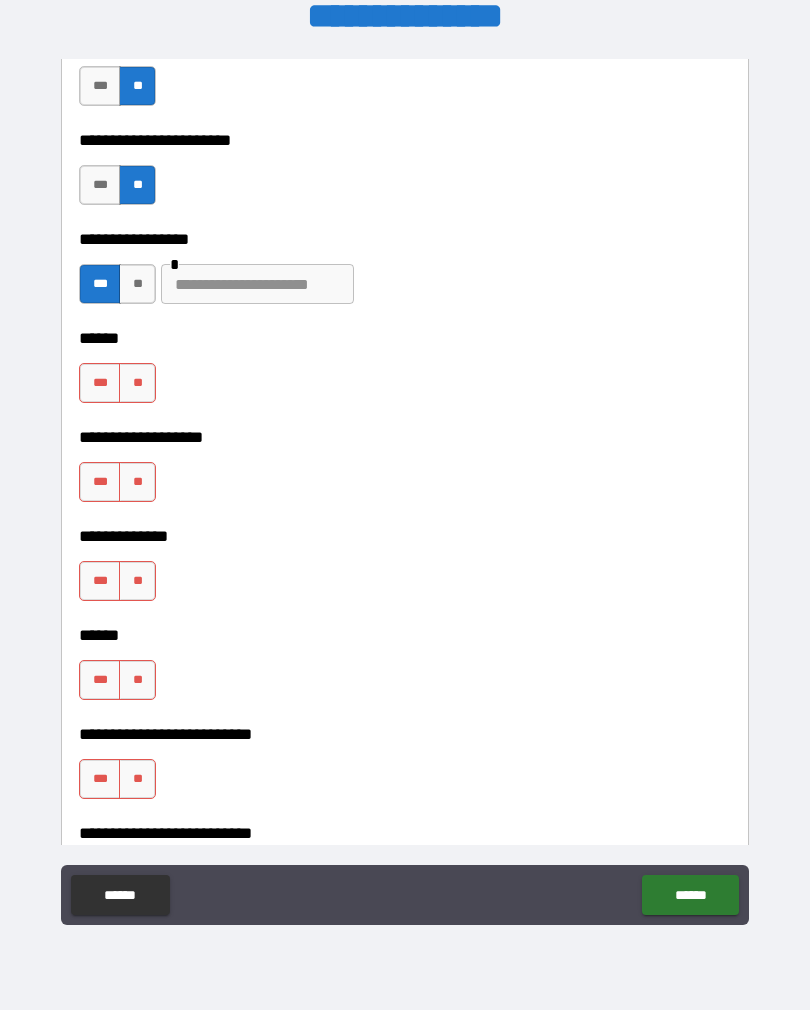type on "*" 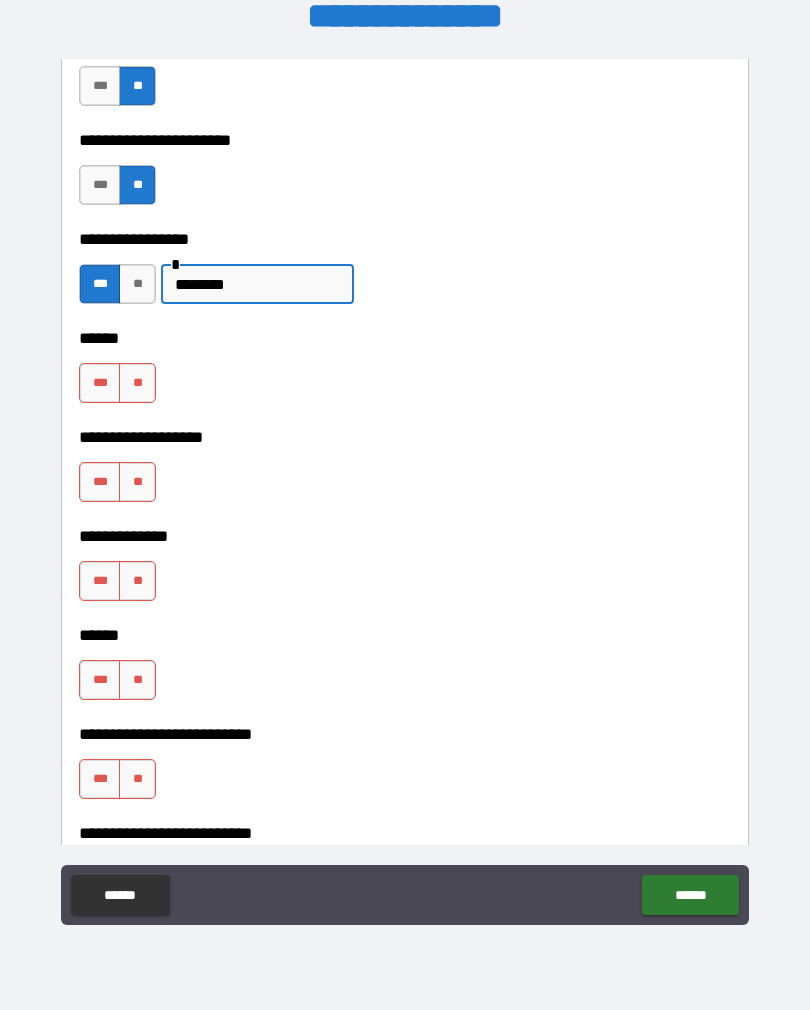type on "********" 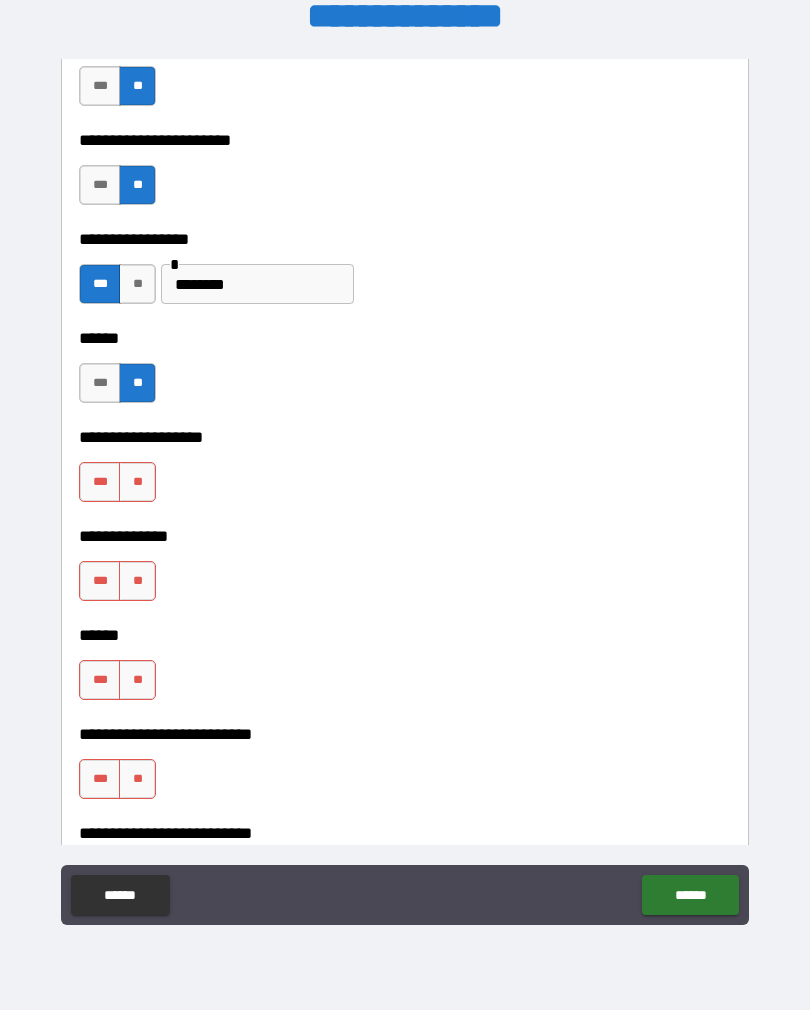 click on "**" at bounding box center (137, 482) 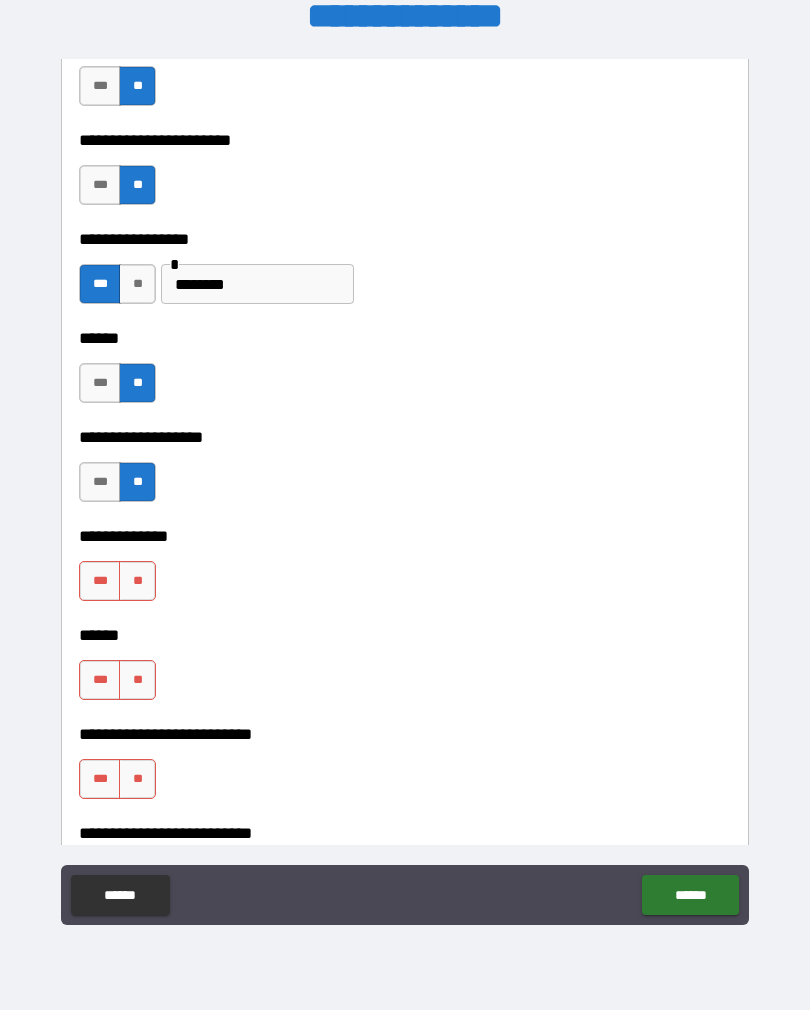 click on "**" at bounding box center [137, 581] 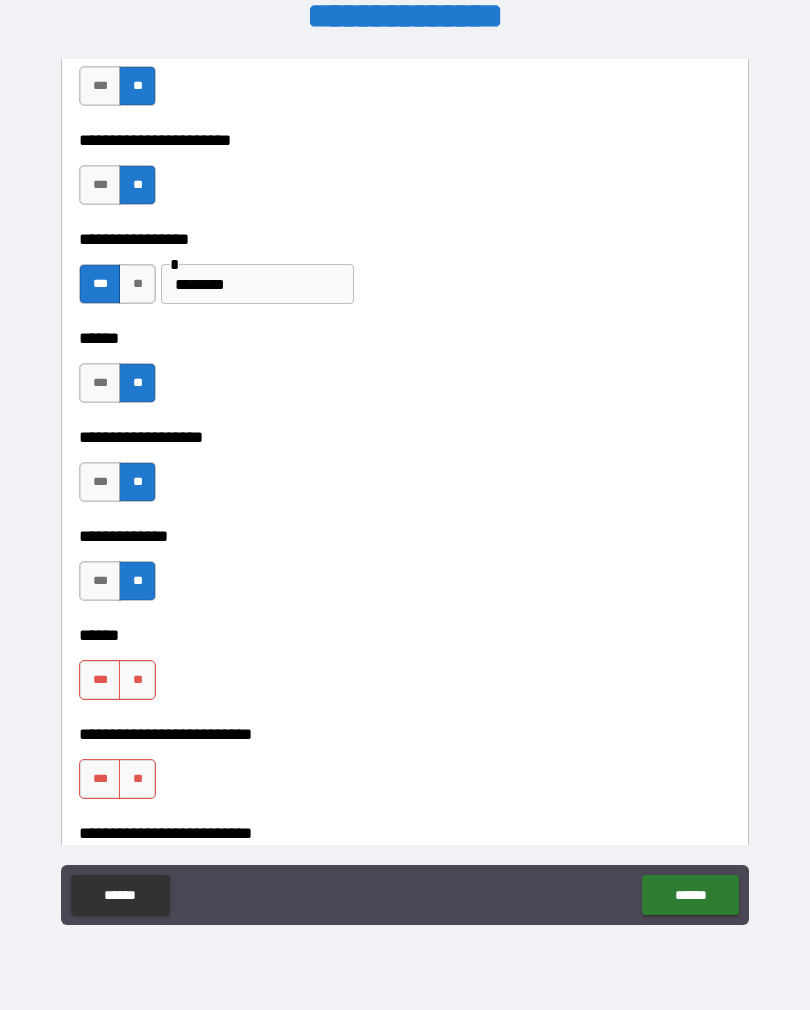 click on "**" at bounding box center [137, 680] 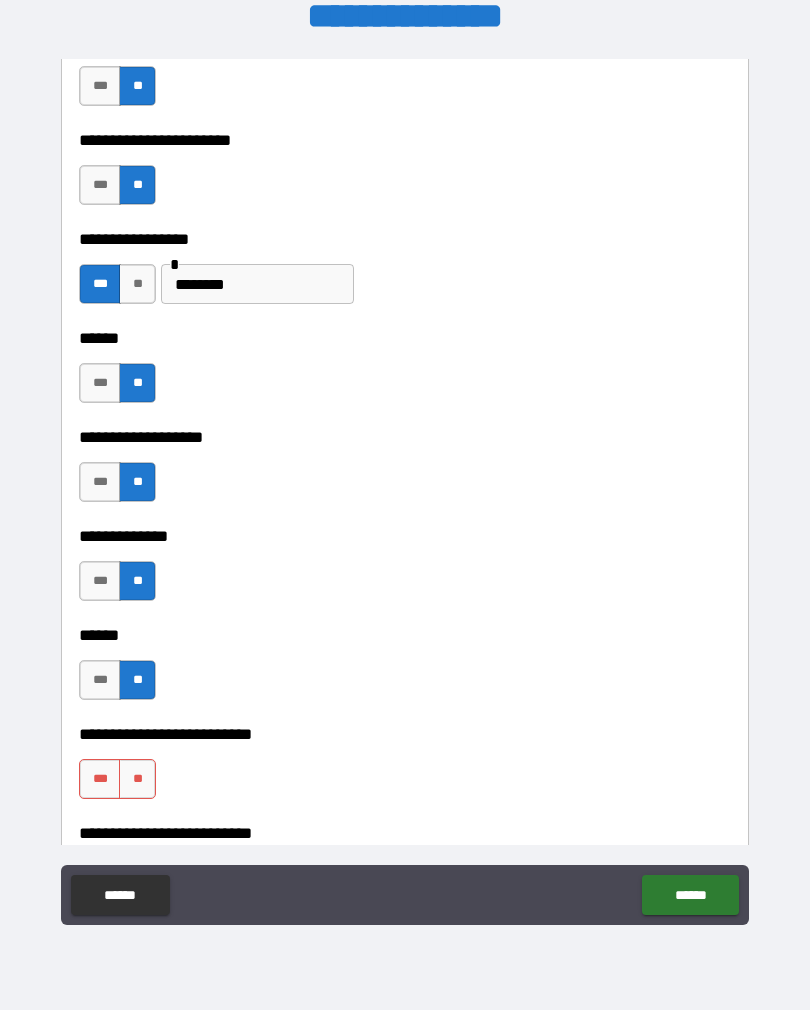 click on "**" at bounding box center (137, 779) 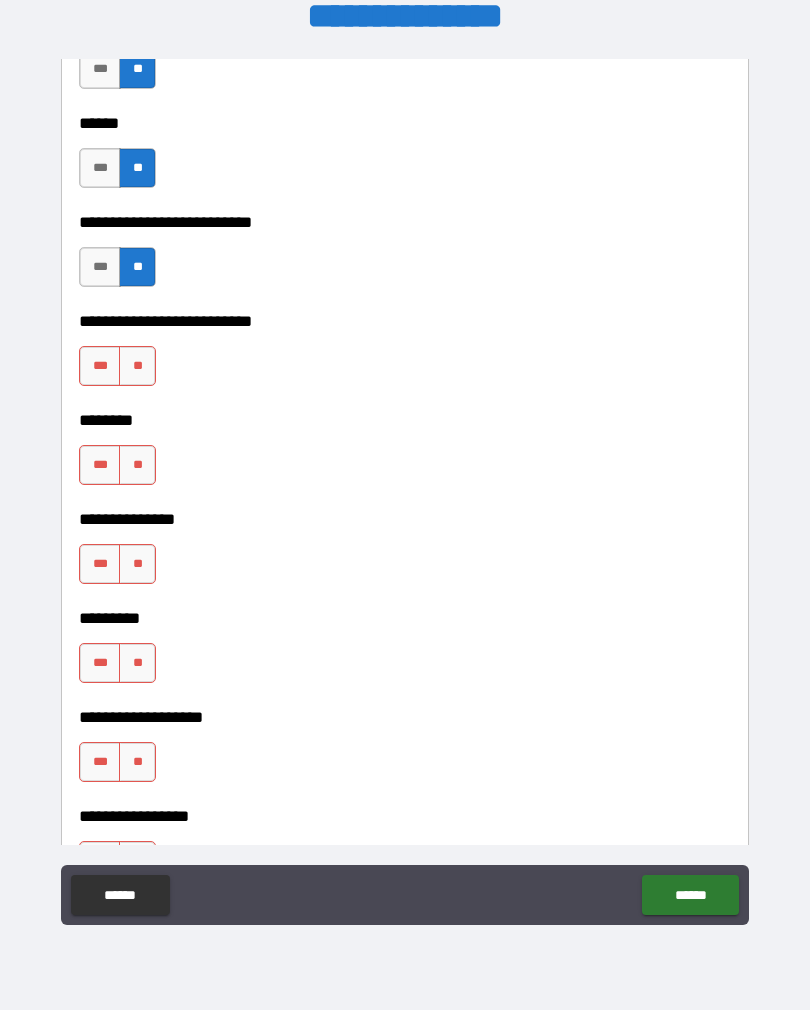 scroll, scrollTop: 3768, scrollLeft: 0, axis: vertical 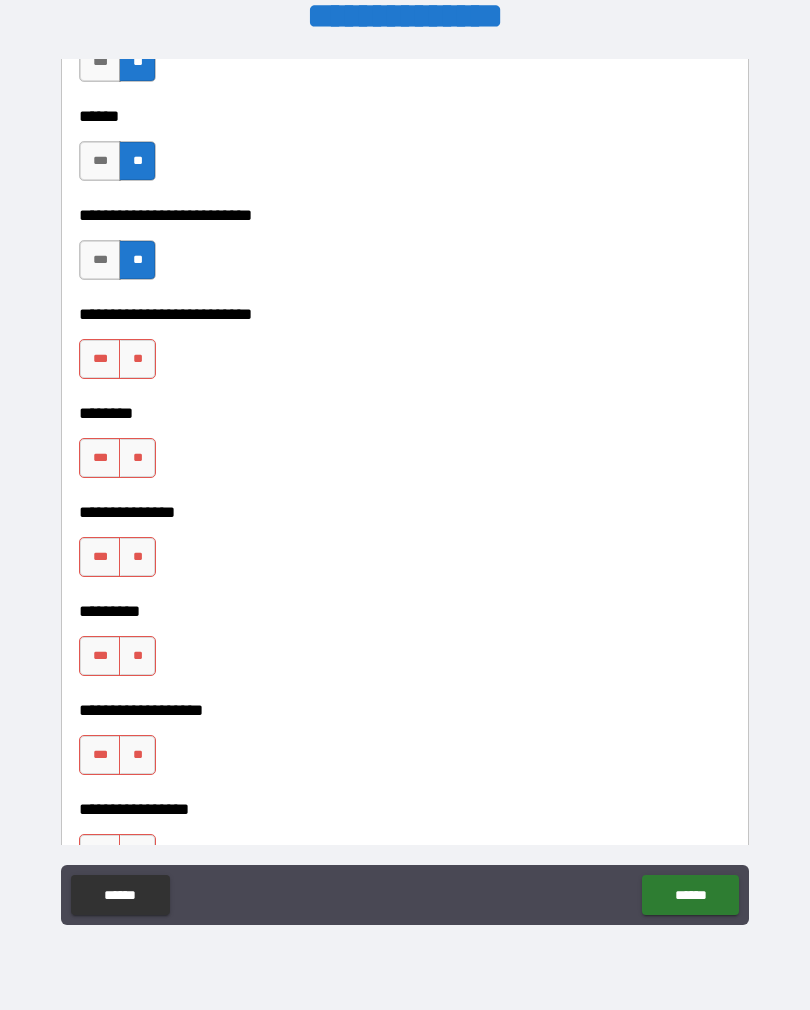 click on "**" at bounding box center (137, 359) 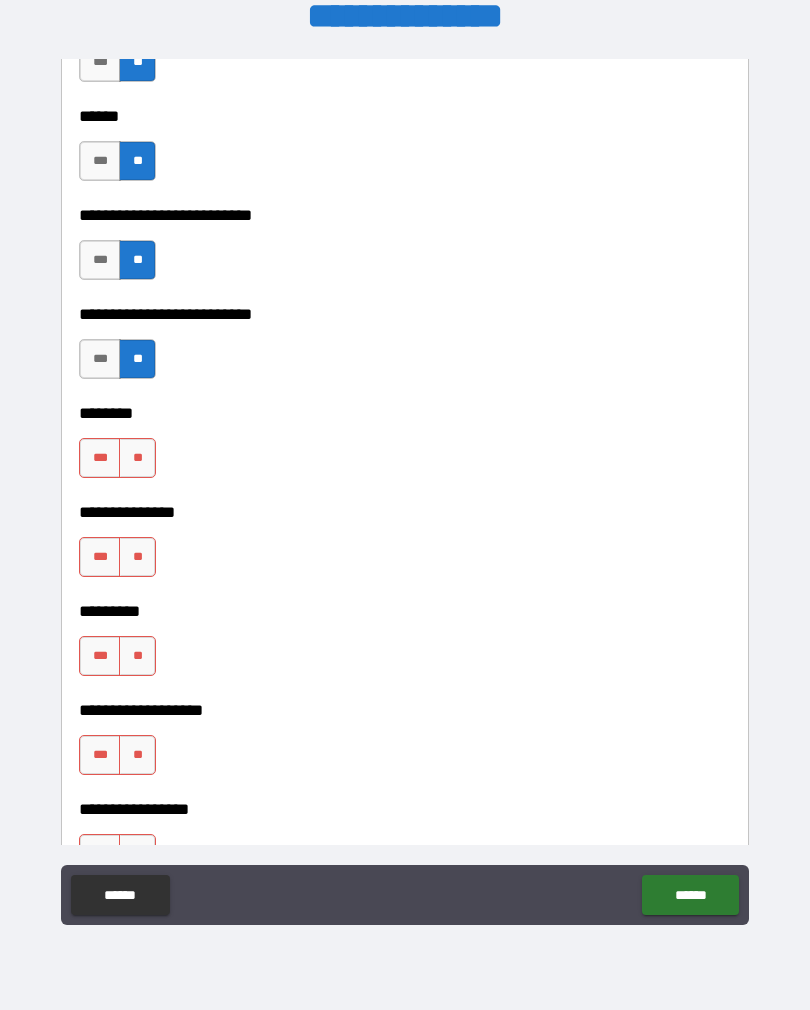 click on "**" at bounding box center [137, 458] 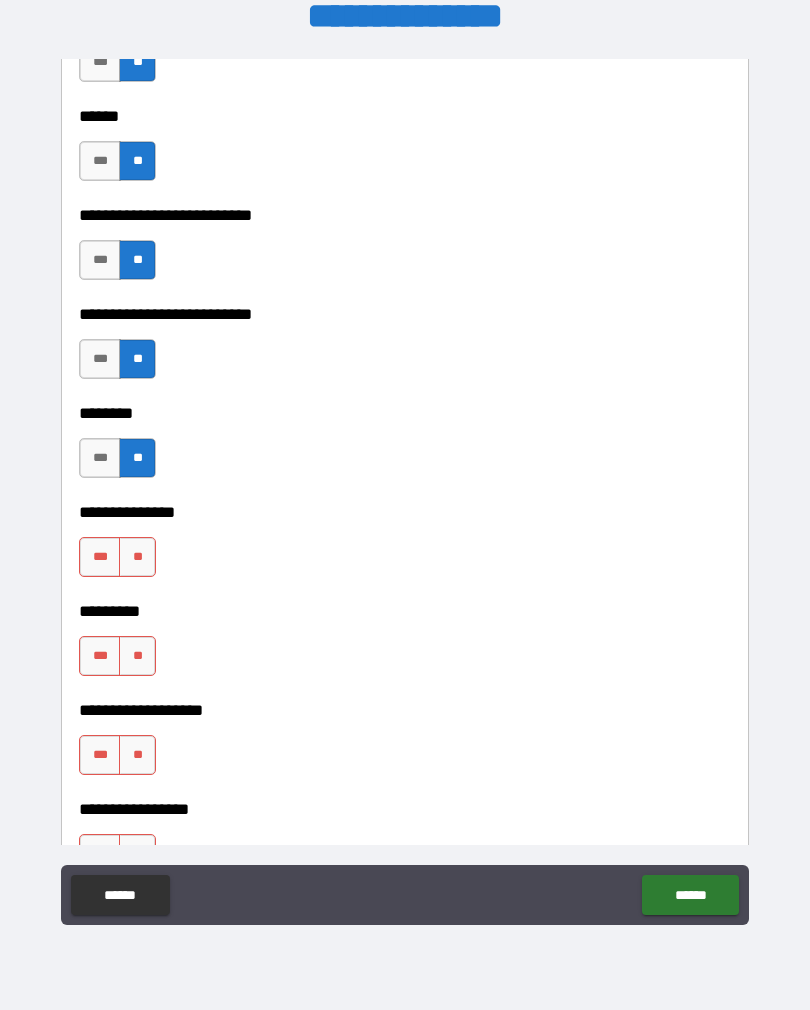 click on "**" at bounding box center (137, 557) 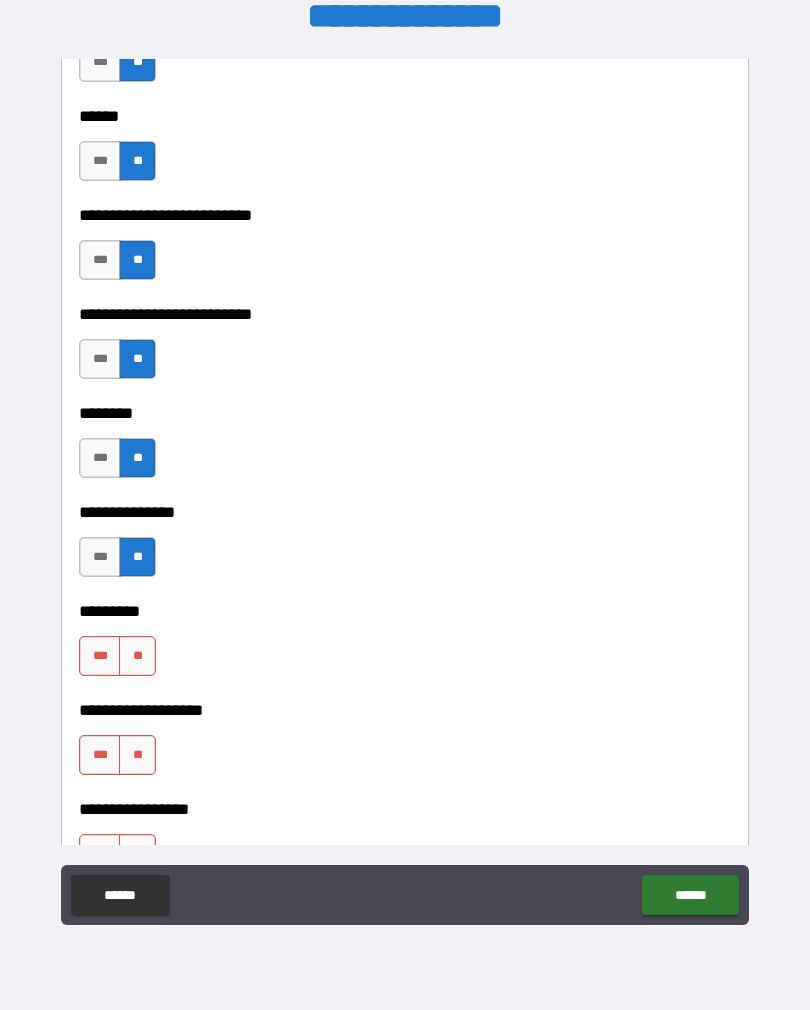 click on "**" at bounding box center (137, 656) 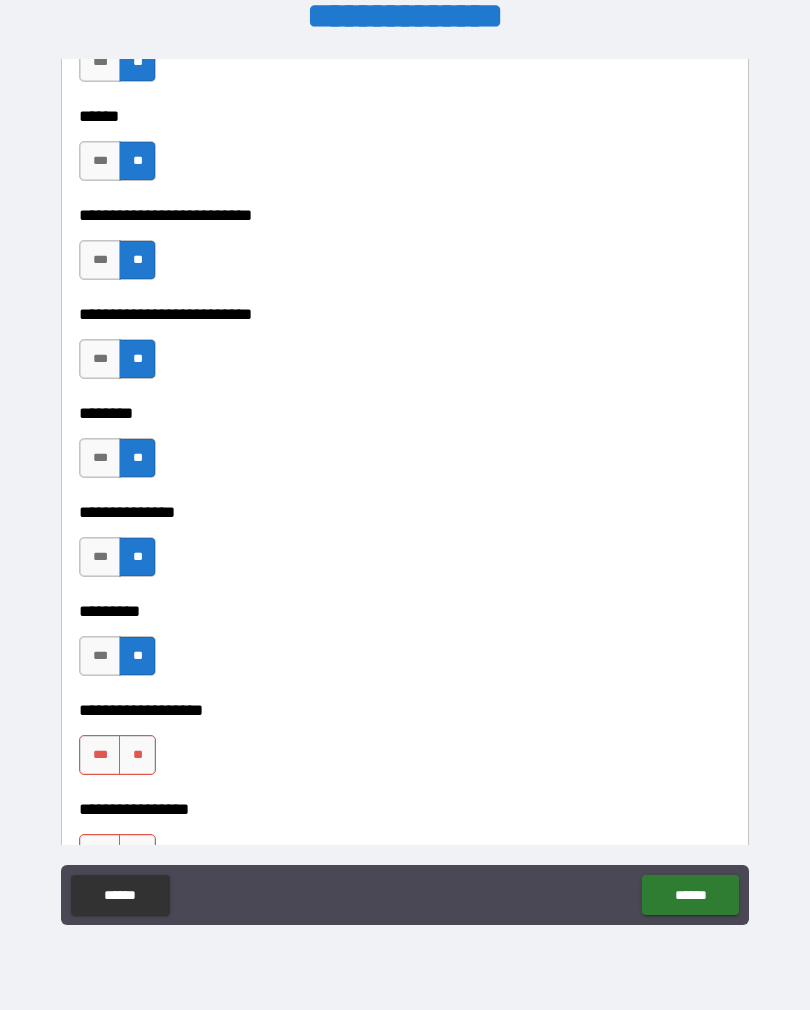 click on "**" at bounding box center (137, 755) 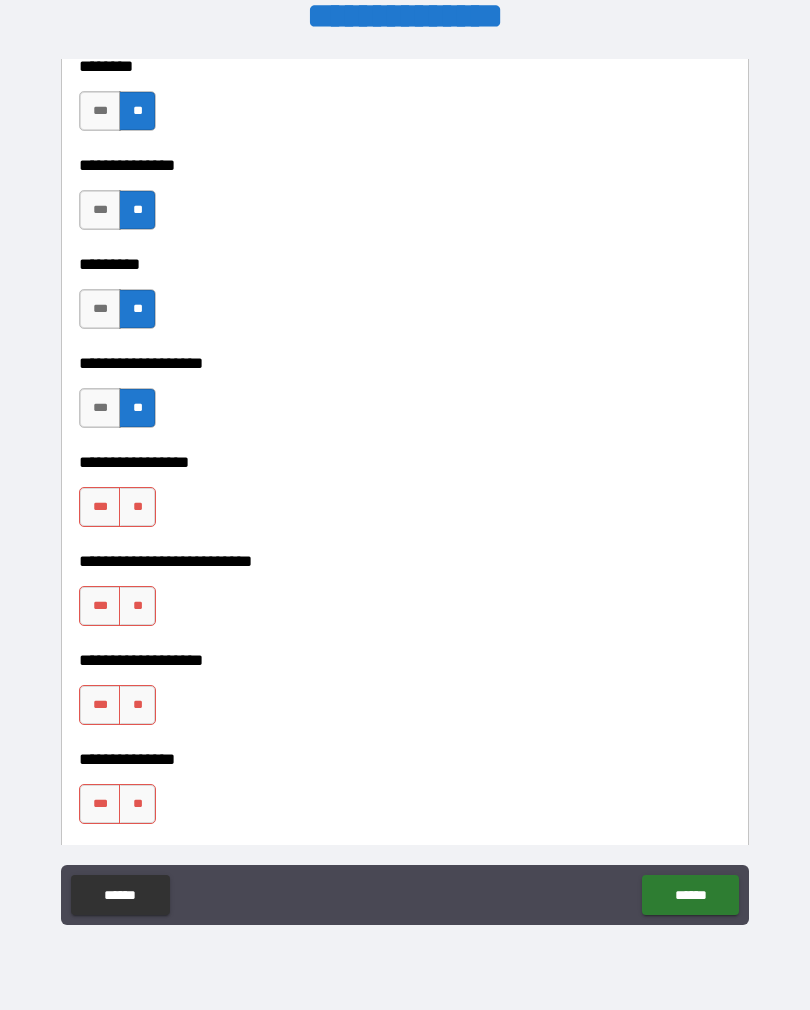scroll, scrollTop: 4121, scrollLeft: 0, axis: vertical 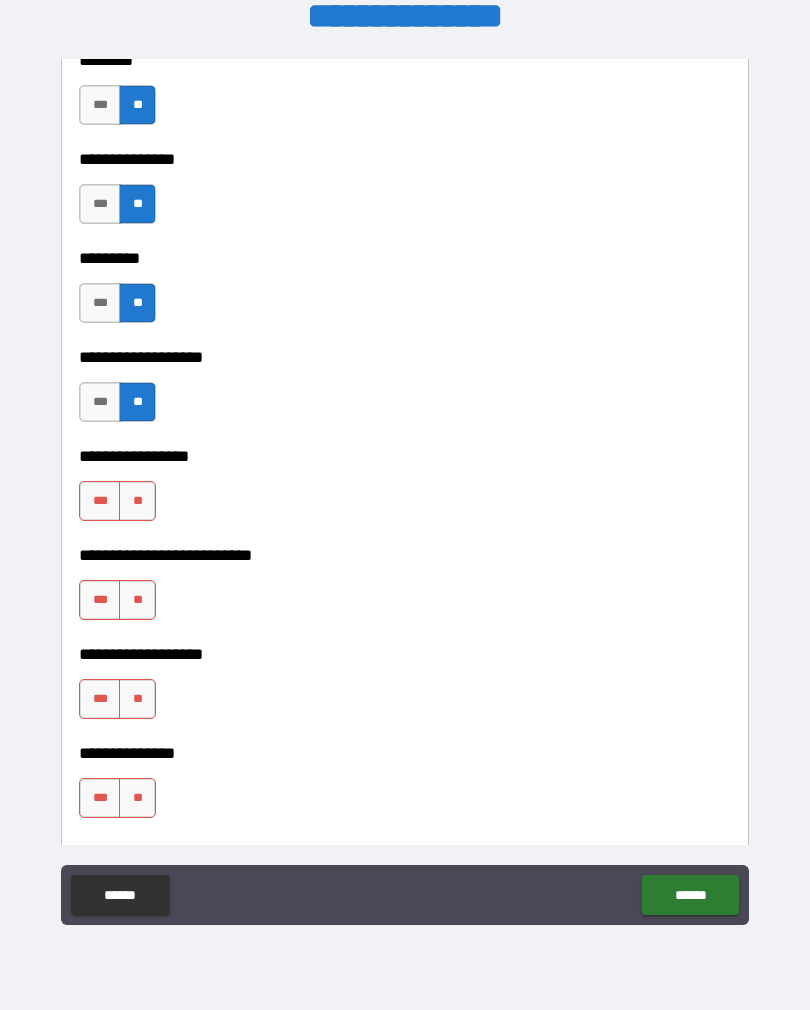 click on "**" at bounding box center (137, 501) 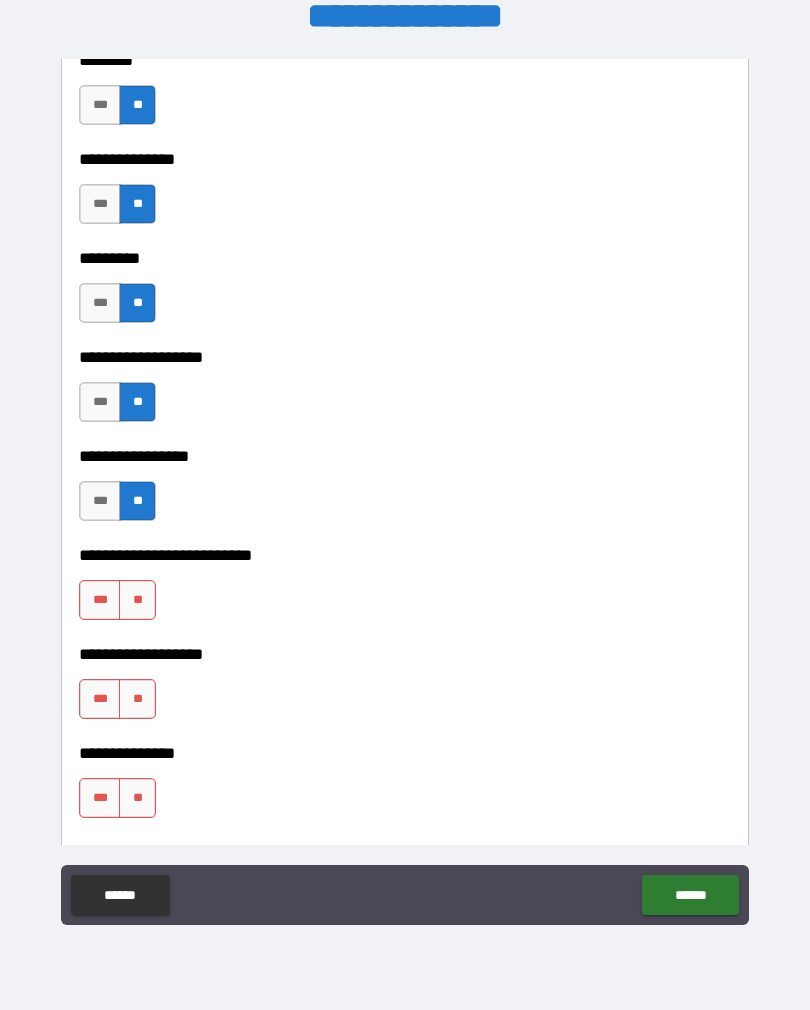 click on "**" at bounding box center (137, 600) 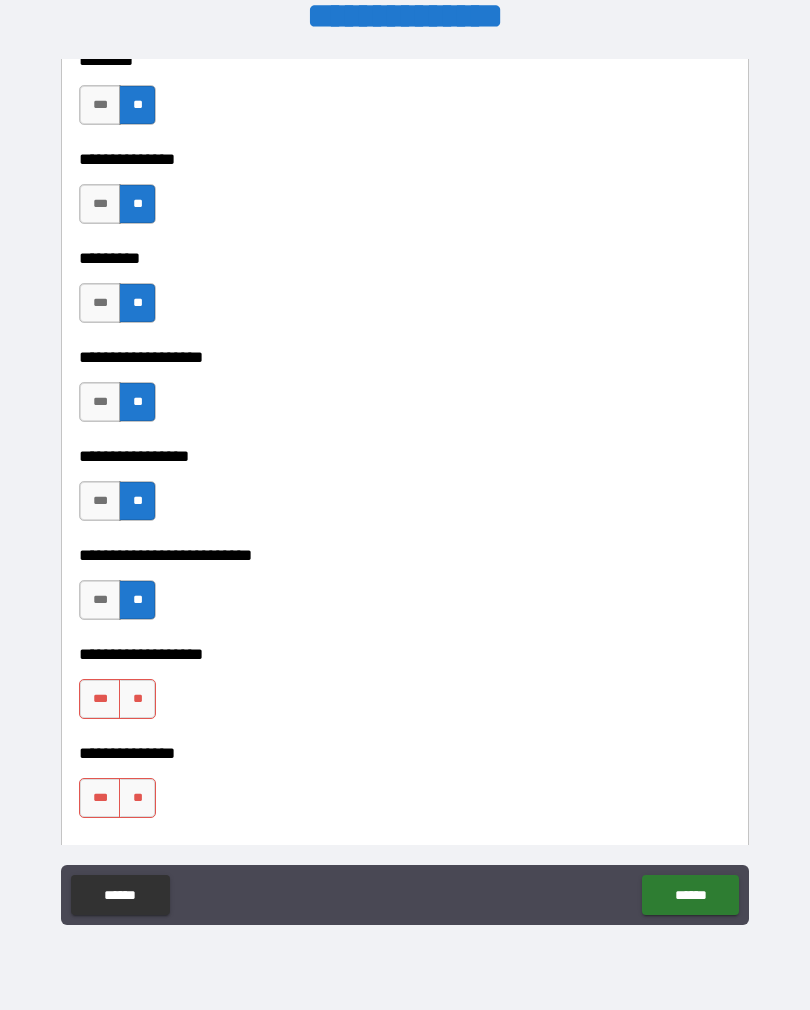 click on "**" at bounding box center [137, 699] 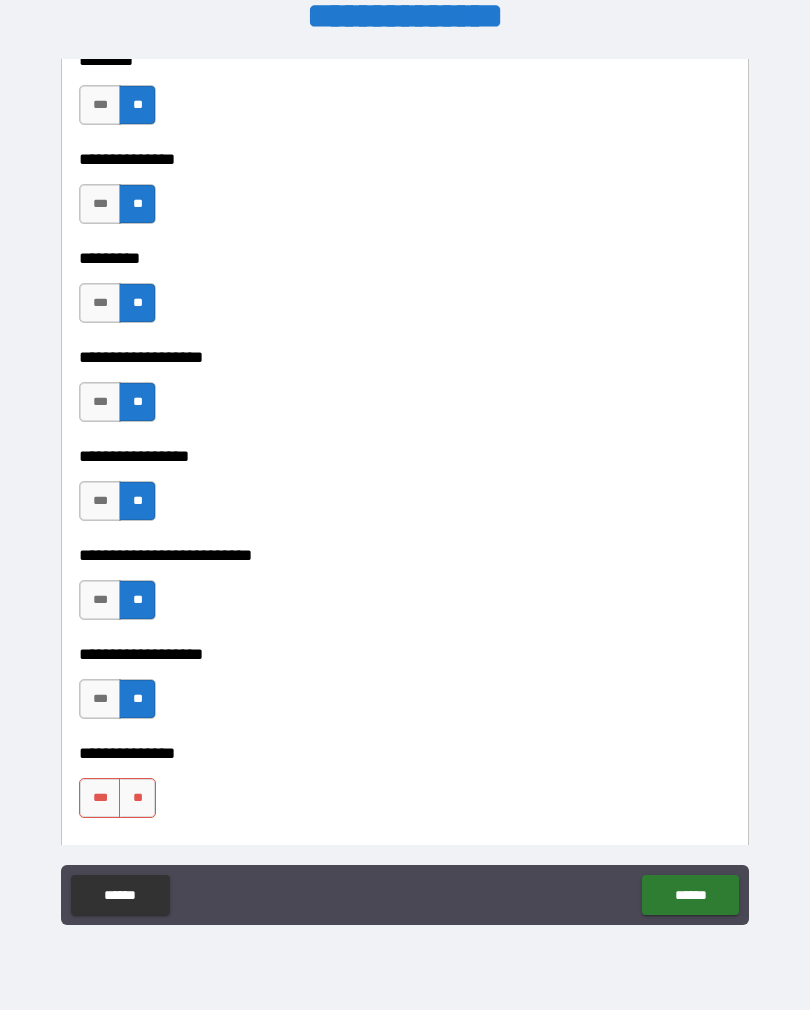 click on "**" at bounding box center (137, 798) 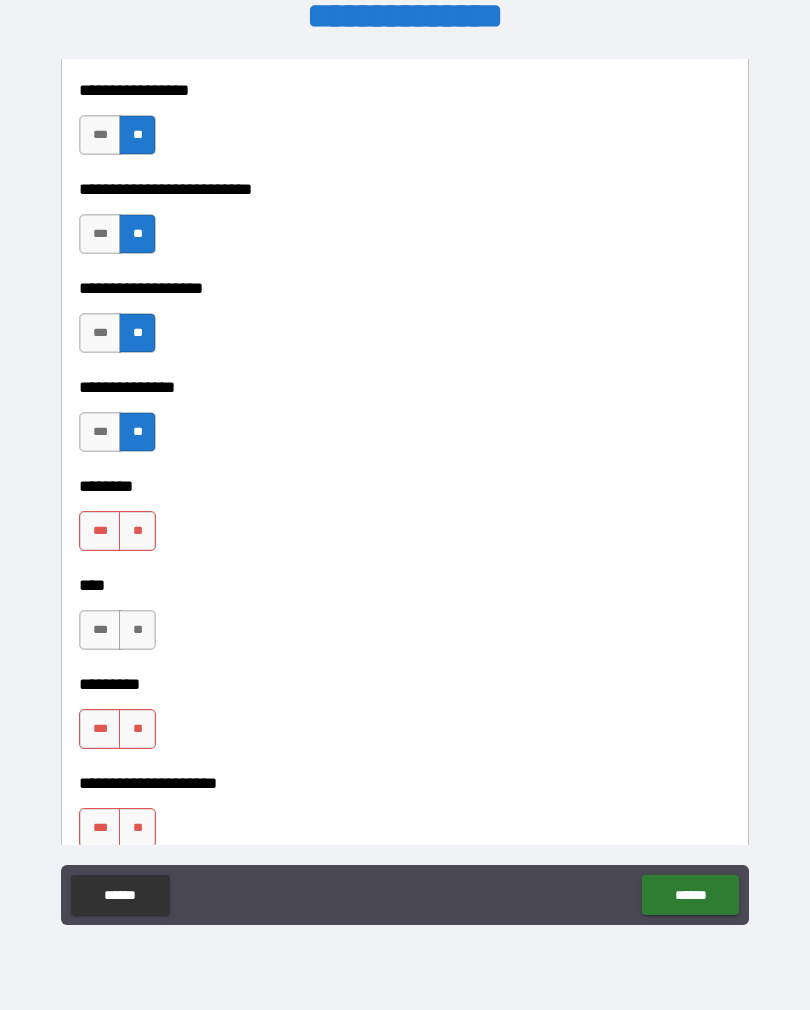 scroll, scrollTop: 4584, scrollLeft: 0, axis: vertical 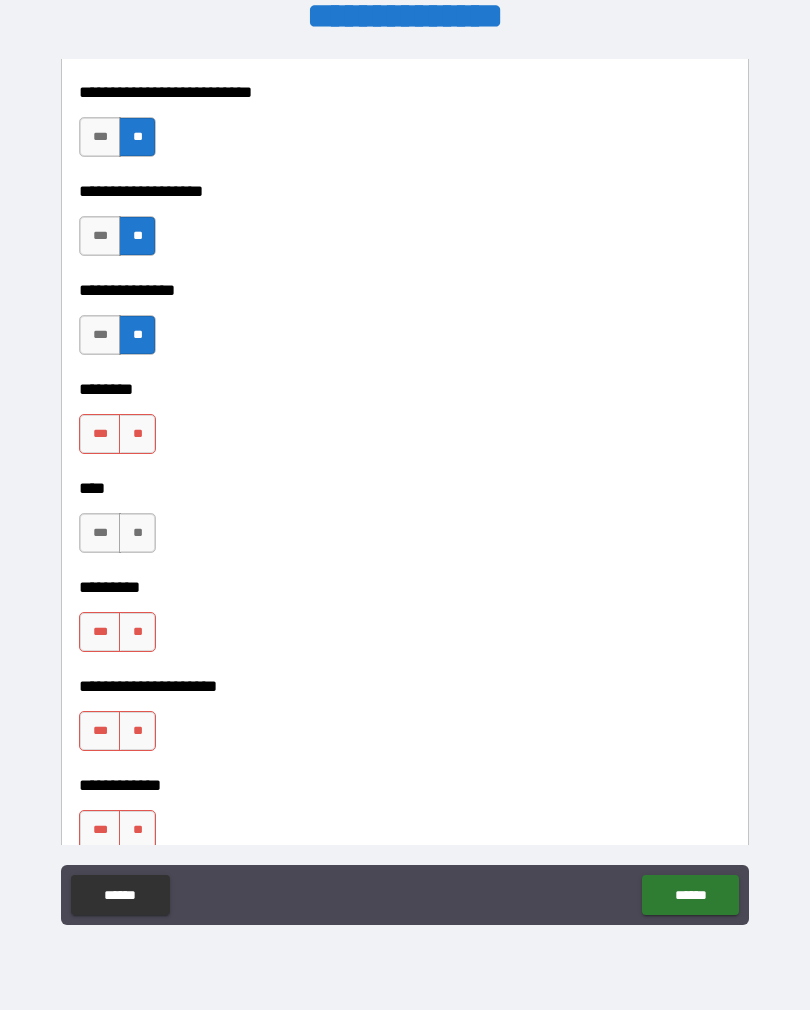 click on "**" at bounding box center [137, 434] 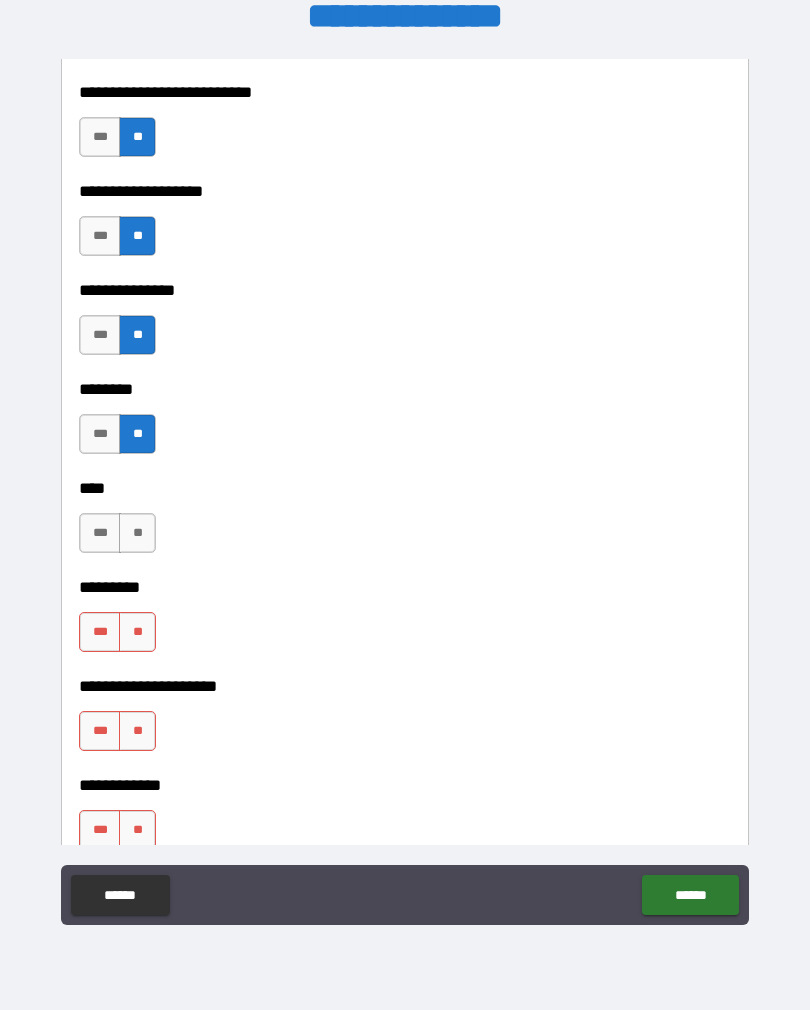 click on "**" at bounding box center [137, 533] 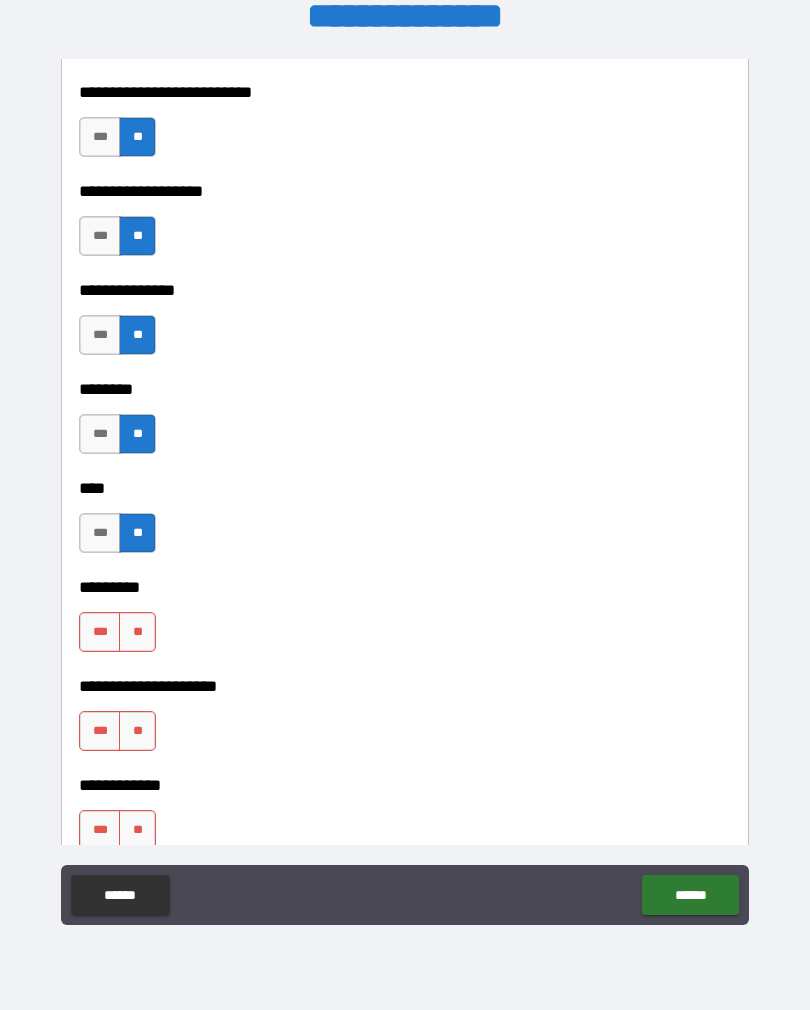 click on "**" at bounding box center [137, 632] 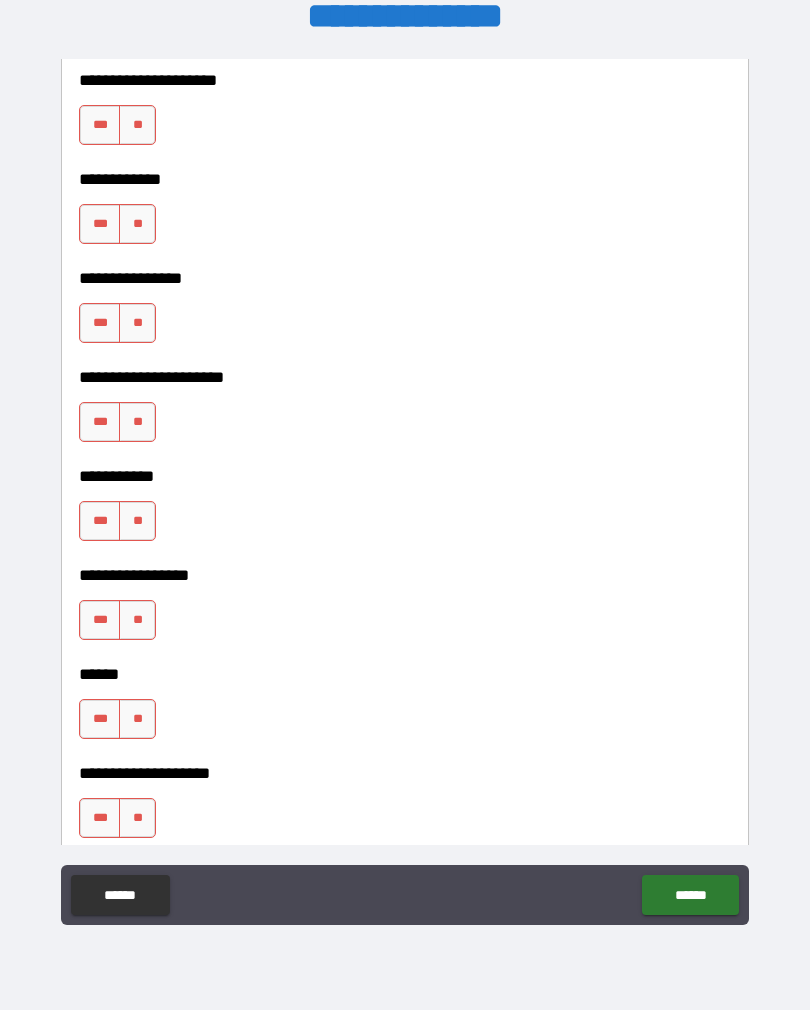 scroll, scrollTop: 5185, scrollLeft: 0, axis: vertical 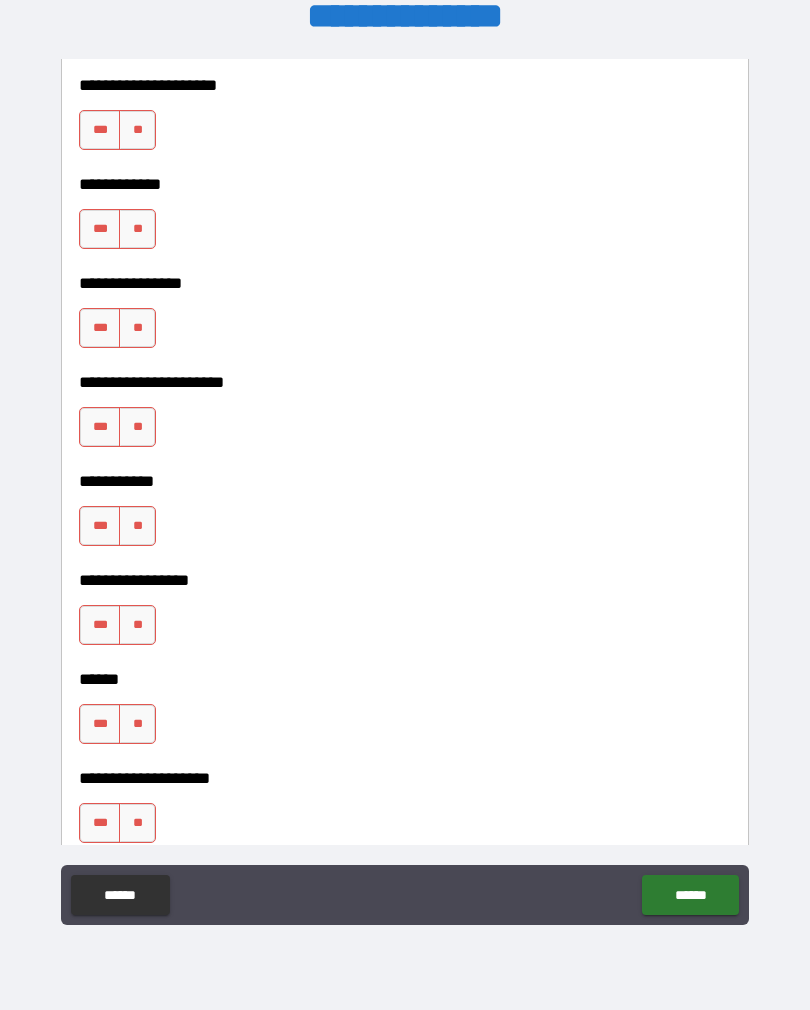 click on "**" at bounding box center (137, 130) 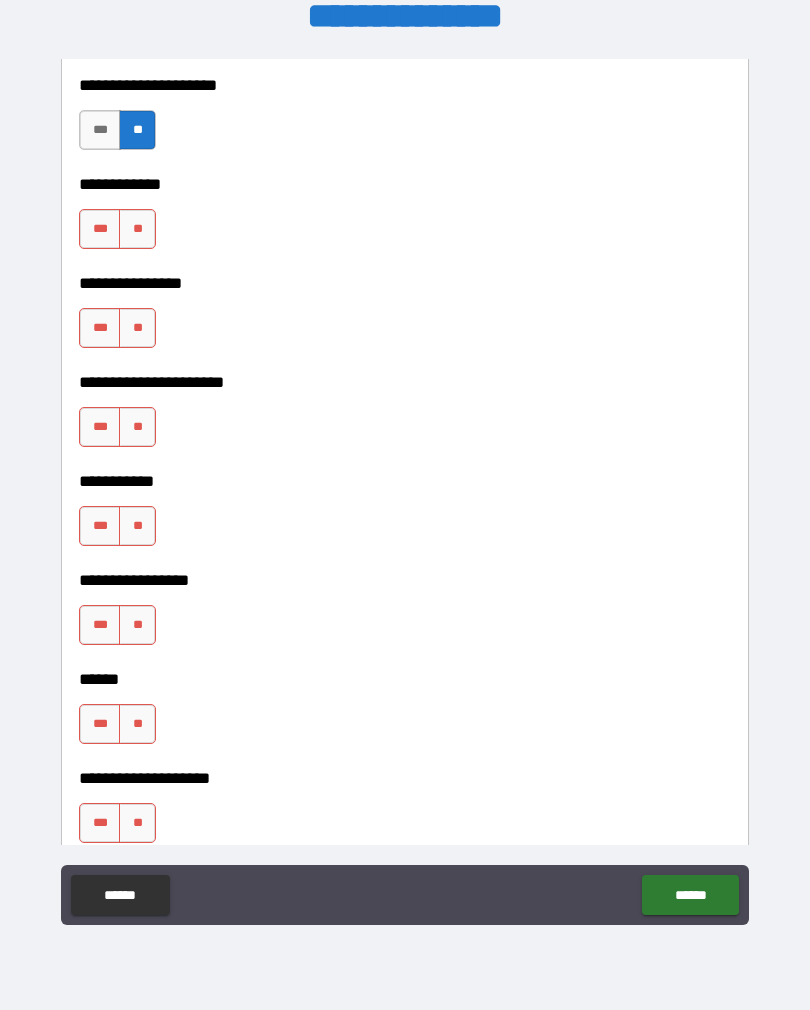 click on "**" at bounding box center (137, 229) 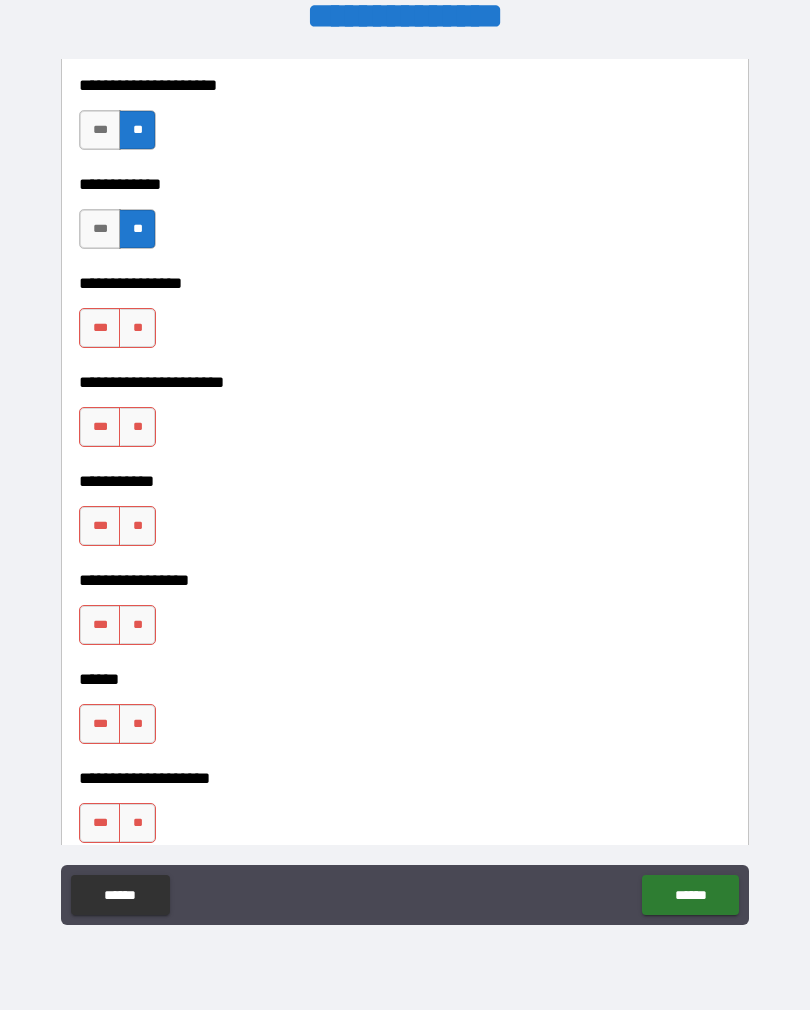 click on "**" at bounding box center (137, 328) 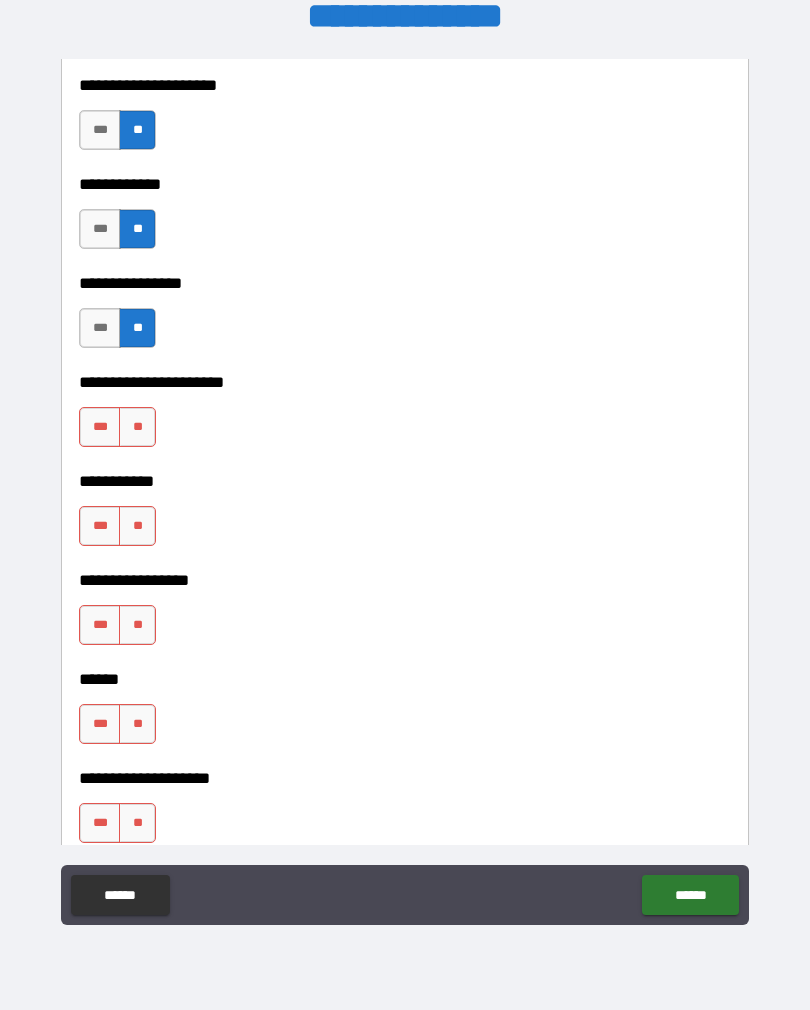 click on "**" at bounding box center [137, 427] 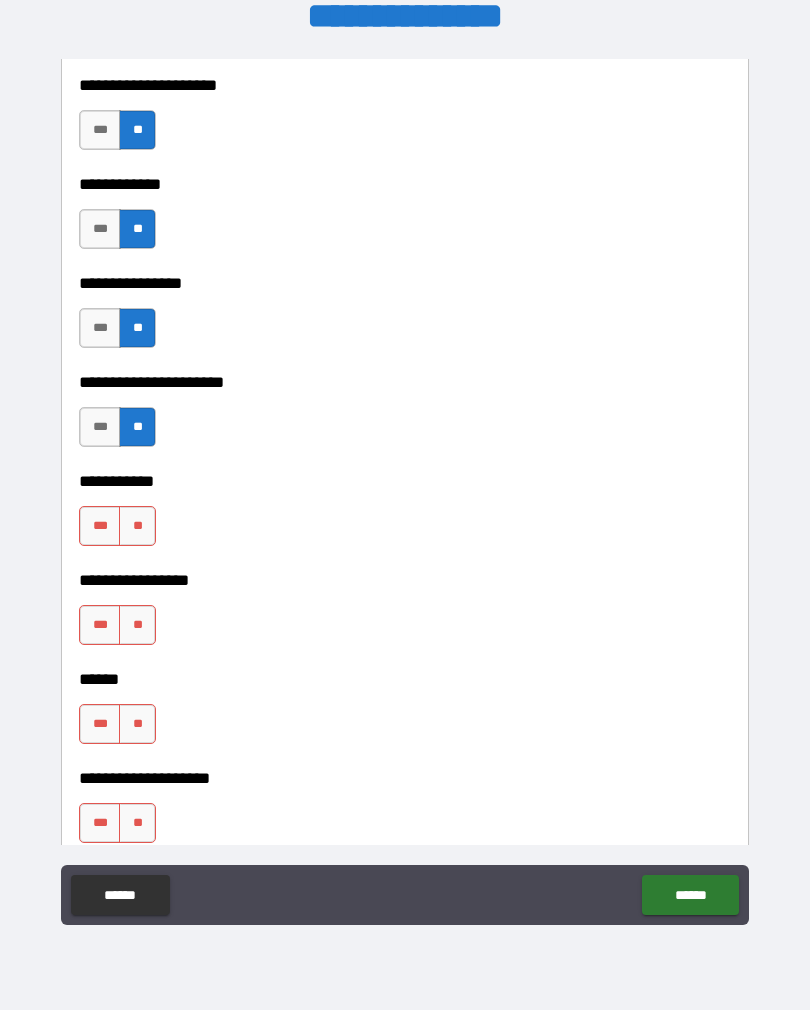 click on "**" at bounding box center [137, 526] 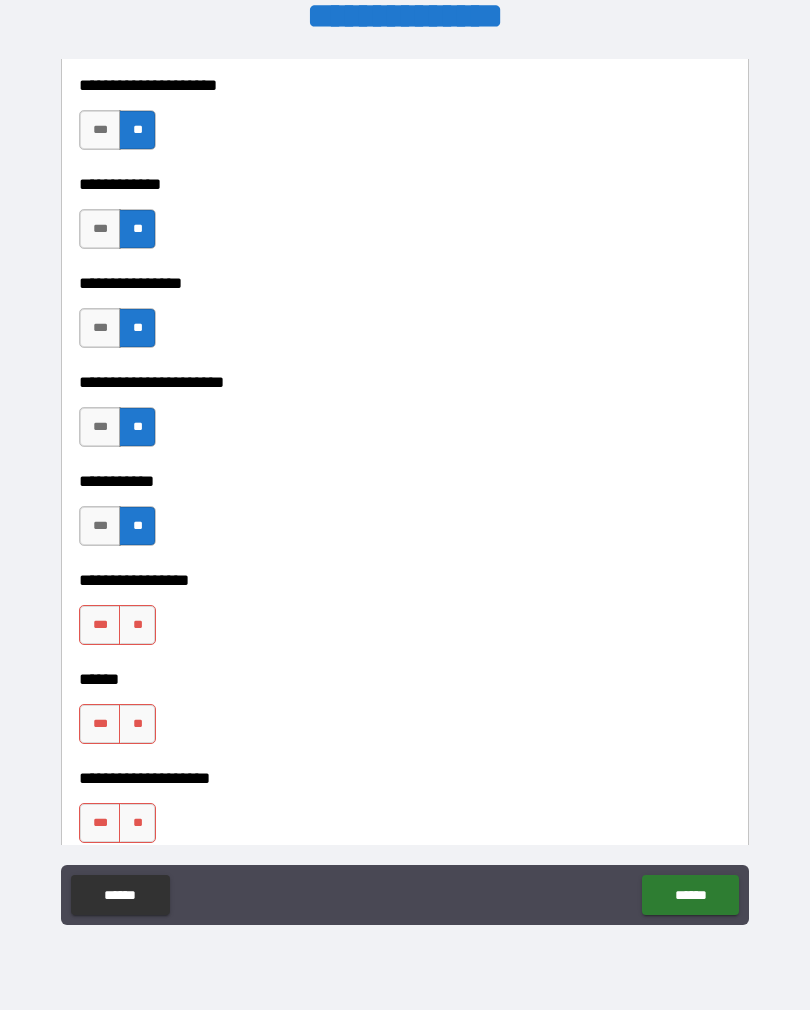click on "**" at bounding box center [137, 625] 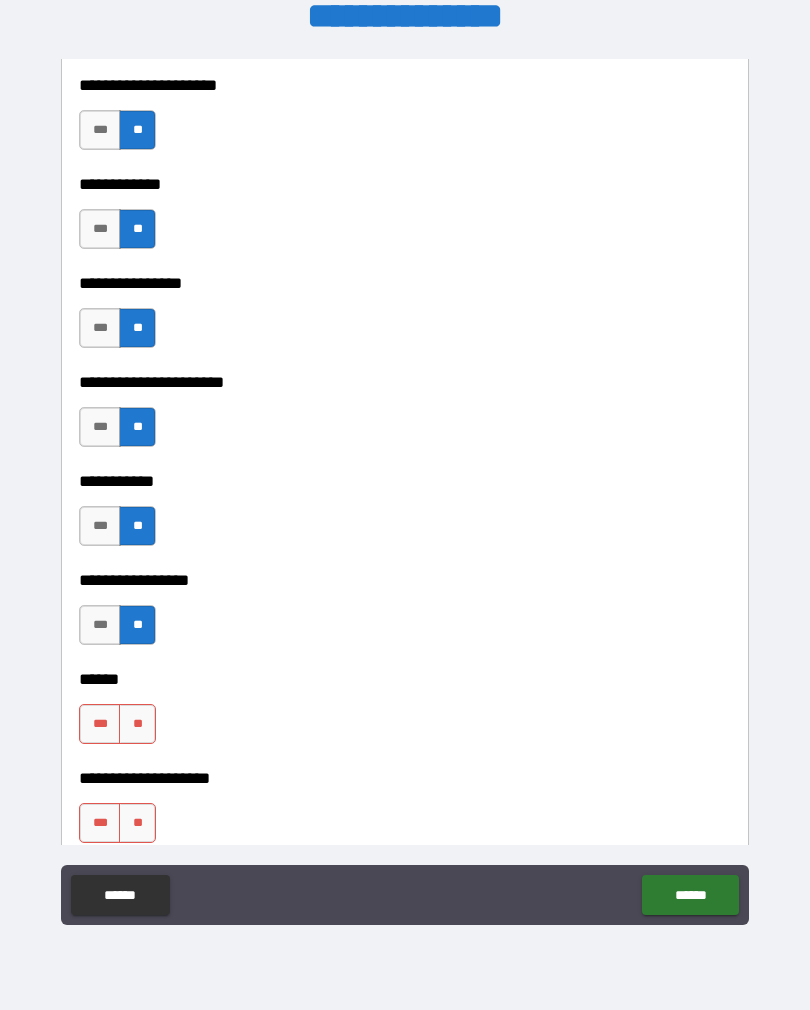 click on "**" at bounding box center (137, 724) 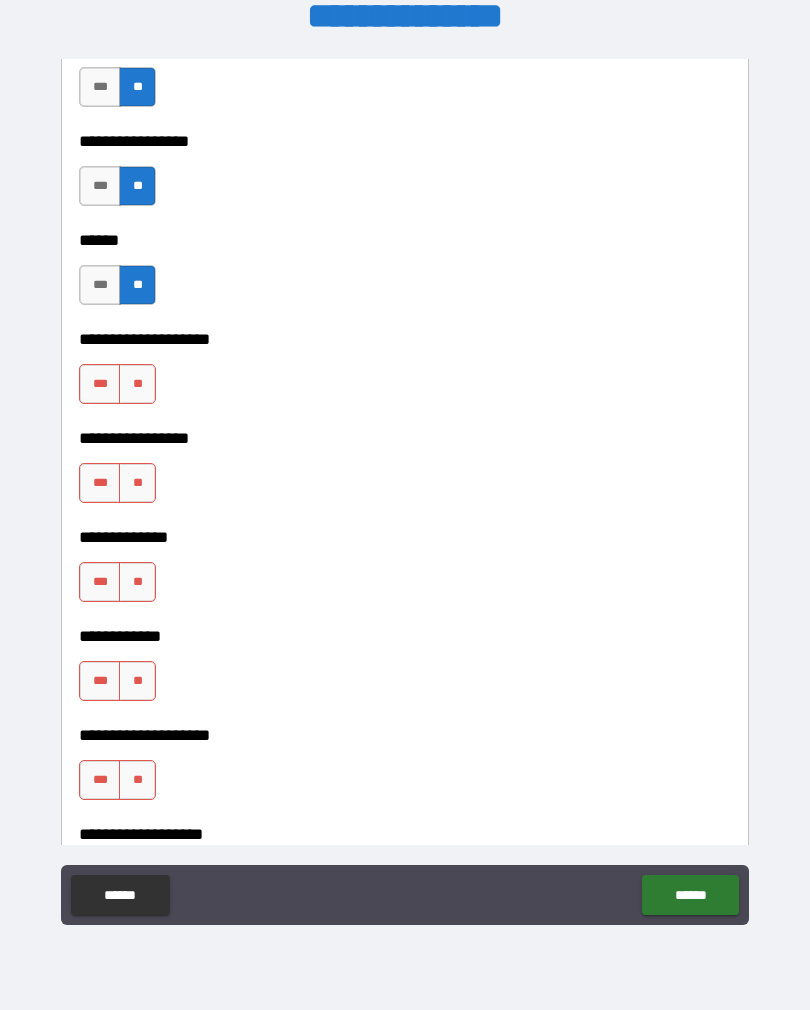 scroll, scrollTop: 5628, scrollLeft: 0, axis: vertical 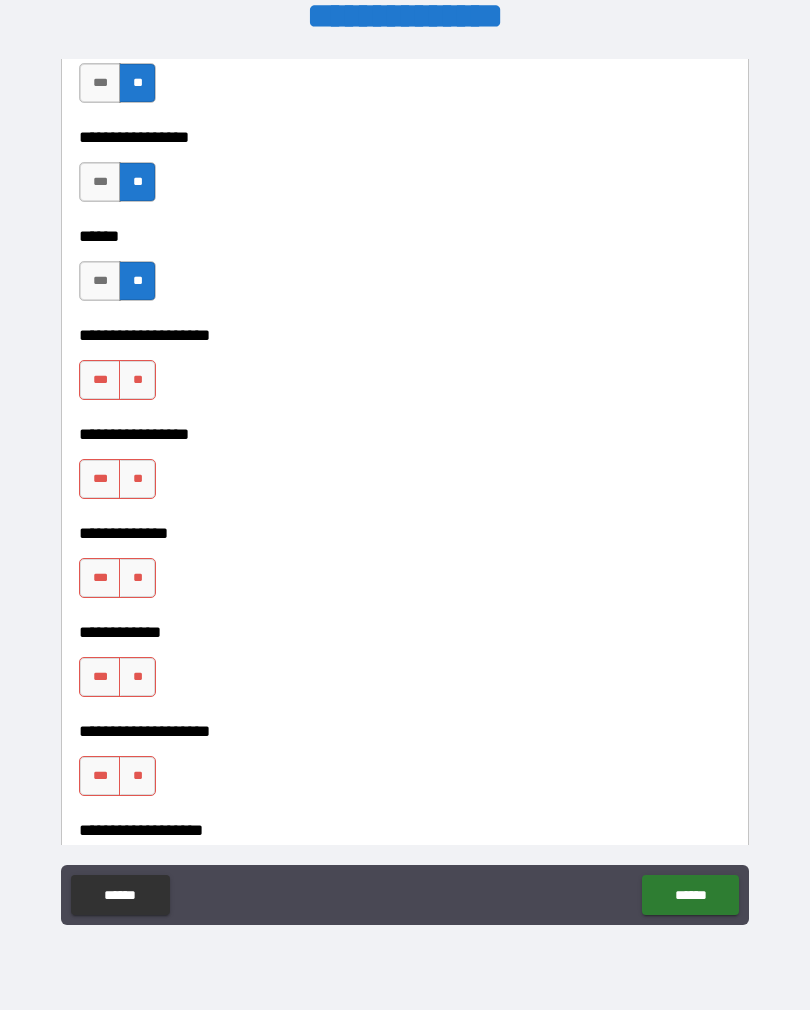 click on "**********" at bounding box center [405, 420] 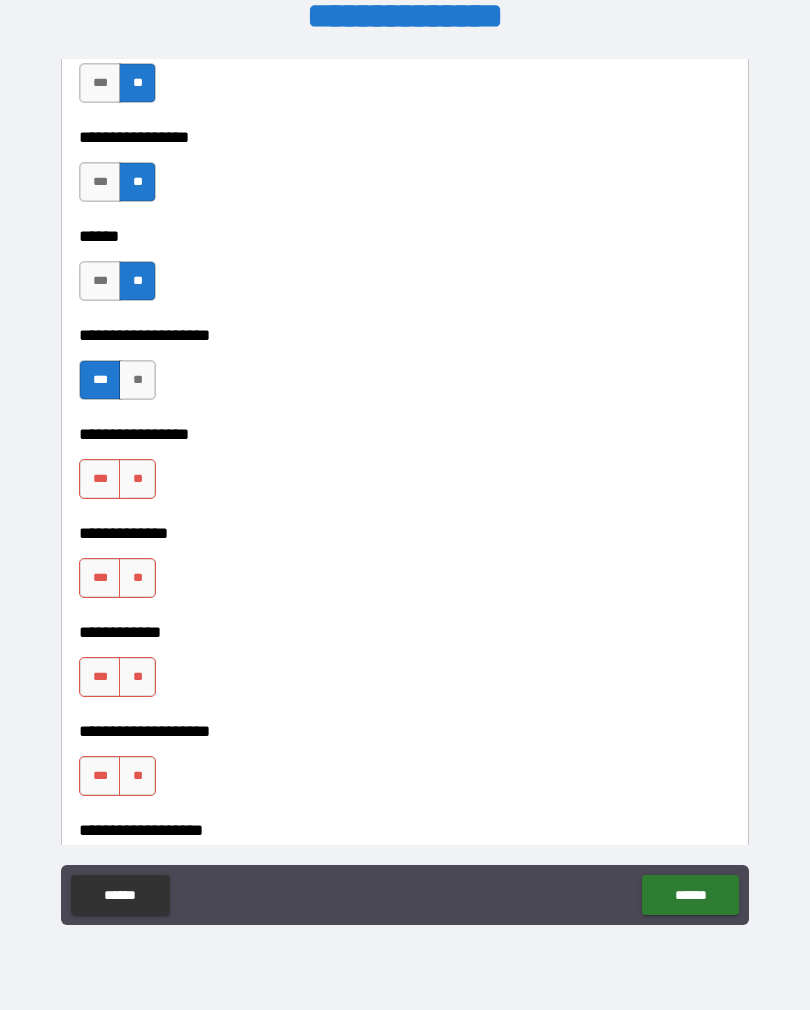 click on "**" at bounding box center (137, 479) 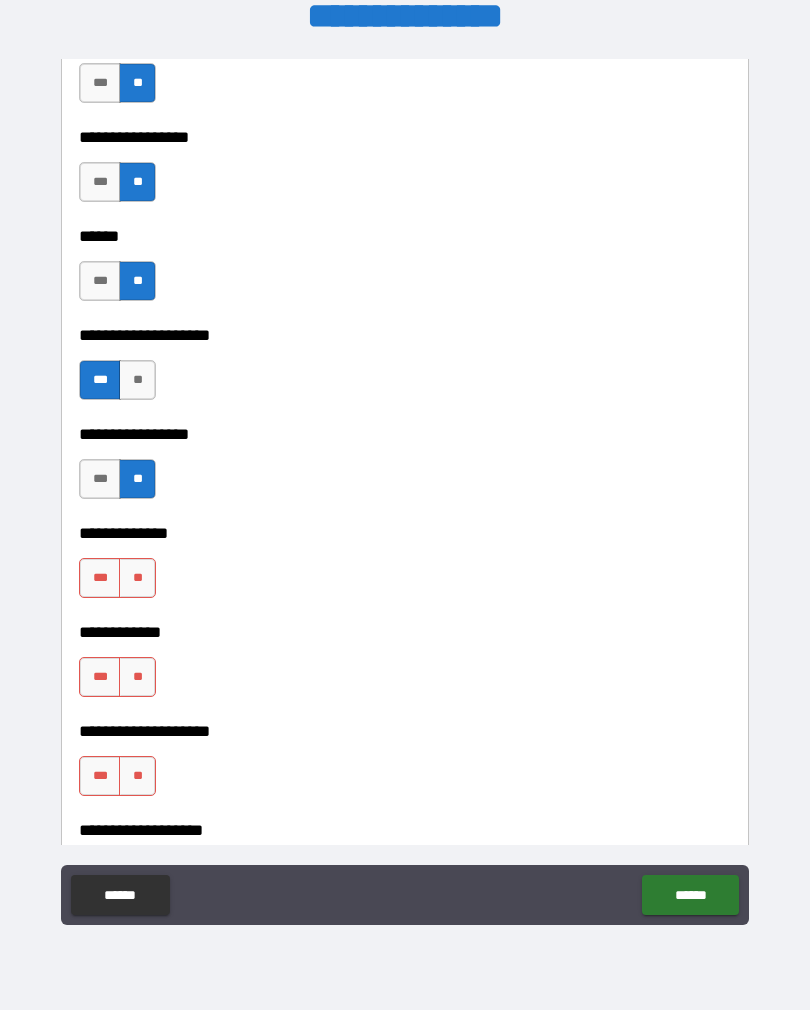 click on "**" at bounding box center [137, 578] 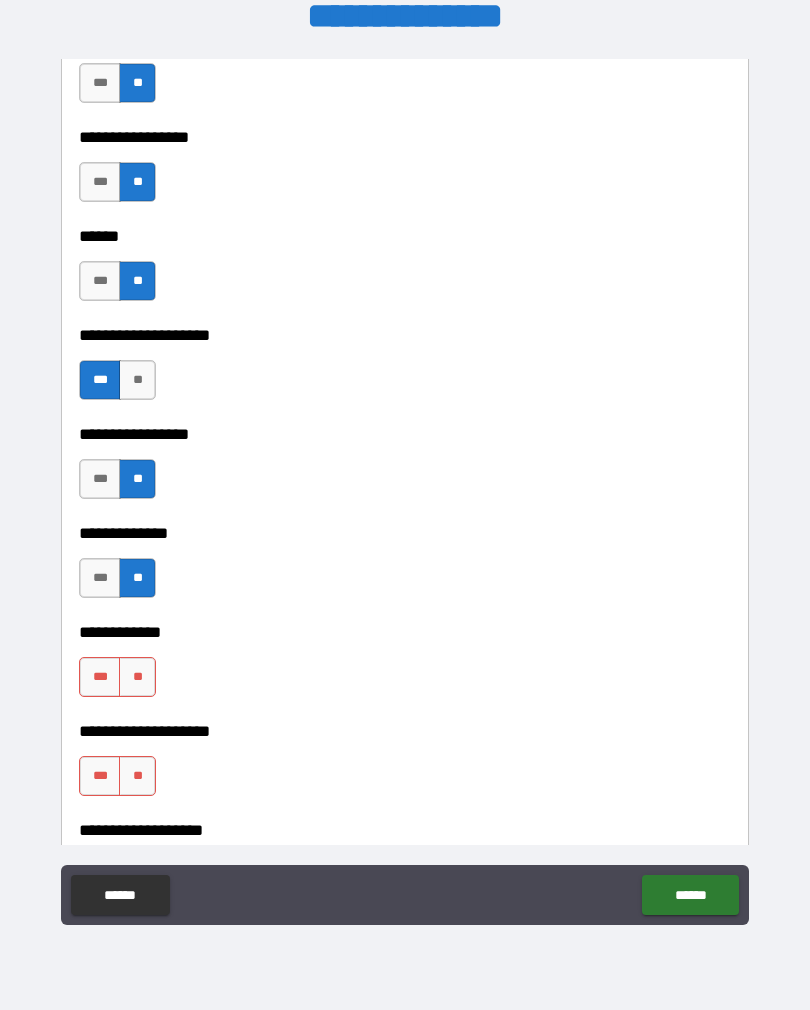 click on "**" at bounding box center (137, 677) 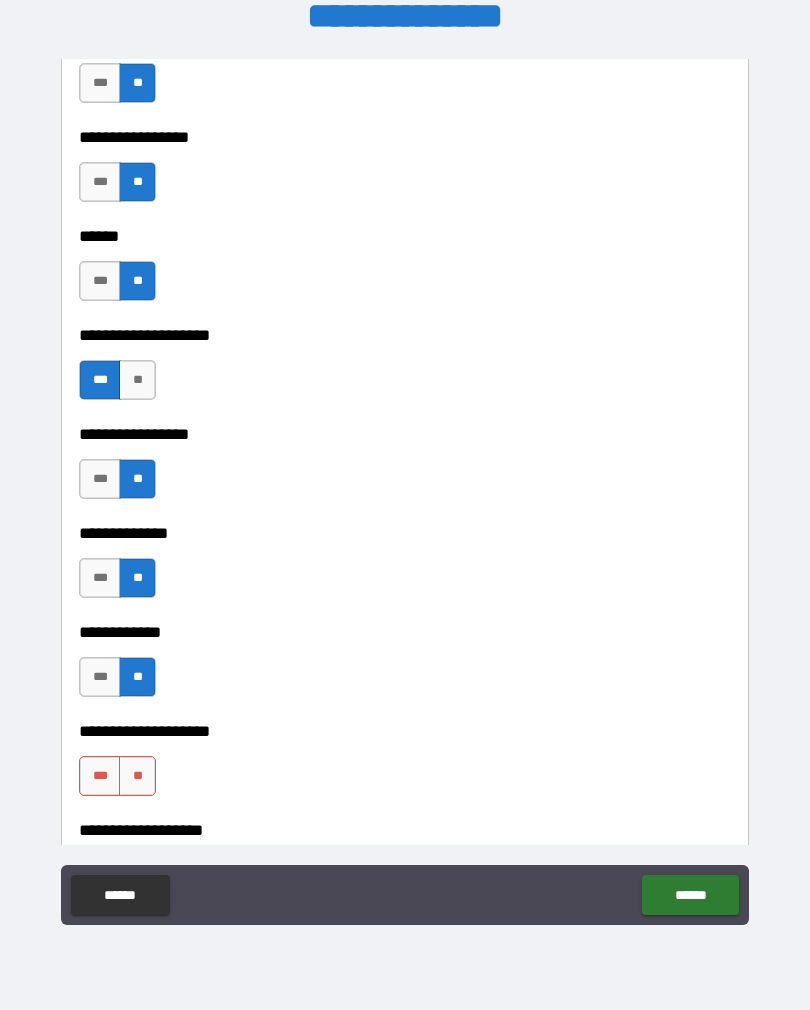 click on "**" at bounding box center [137, 677] 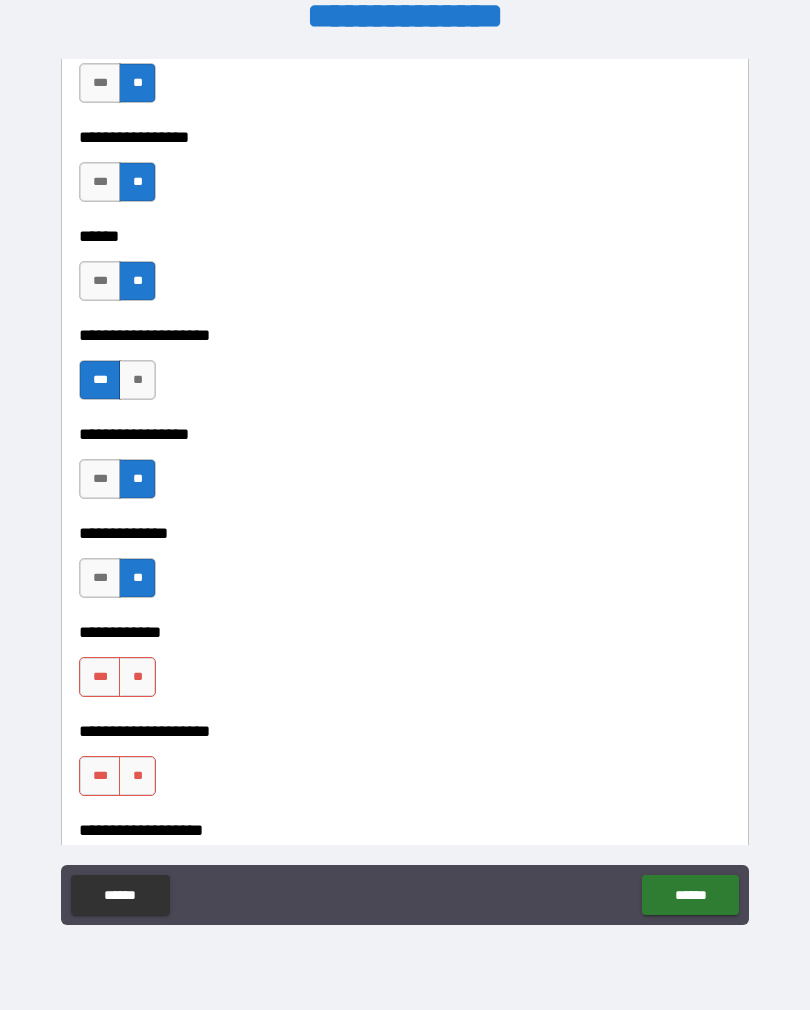 click on "**" at bounding box center [137, 776] 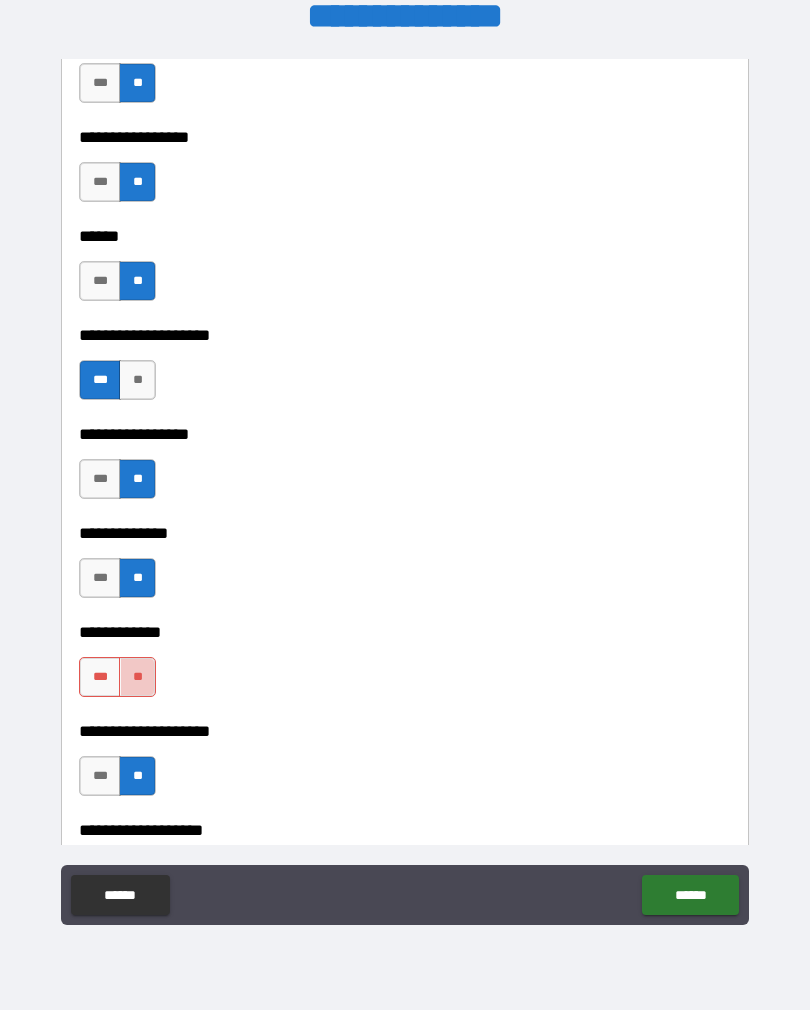 click on "**" at bounding box center [137, 677] 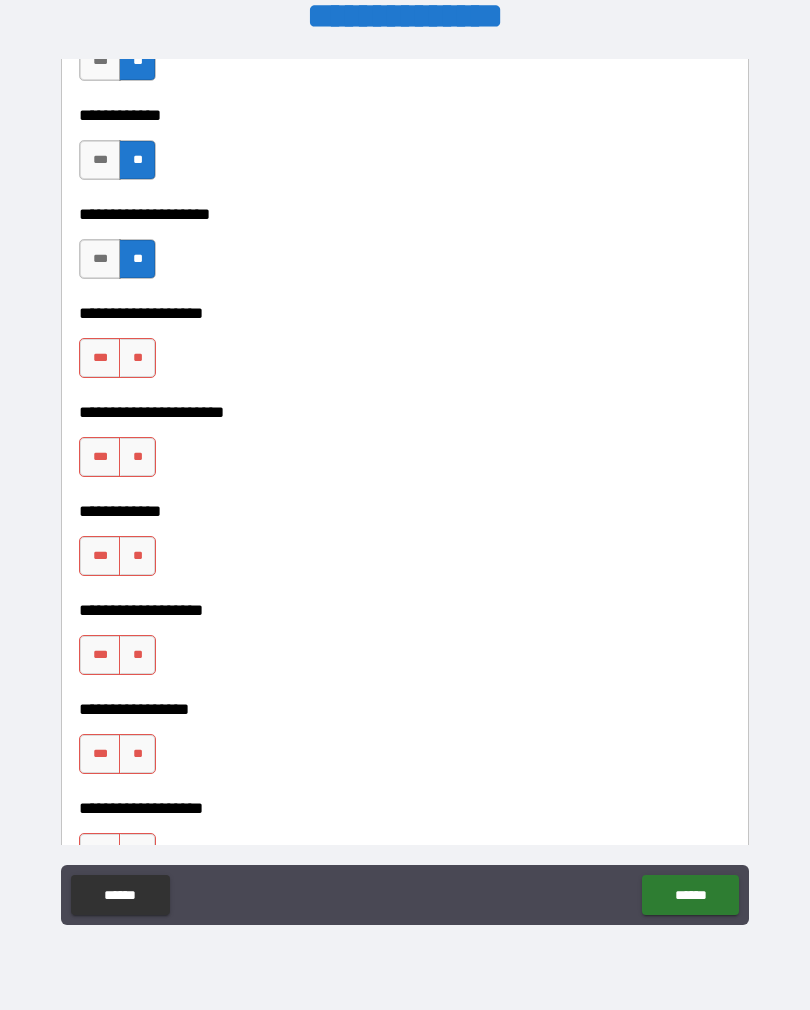 scroll, scrollTop: 6146, scrollLeft: 0, axis: vertical 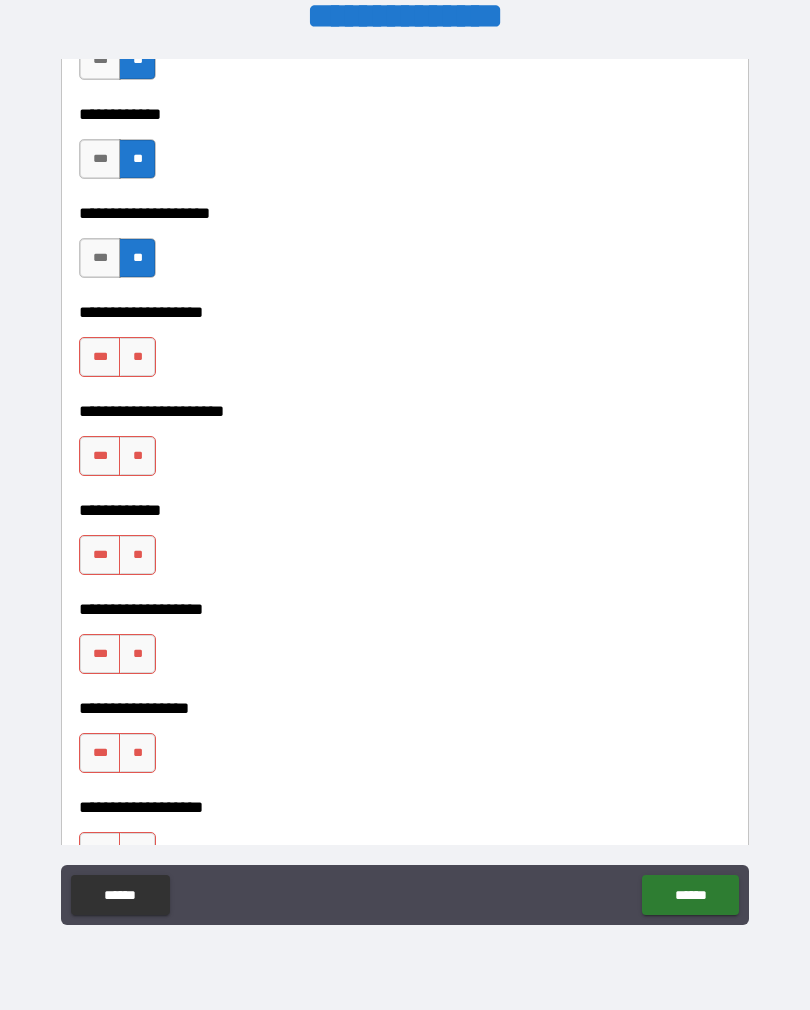 click on "**" at bounding box center (137, 357) 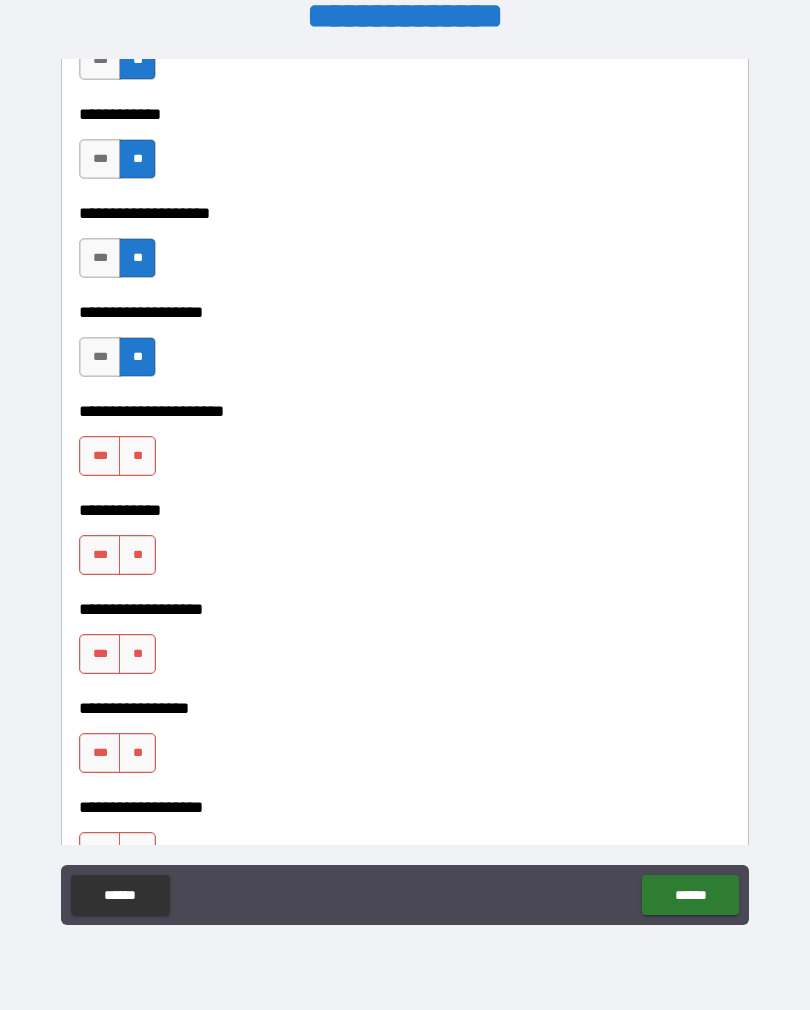 click on "**" at bounding box center (137, 456) 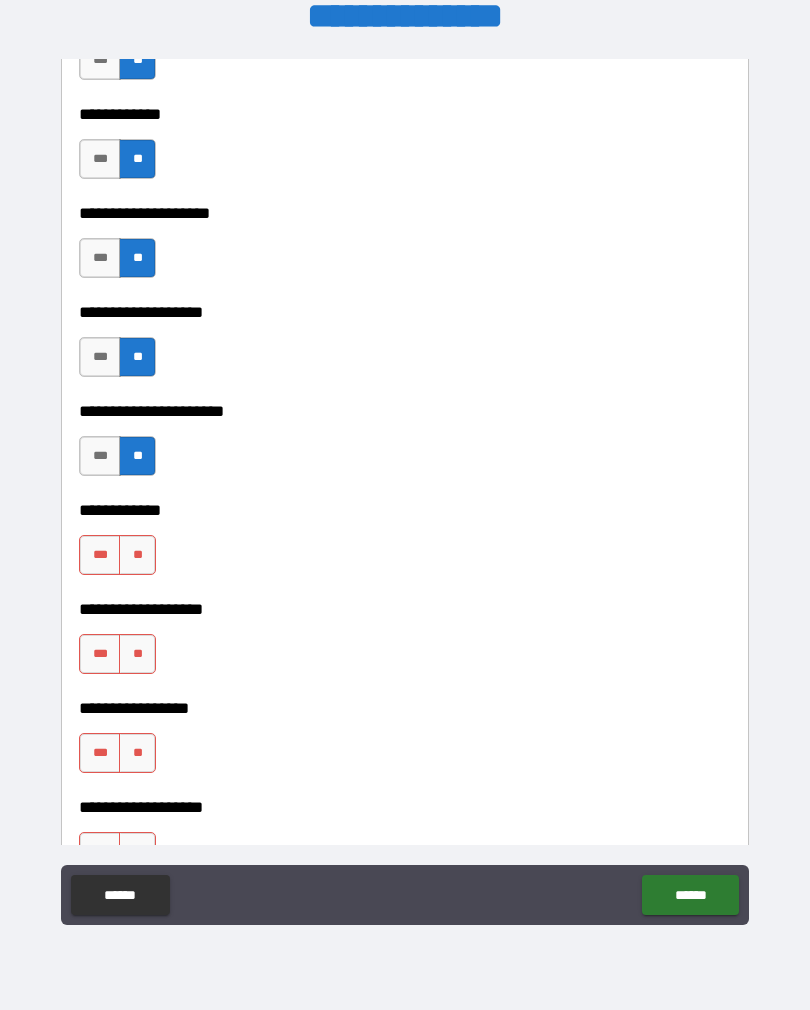 click on "**" at bounding box center (137, 555) 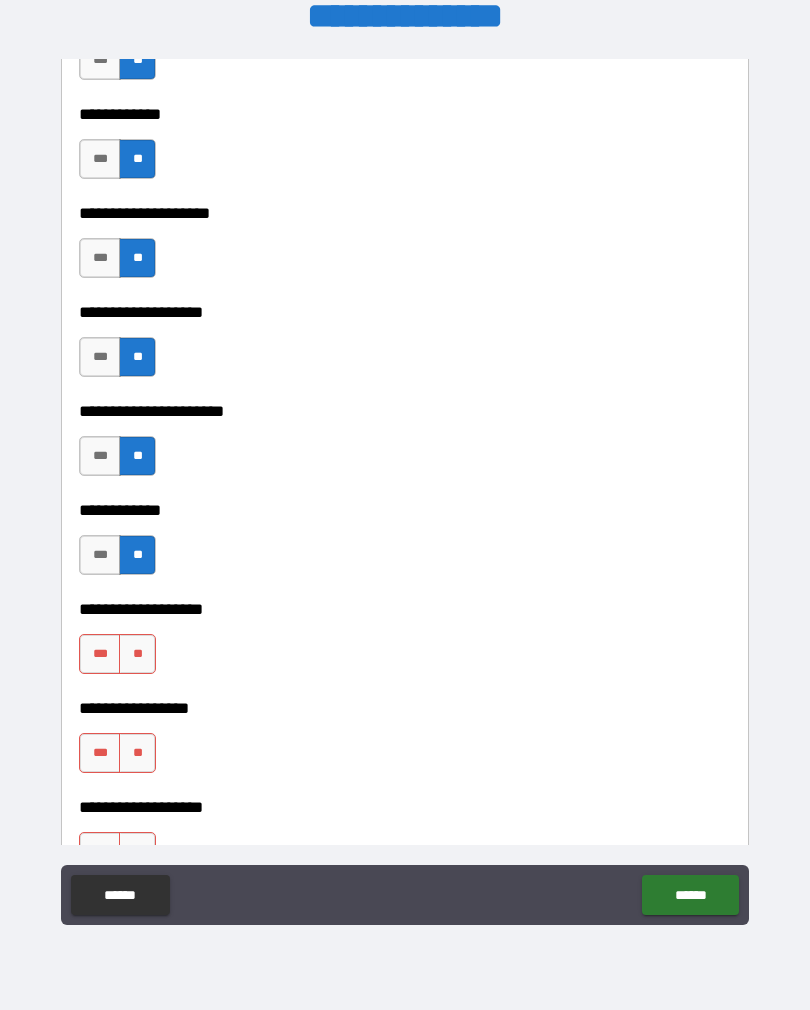 click on "**" at bounding box center (137, 654) 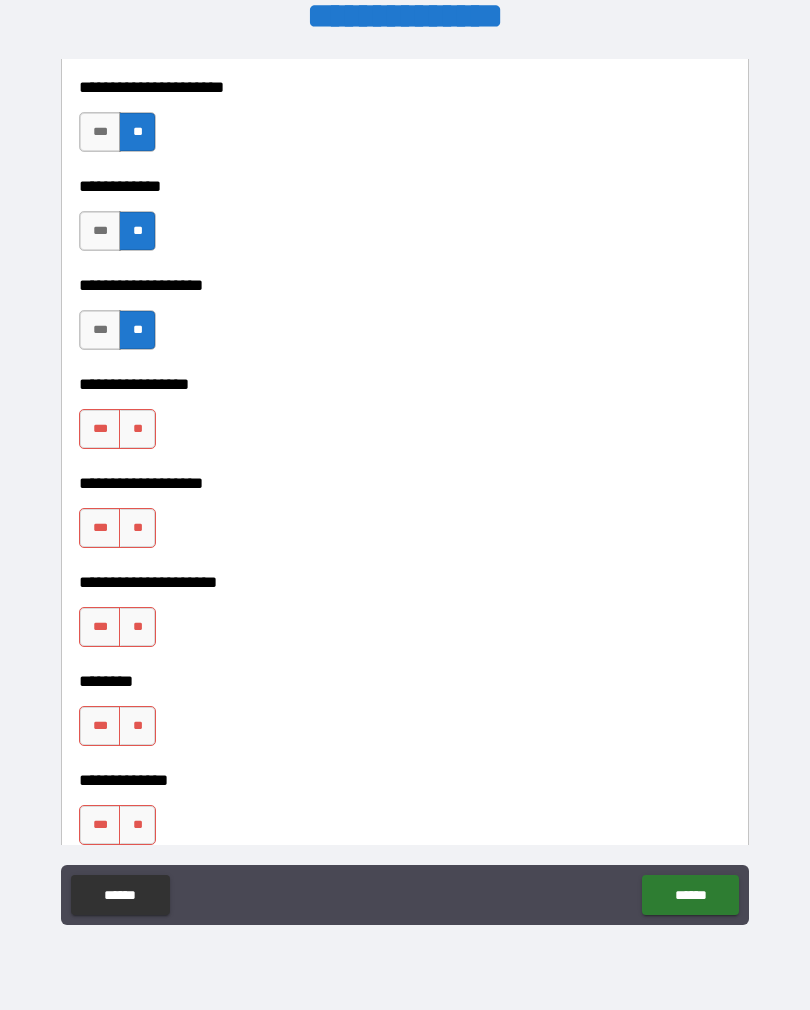 scroll, scrollTop: 6495, scrollLeft: 0, axis: vertical 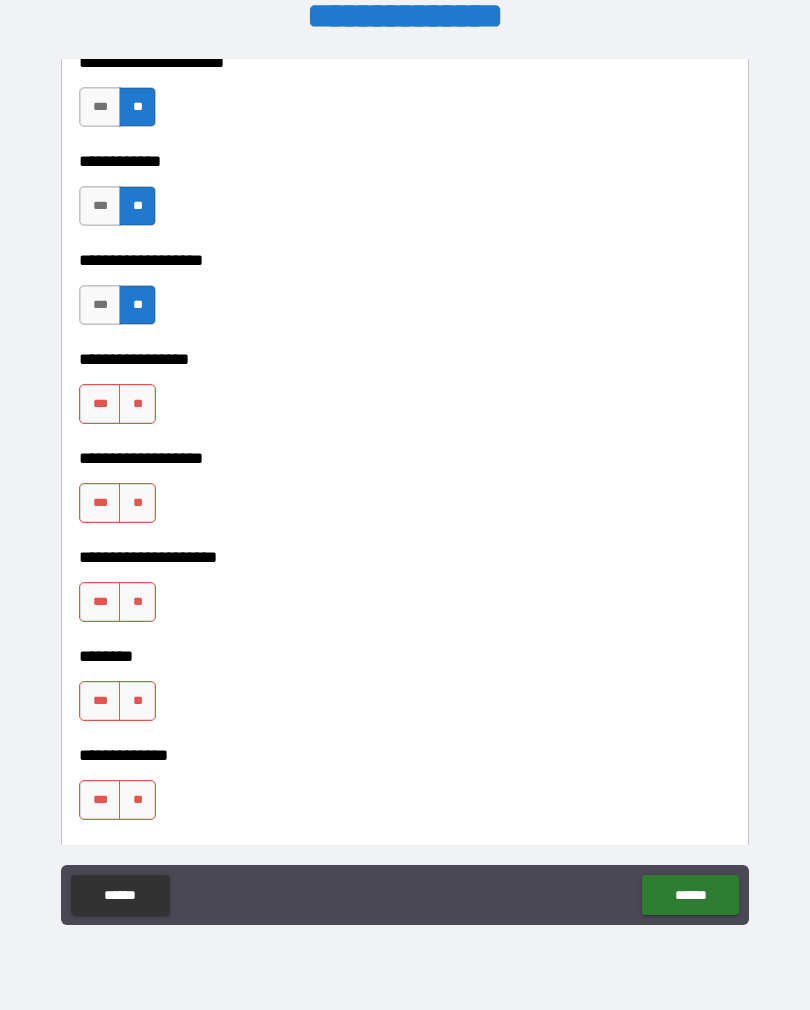 click on "**" at bounding box center (137, 404) 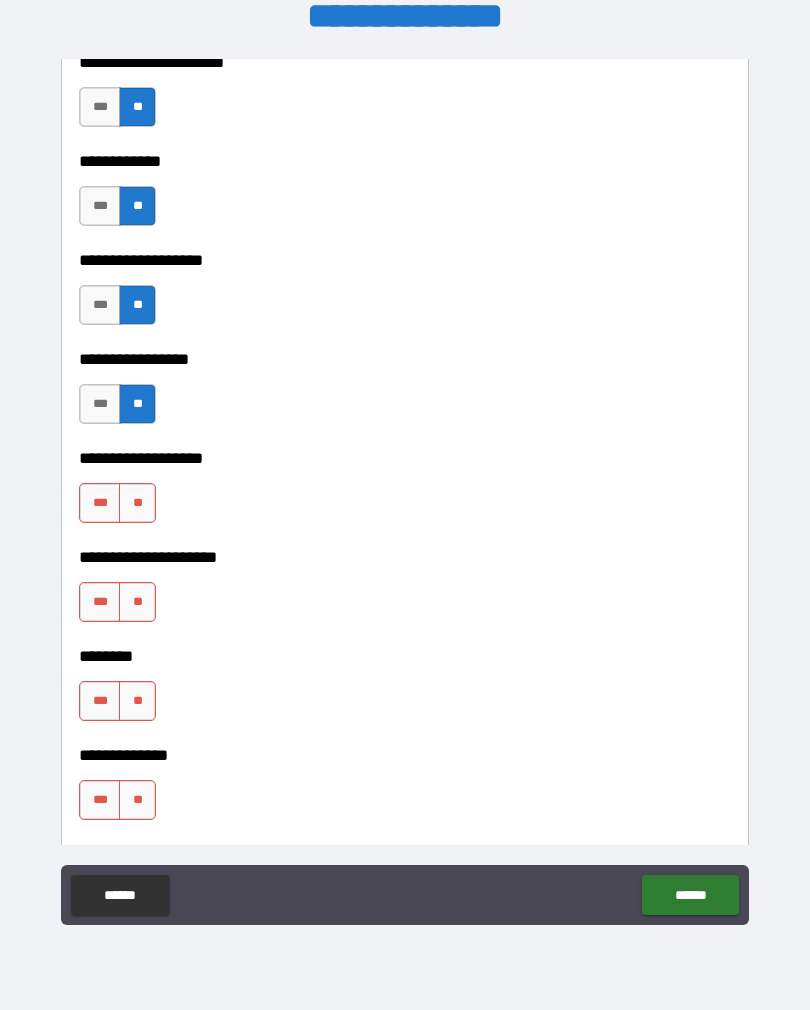 click on "**" at bounding box center (137, 503) 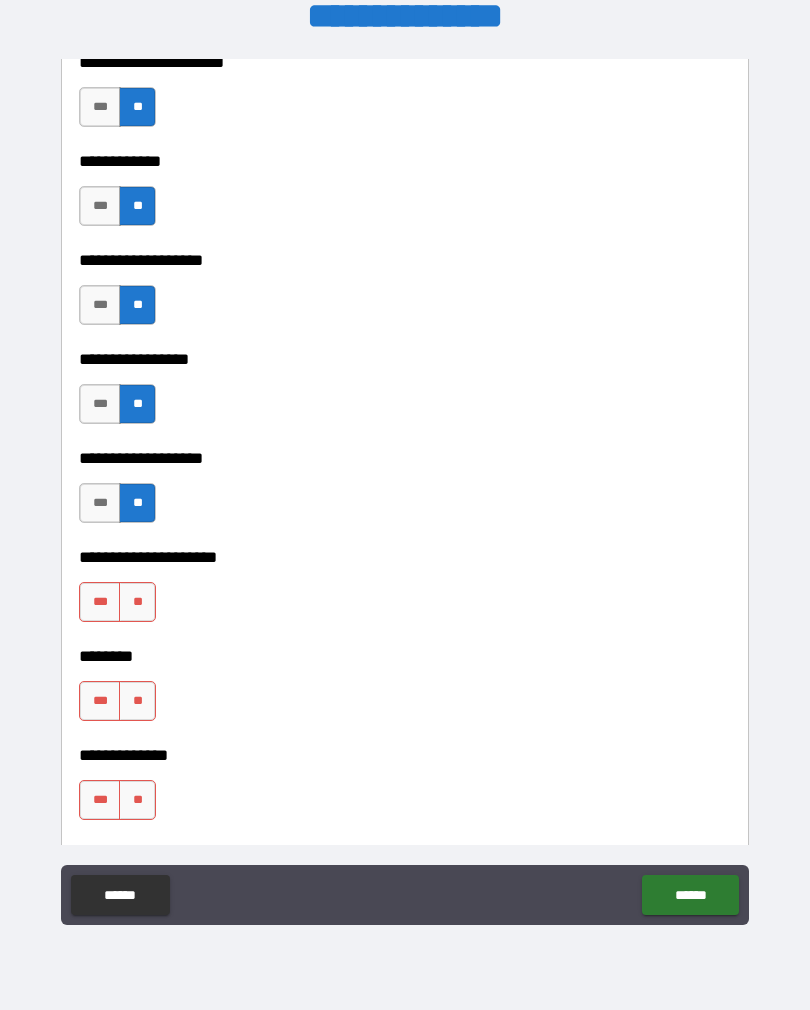 click on "**" at bounding box center [137, 602] 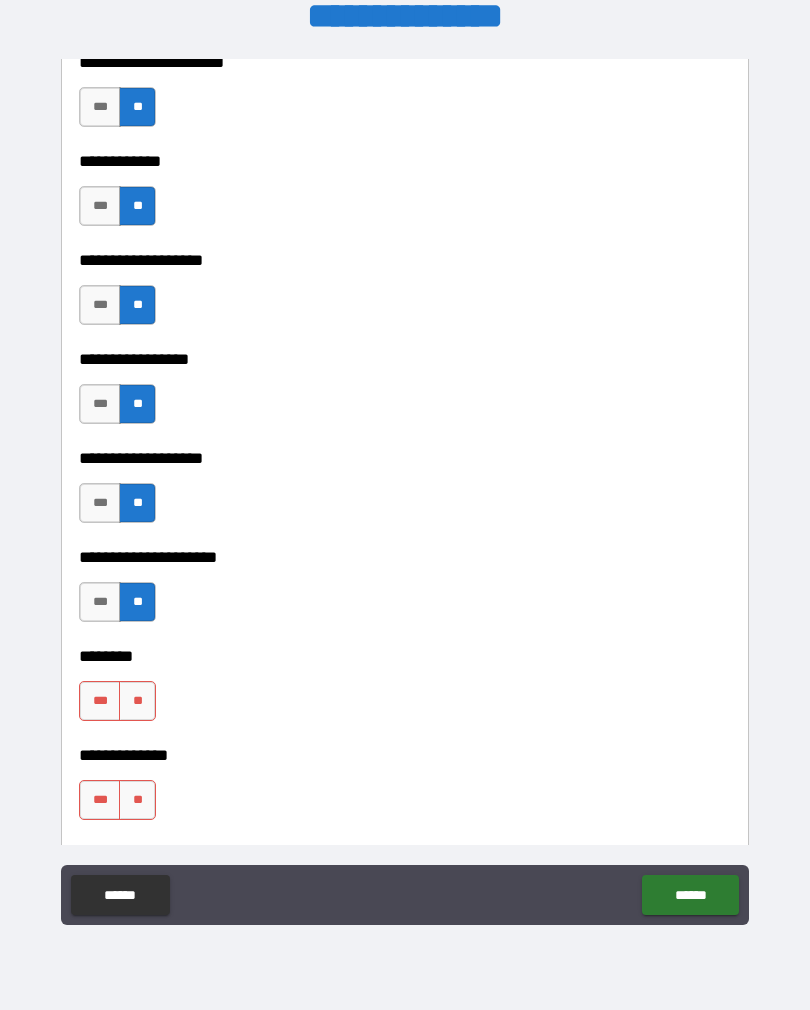 click on "**" at bounding box center (137, 701) 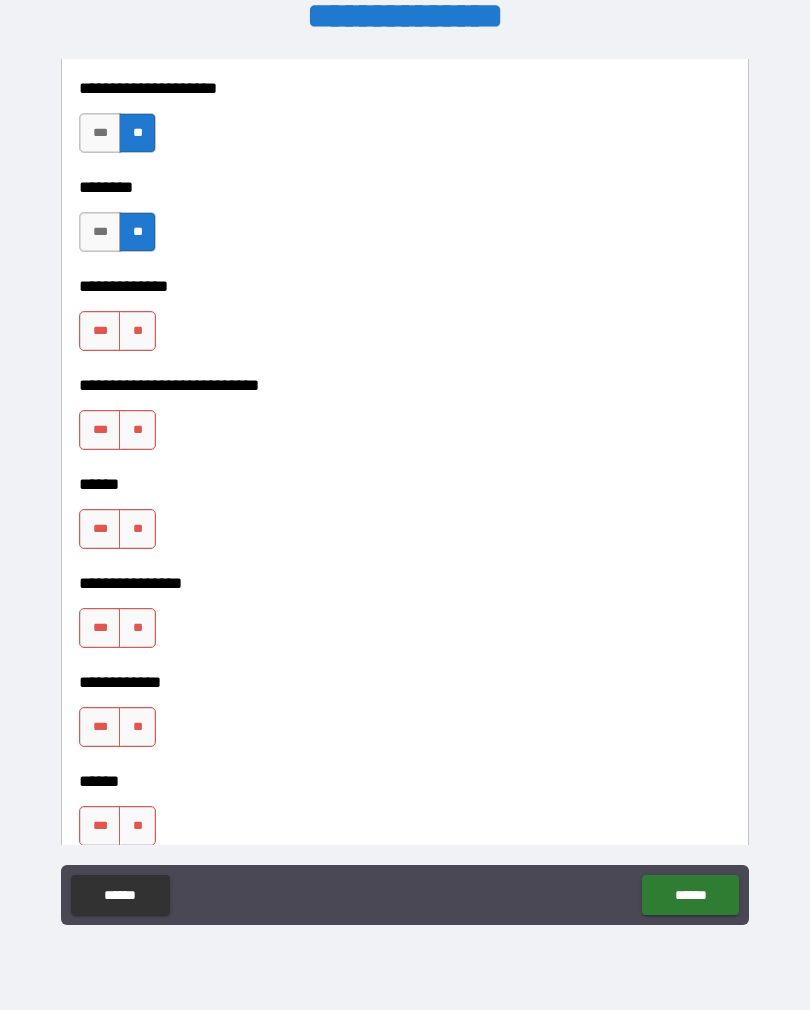 scroll, scrollTop: 6975, scrollLeft: 0, axis: vertical 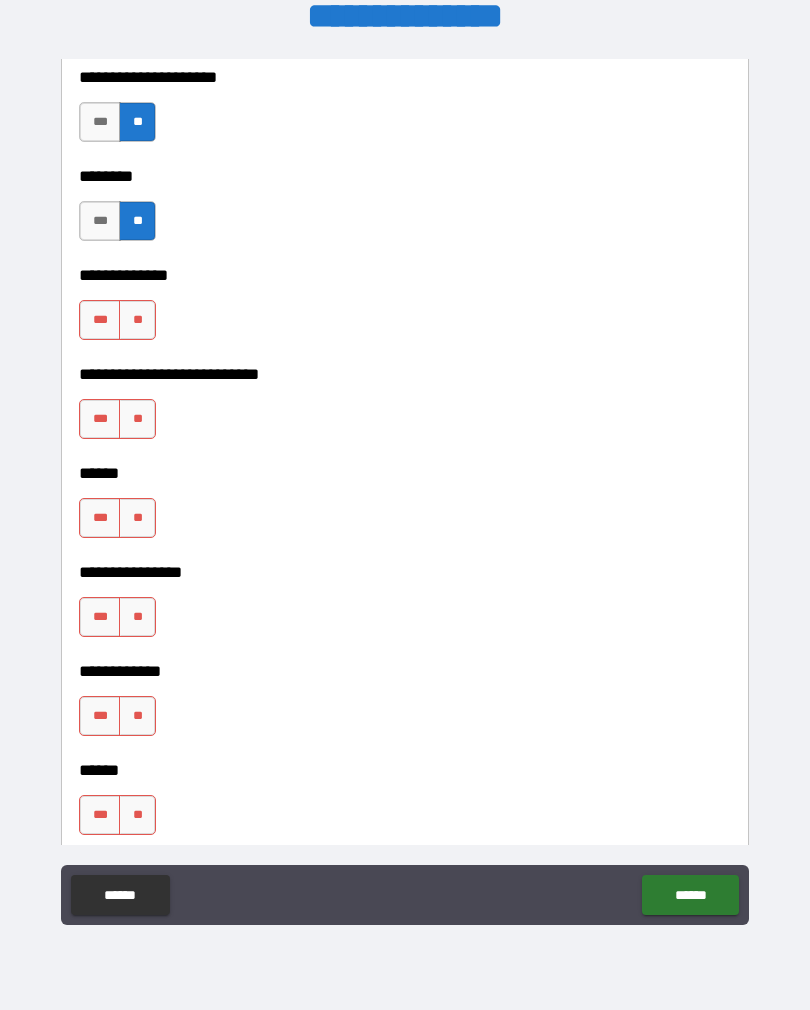 click on "**" at bounding box center [137, 320] 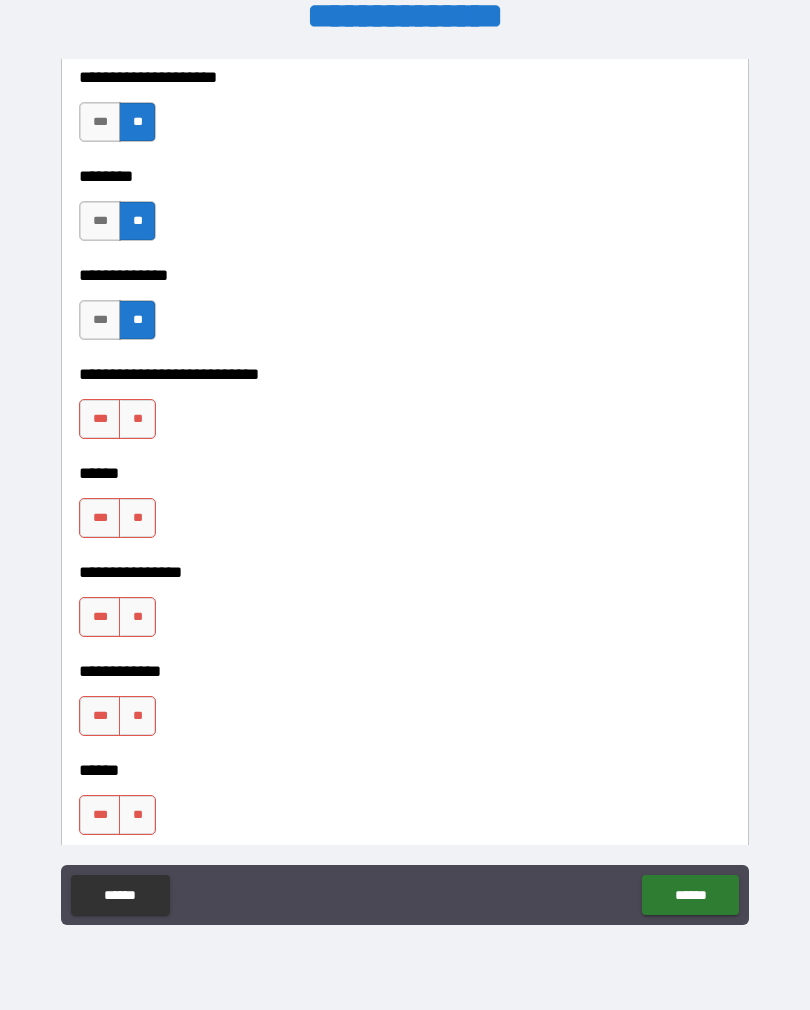 click on "**" at bounding box center (137, 419) 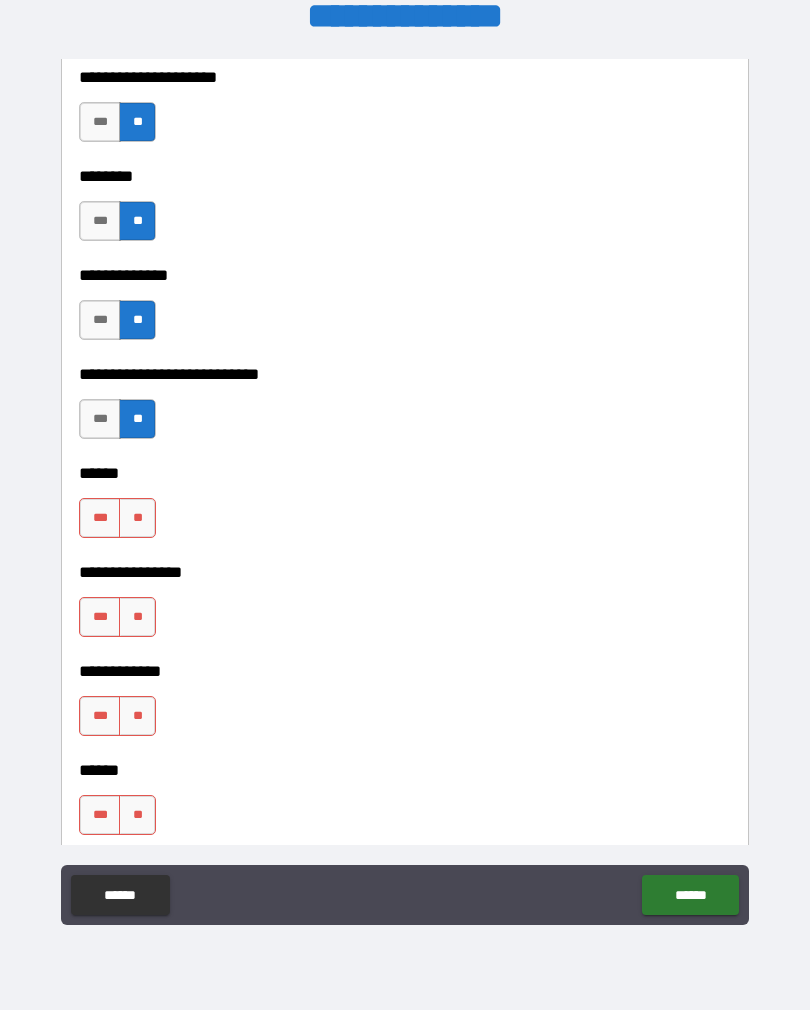 click on "**" at bounding box center (137, 518) 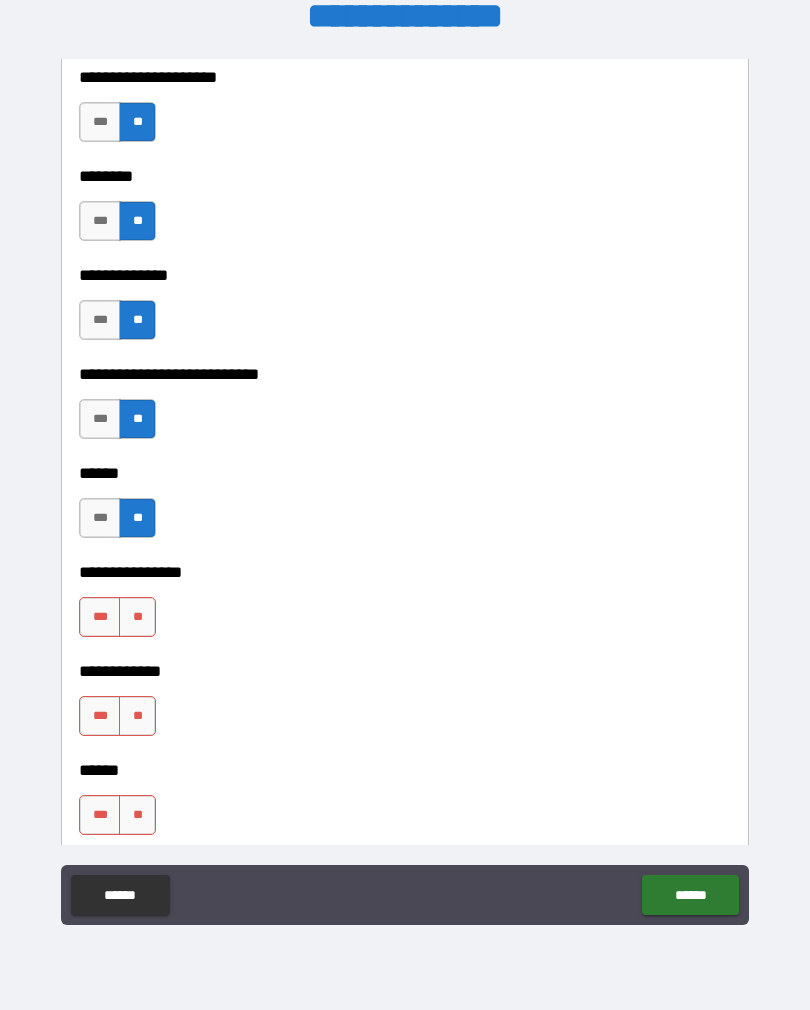 click on "**" at bounding box center [137, 716] 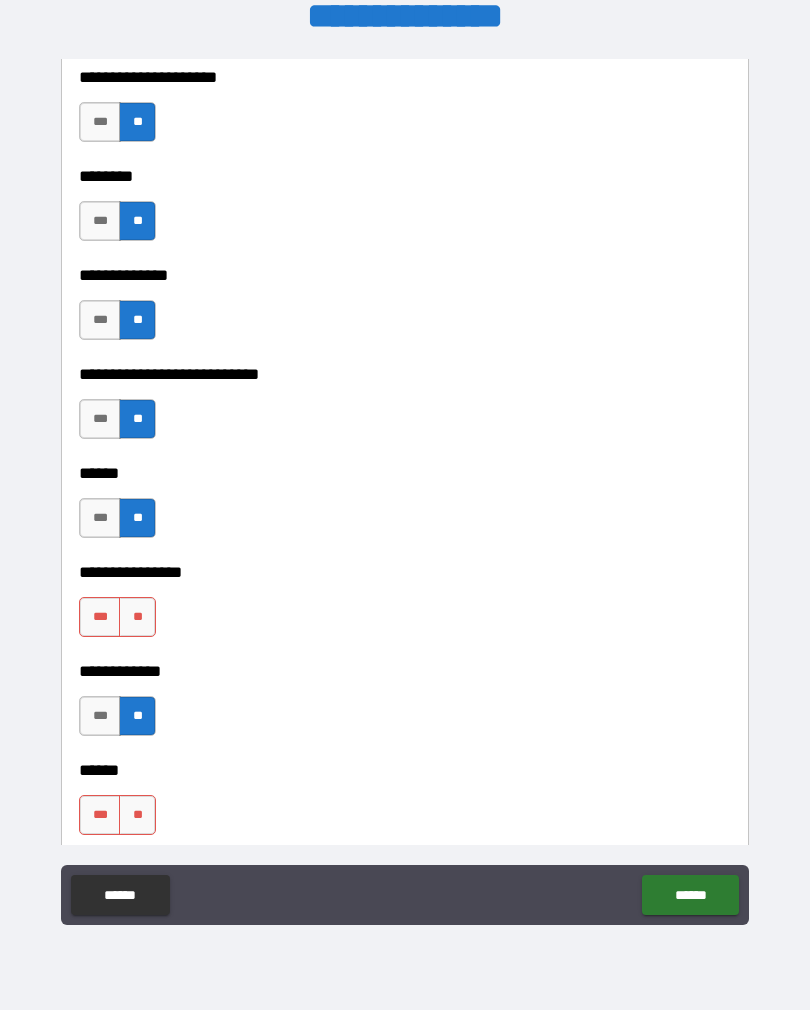 click on "**" at bounding box center (137, 617) 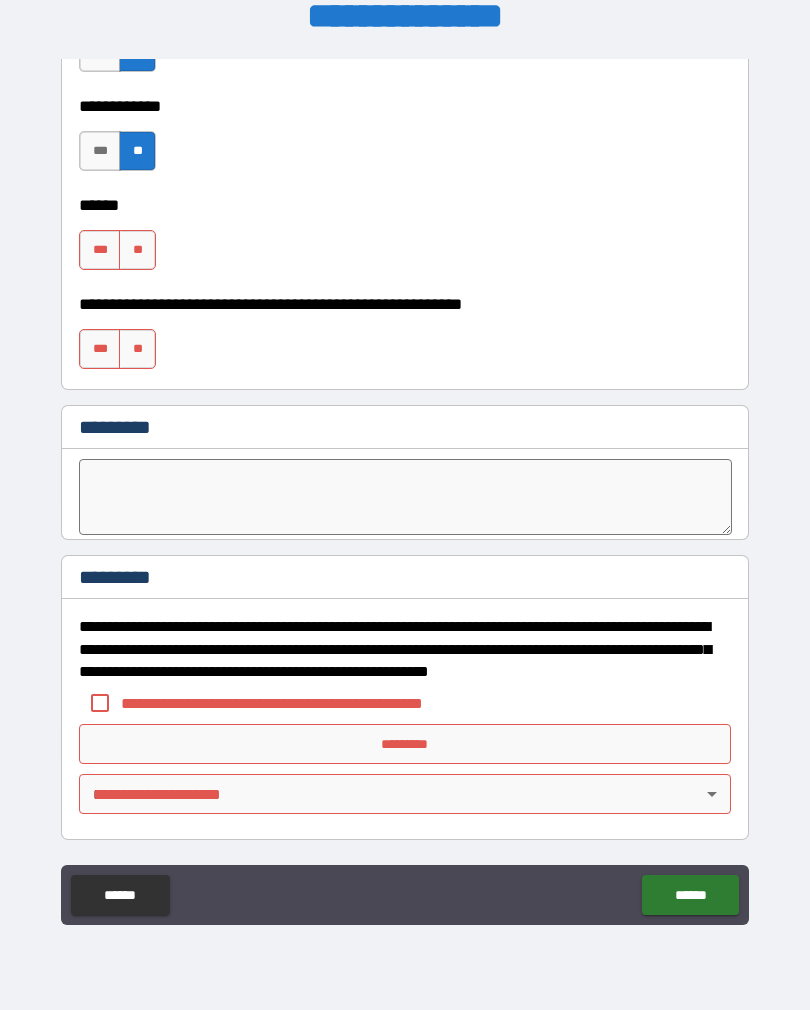 scroll, scrollTop: 7540, scrollLeft: 0, axis: vertical 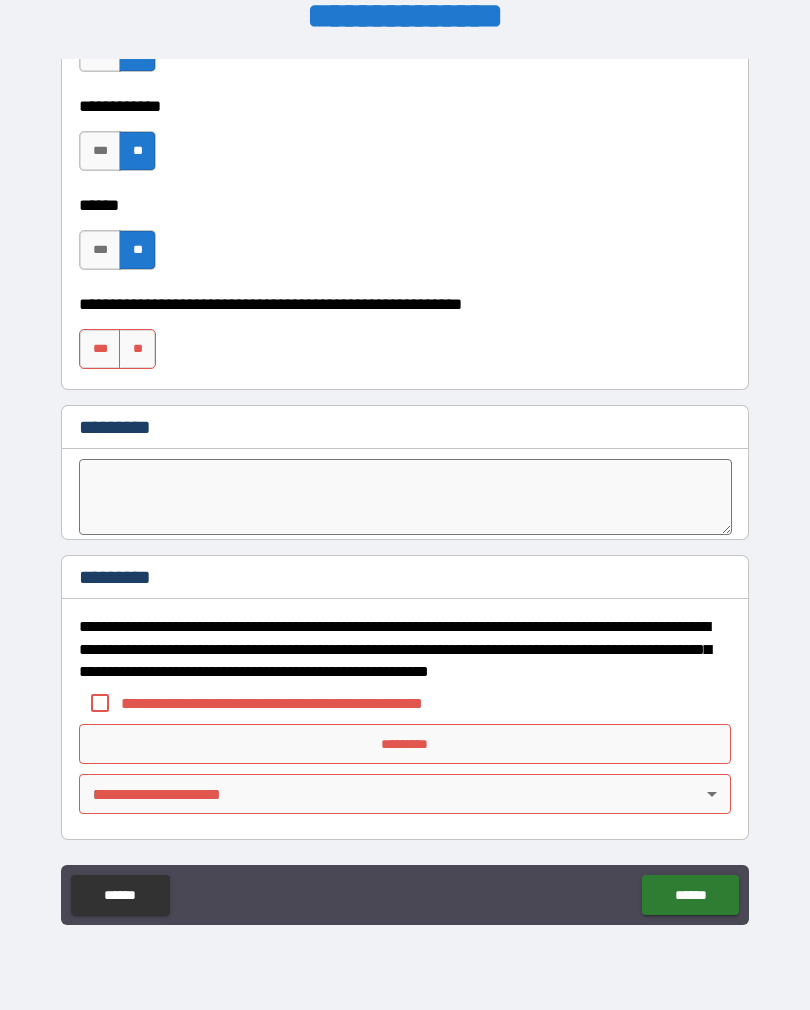 click on "**" at bounding box center [137, 349] 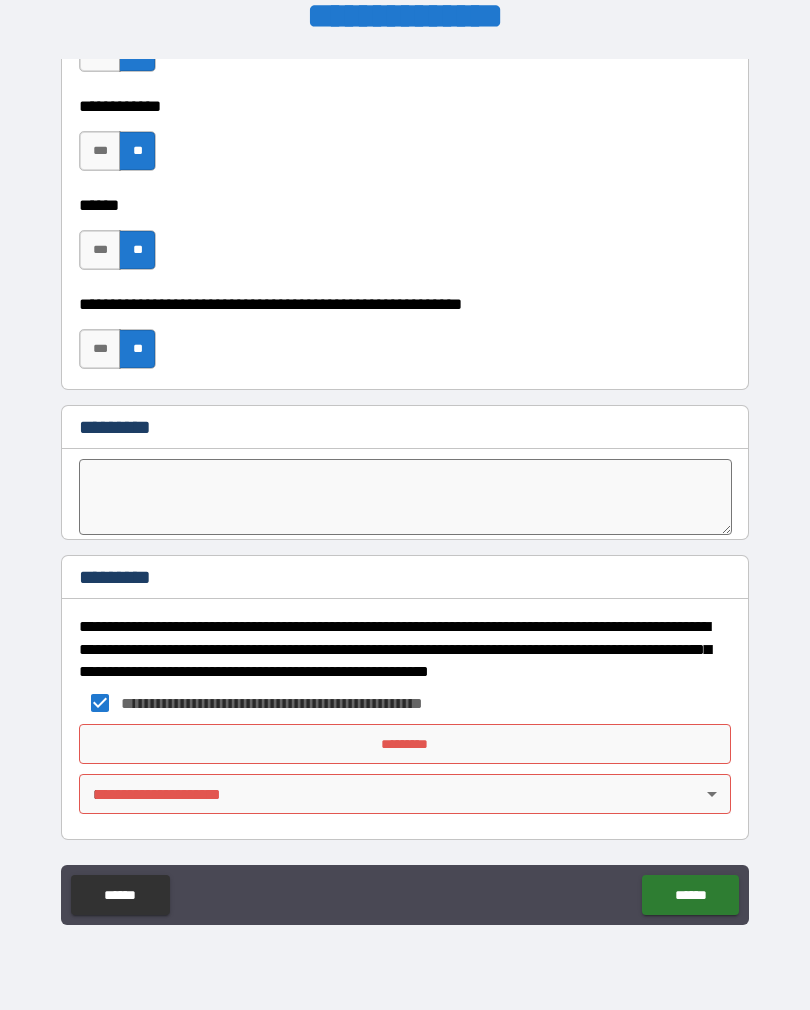 click on "*********" at bounding box center [405, 744] 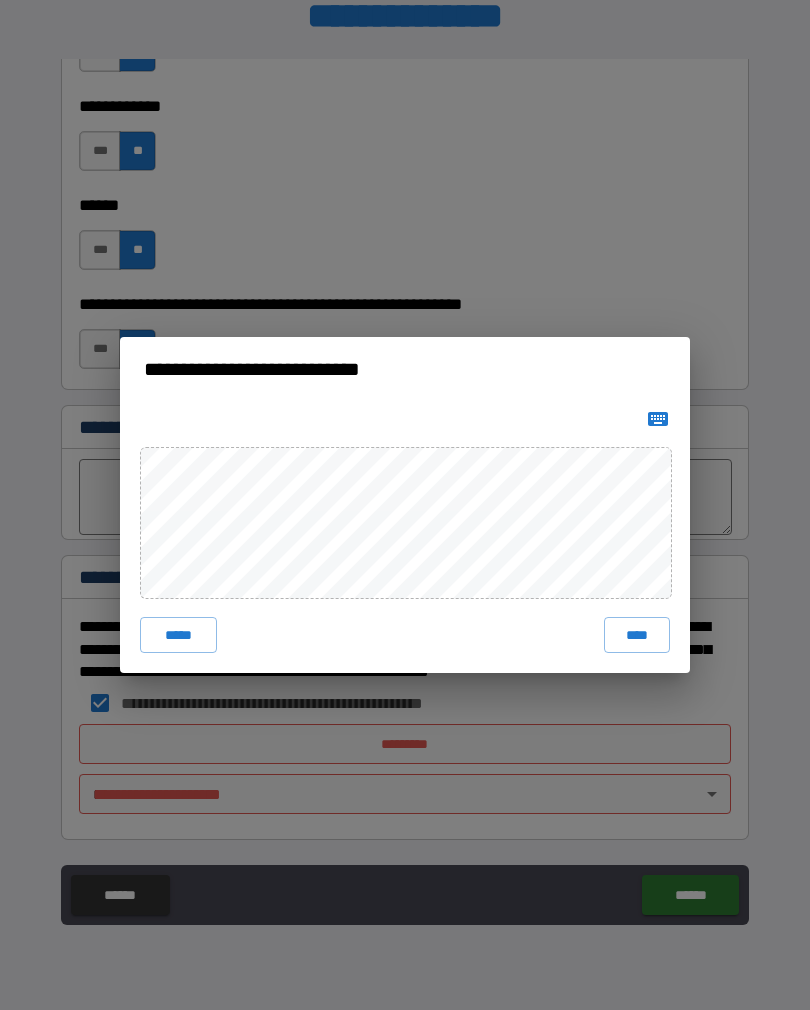 click on "****" at bounding box center (637, 635) 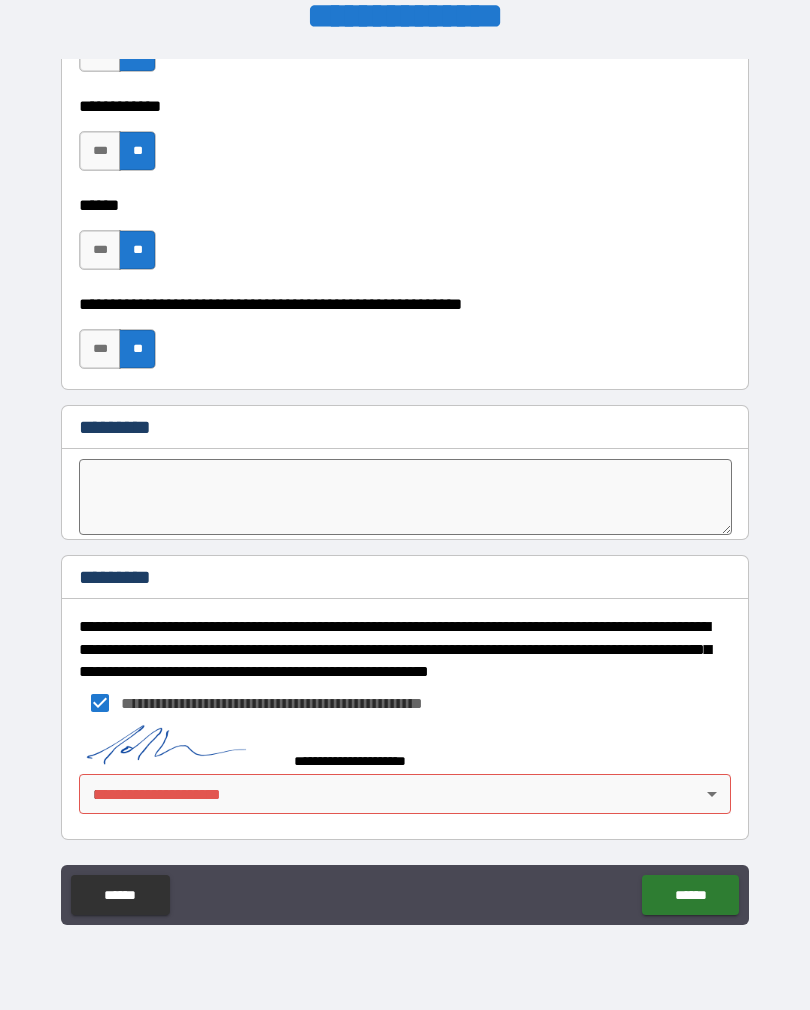 scroll, scrollTop: 7530, scrollLeft: 0, axis: vertical 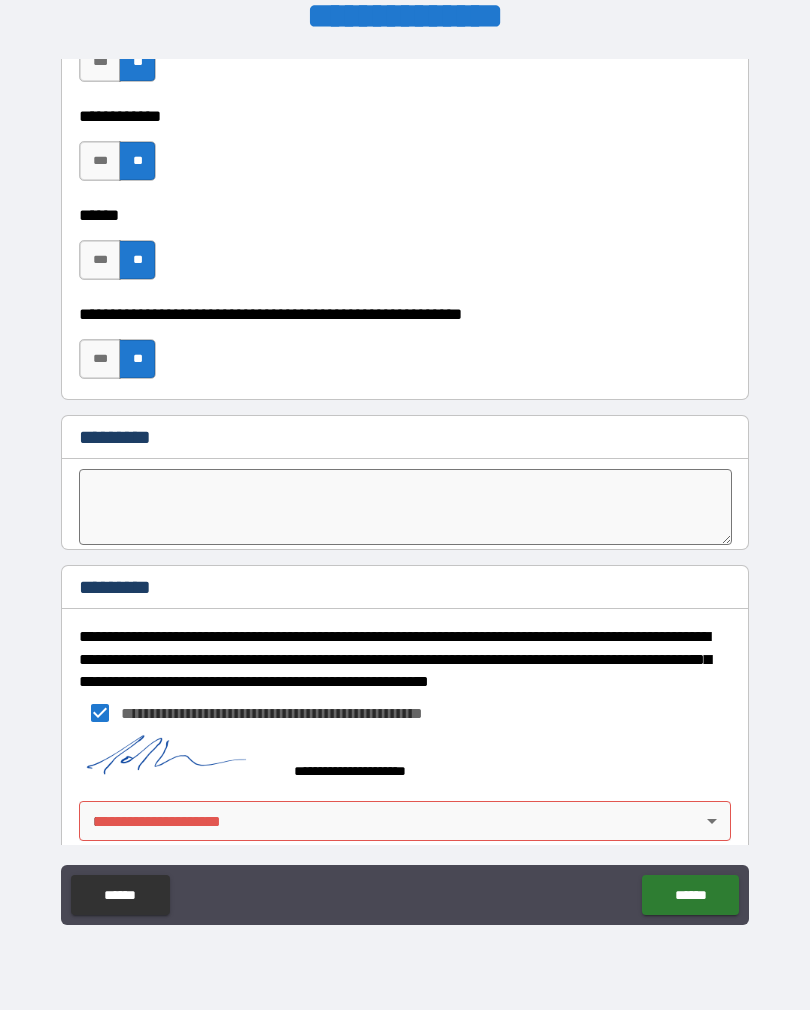 click on "**********" at bounding box center [405, 489] 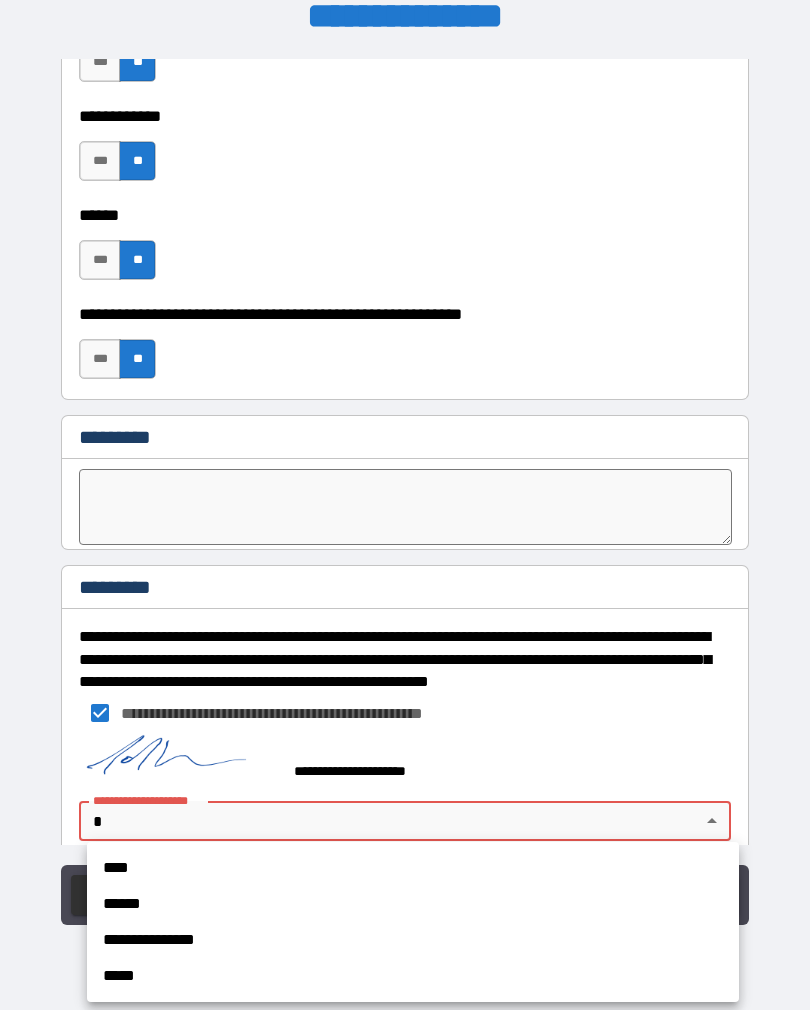 click on "****" at bounding box center [413, 868] 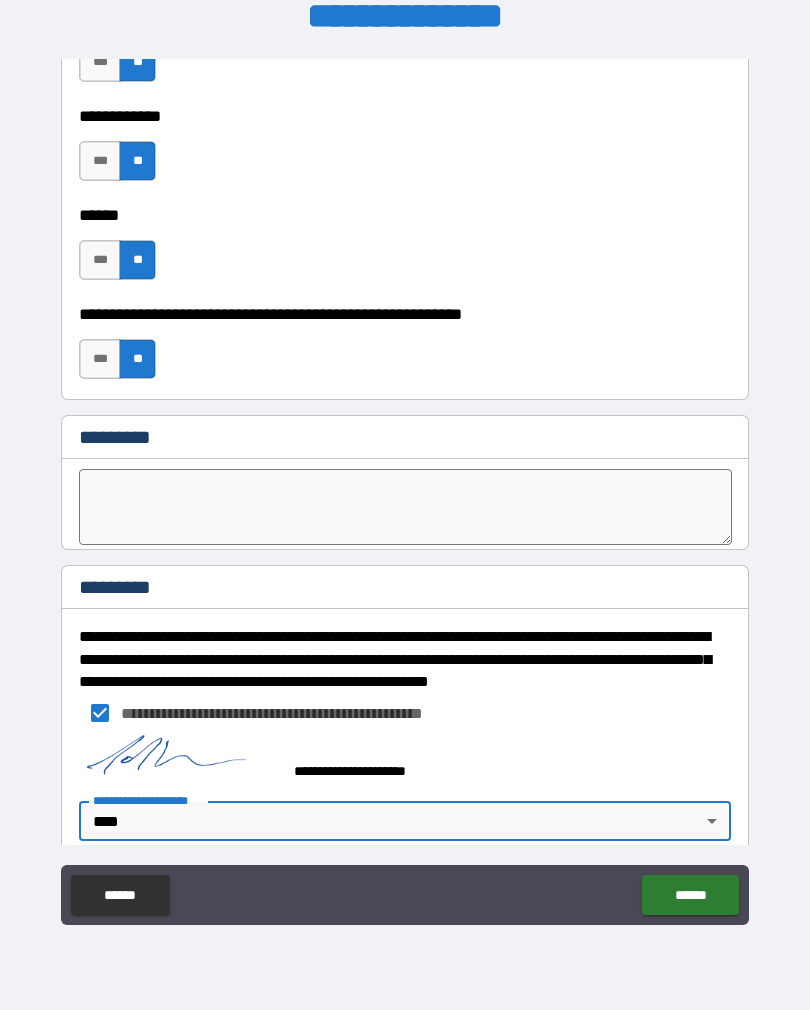 type on "*" 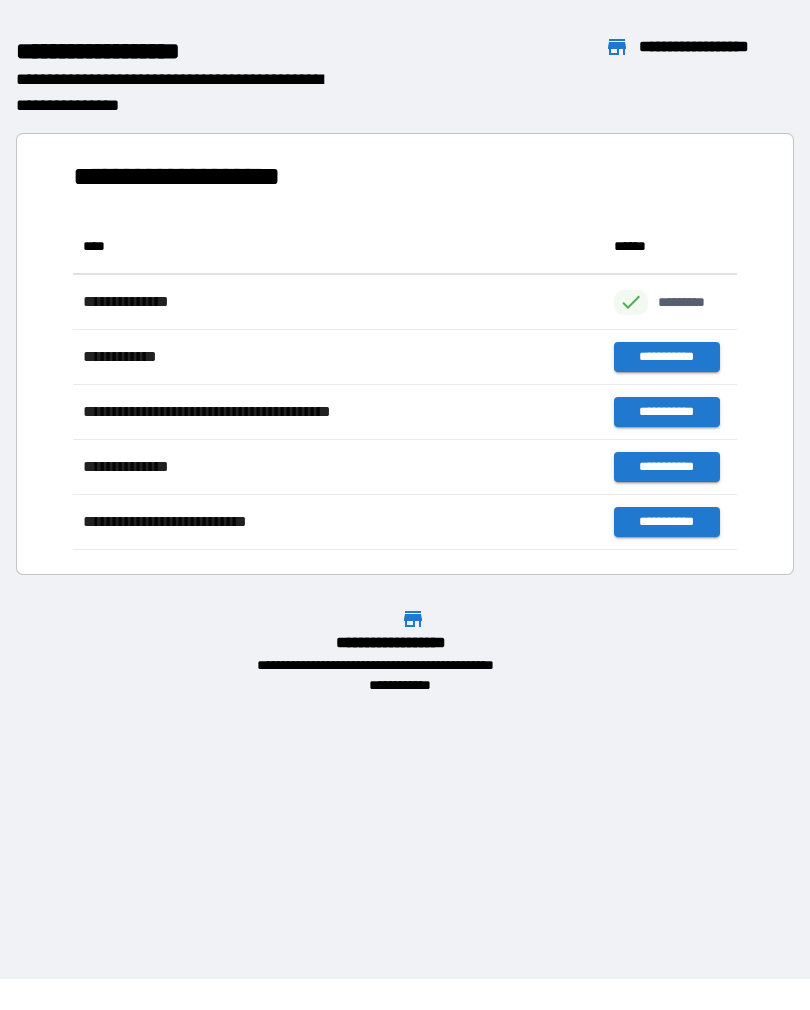 scroll, scrollTop: 1, scrollLeft: 1, axis: both 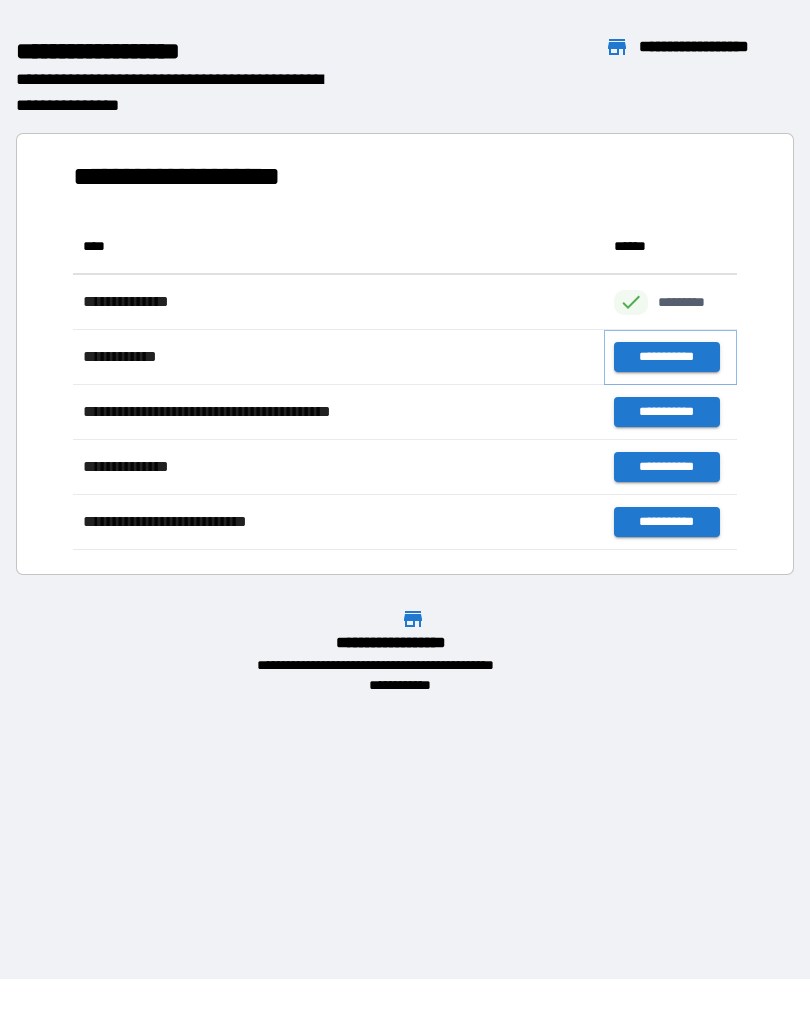 click on "**********" at bounding box center (666, 357) 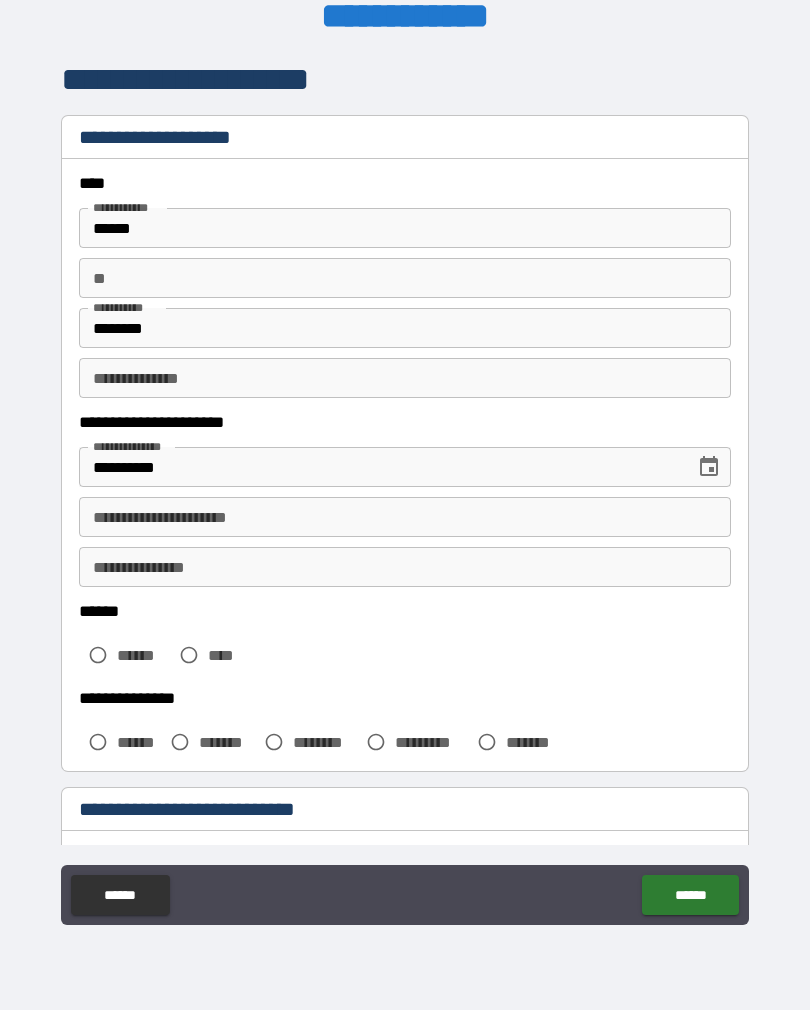 click on "**********" at bounding box center (405, 517) 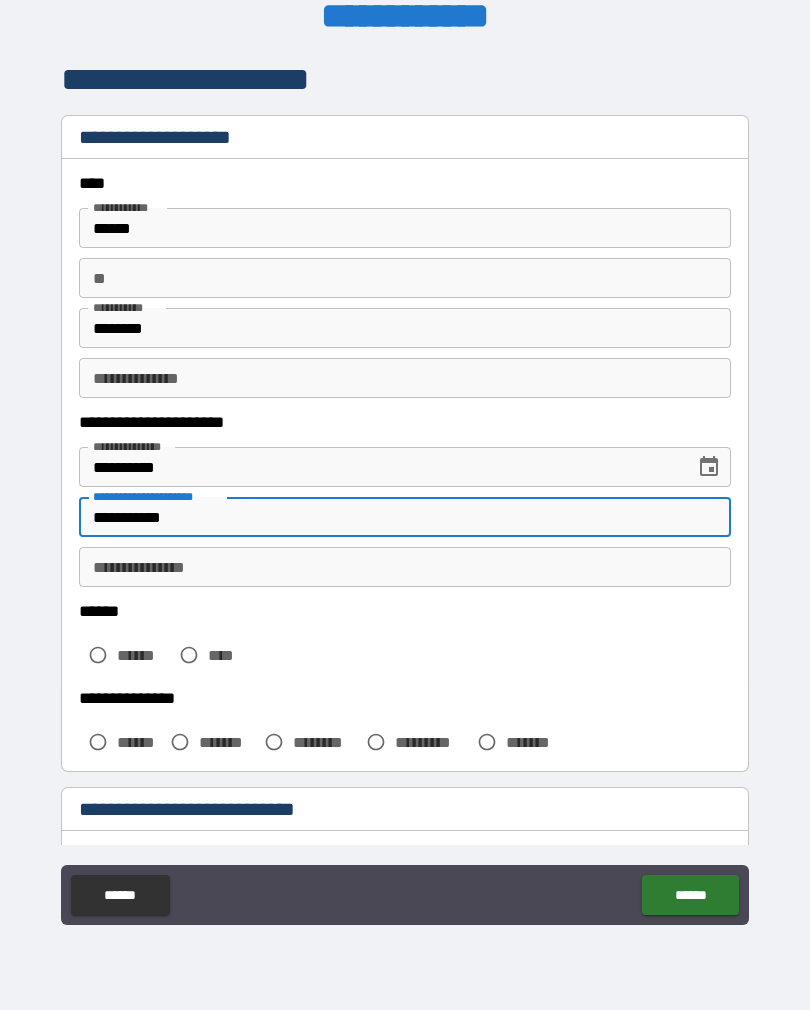 type on "**********" 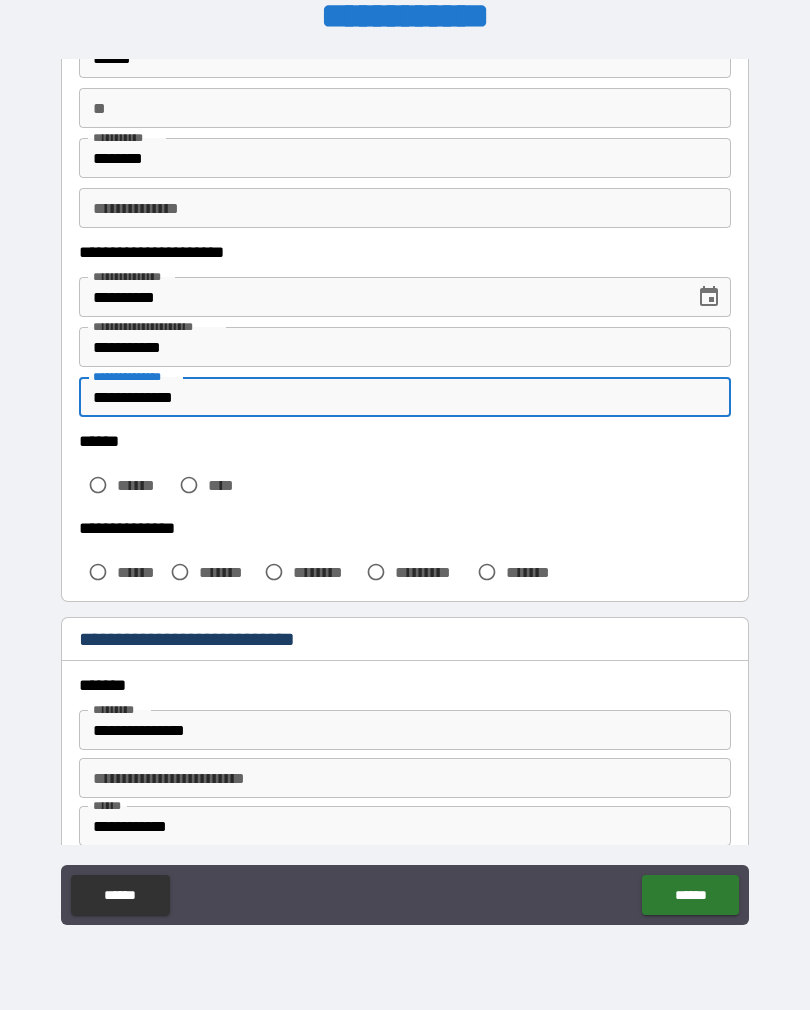 scroll, scrollTop: 170, scrollLeft: 0, axis: vertical 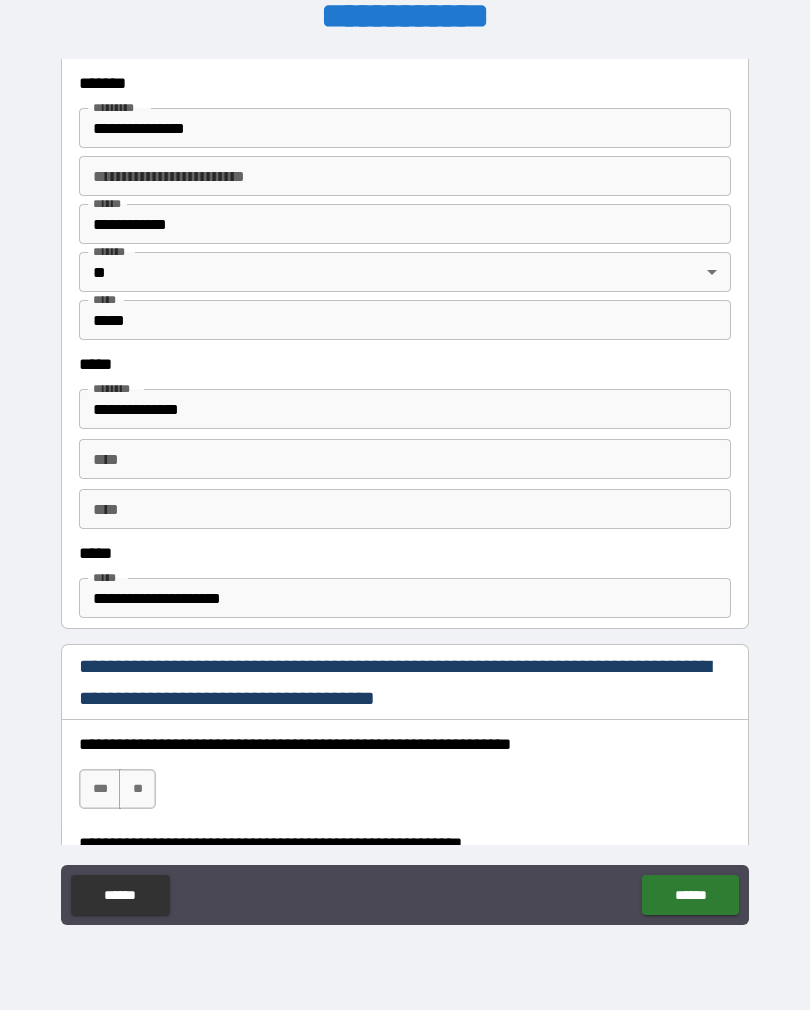 click on "**********" at bounding box center [405, 779] 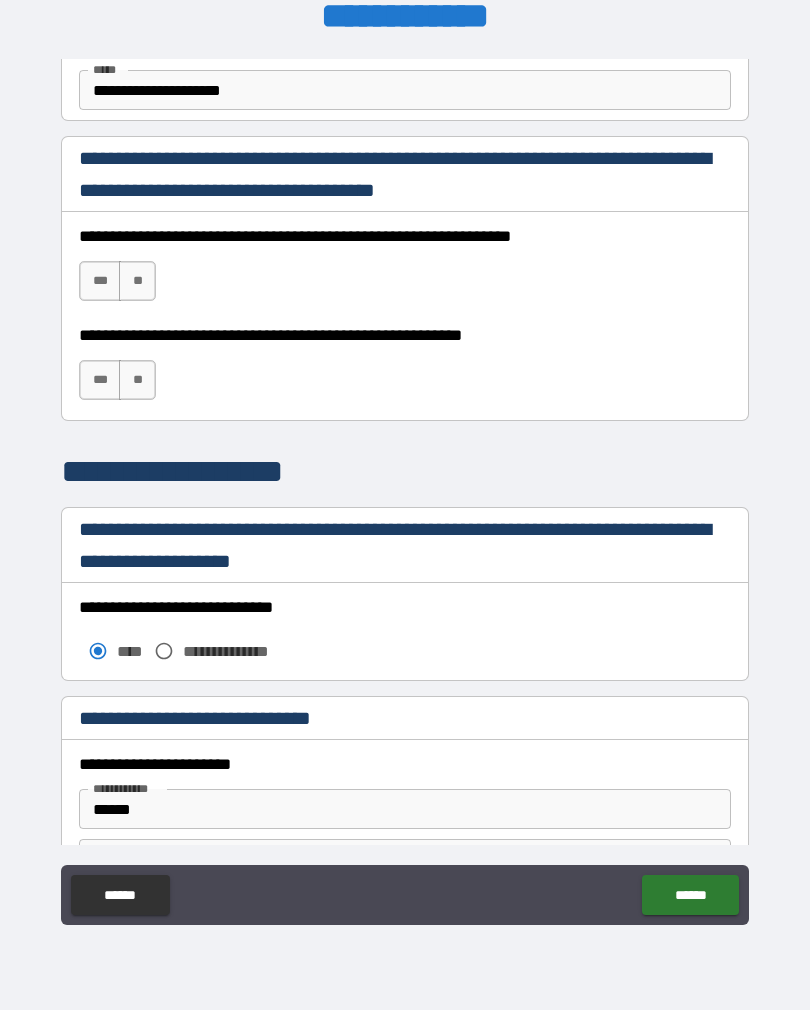 scroll, scrollTop: 1284, scrollLeft: 0, axis: vertical 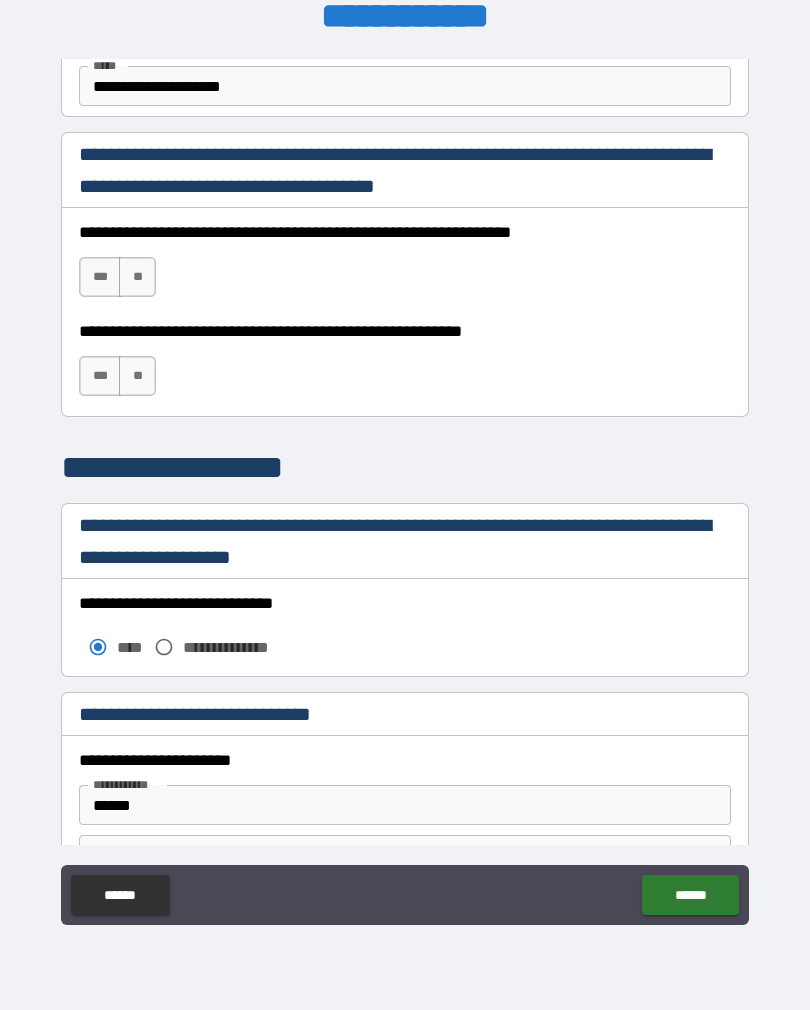 click on "***" at bounding box center (100, 277) 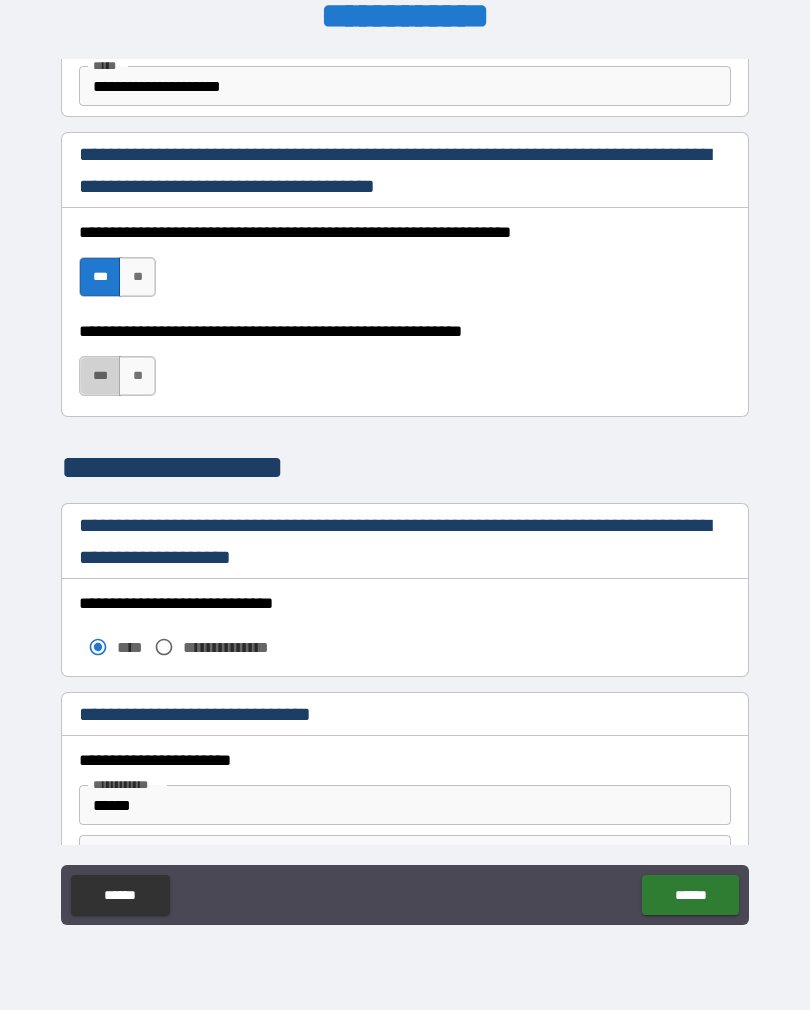 click on "***" at bounding box center (100, 376) 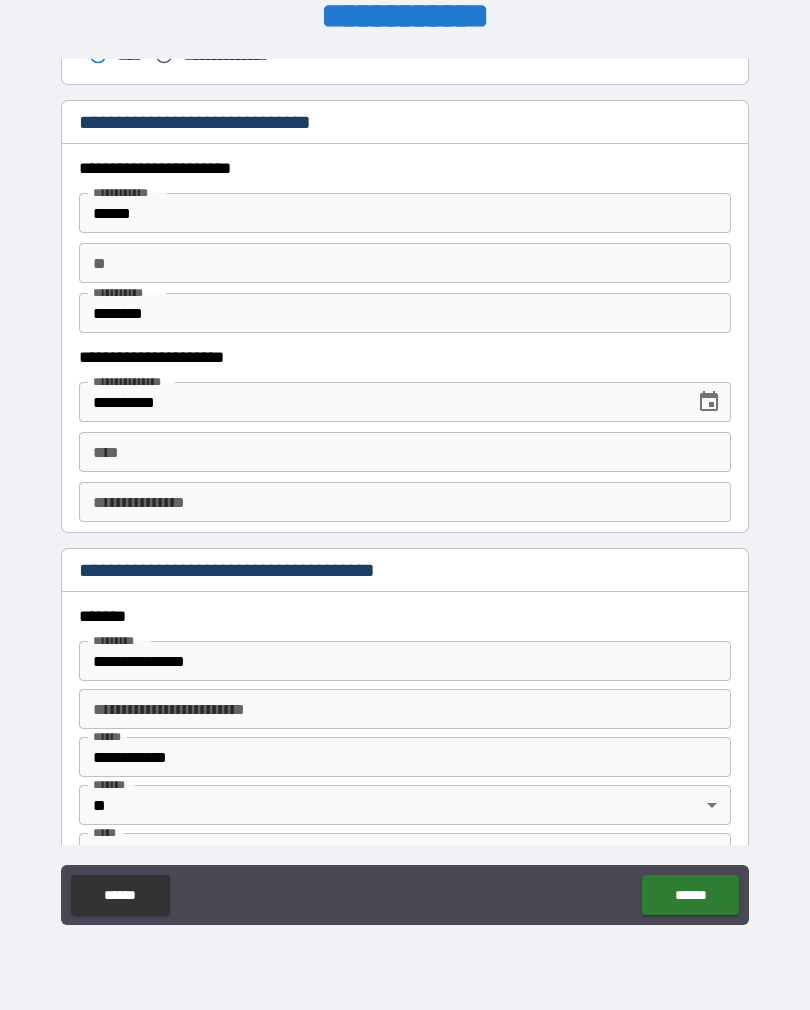 scroll, scrollTop: 1860, scrollLeft: 0, axis: vertical 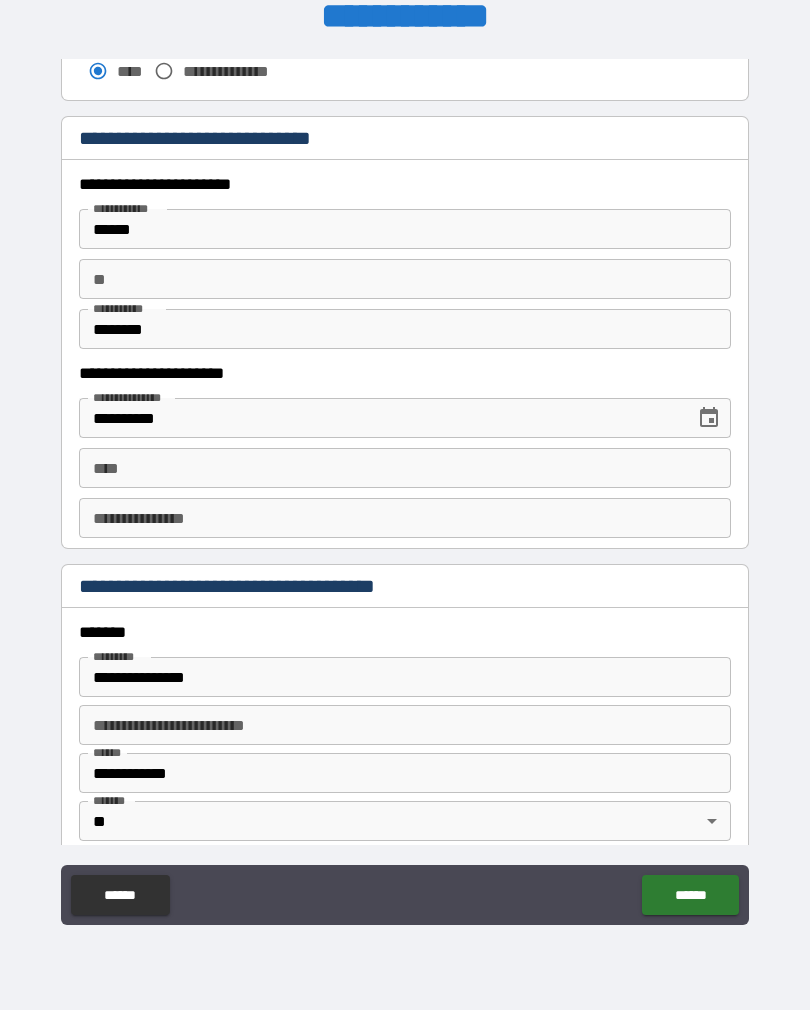 click on "**" at bounding box center (405, 279) 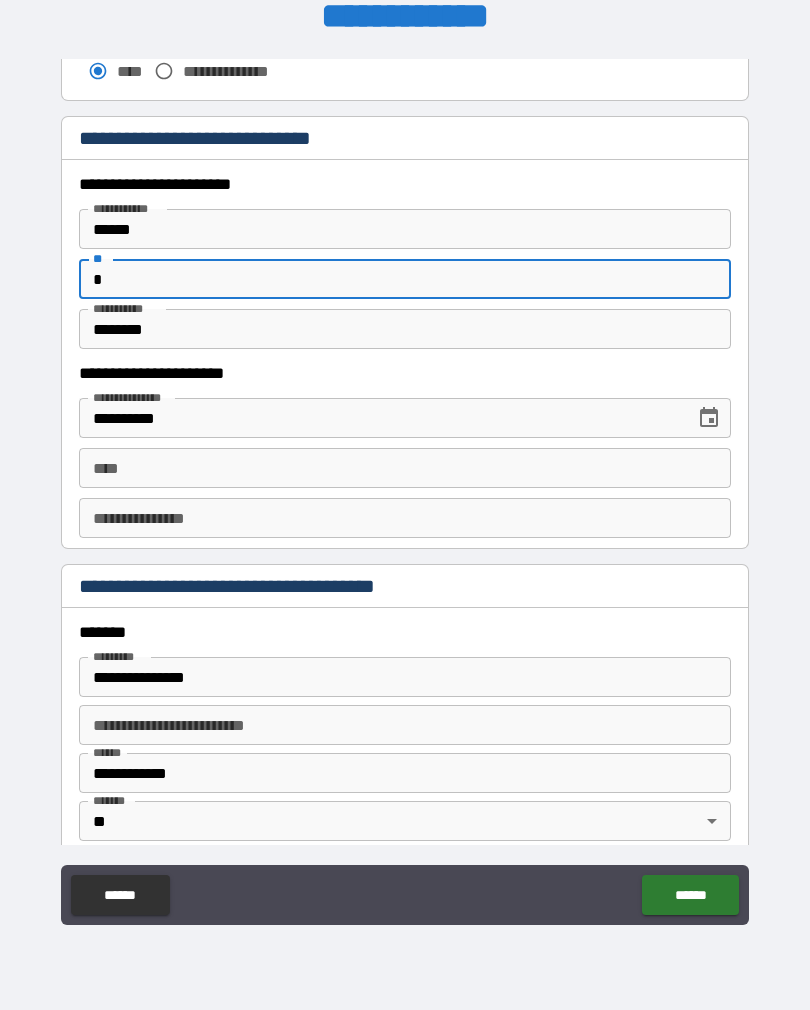 type on "*" 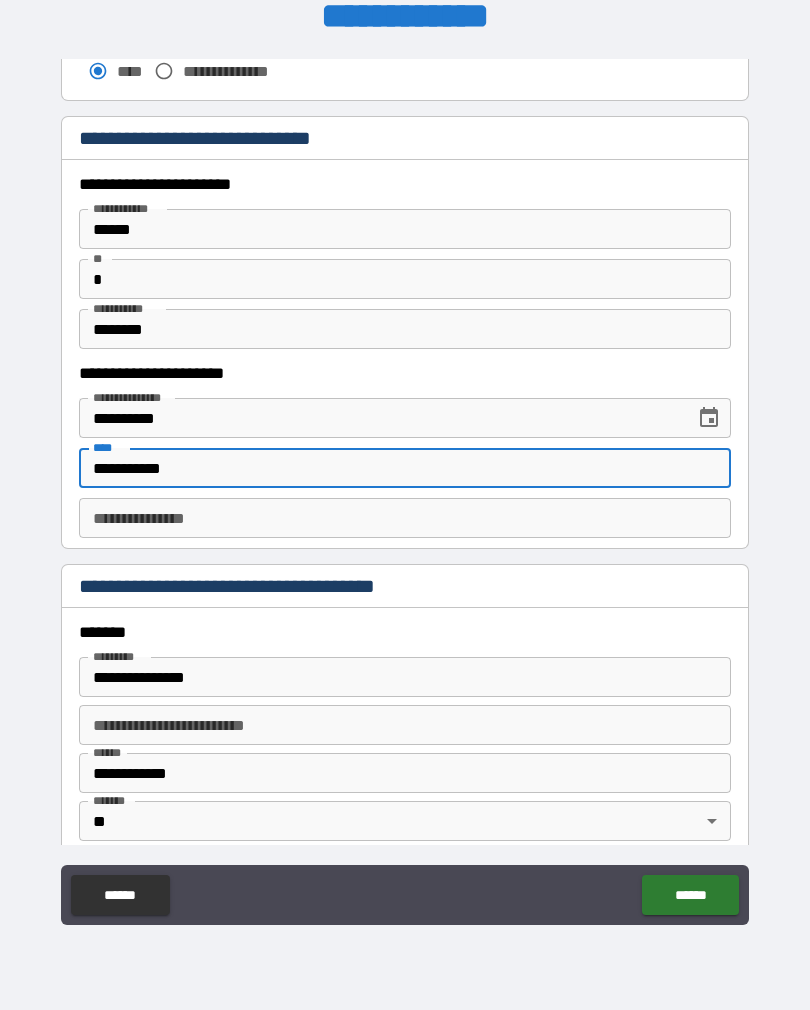 type on "**********" 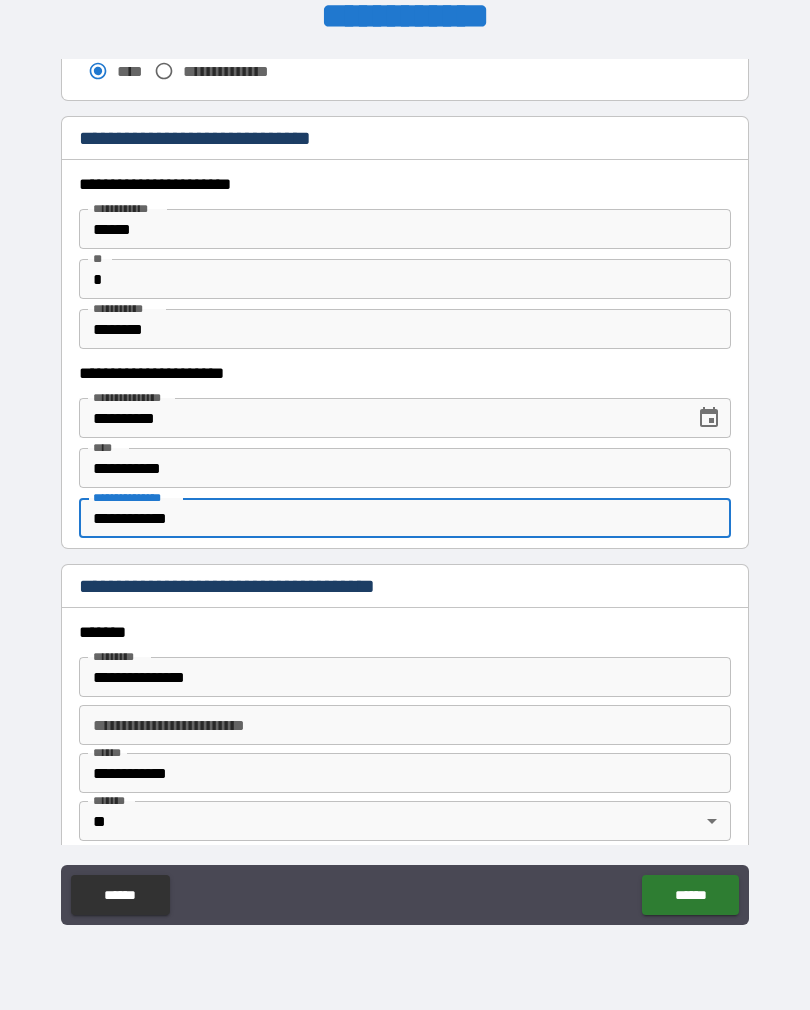 type on "**********" 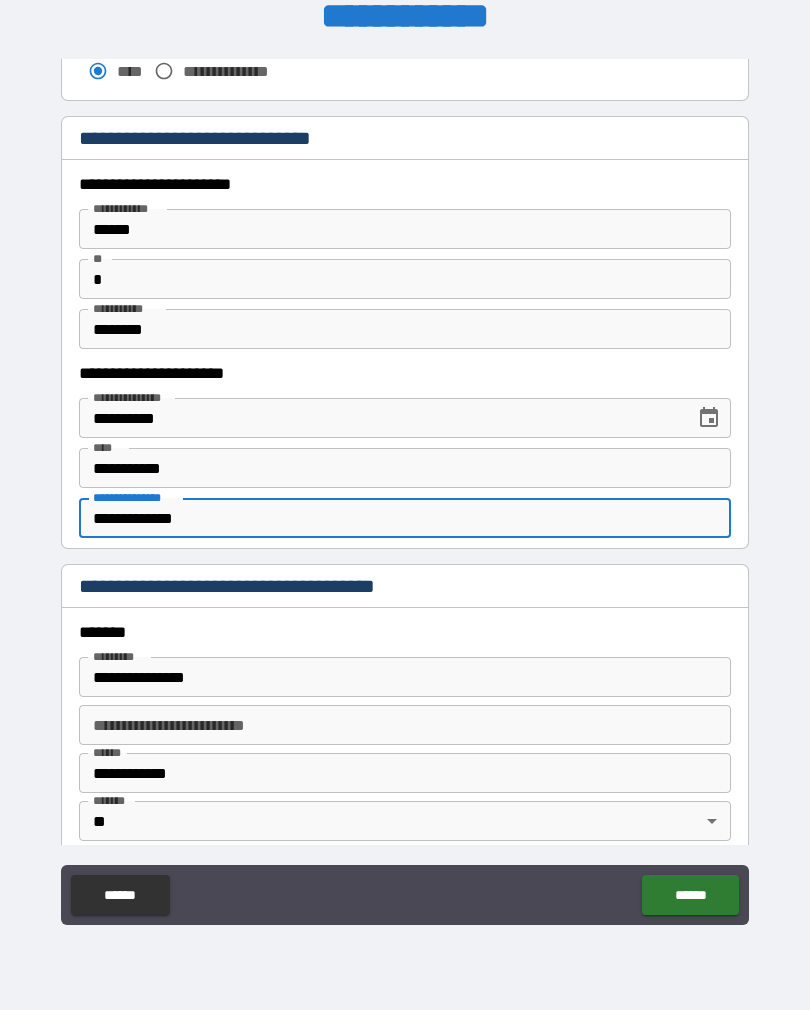 scroll, scrollTop: 0, scrollLeft: 0, axis: both 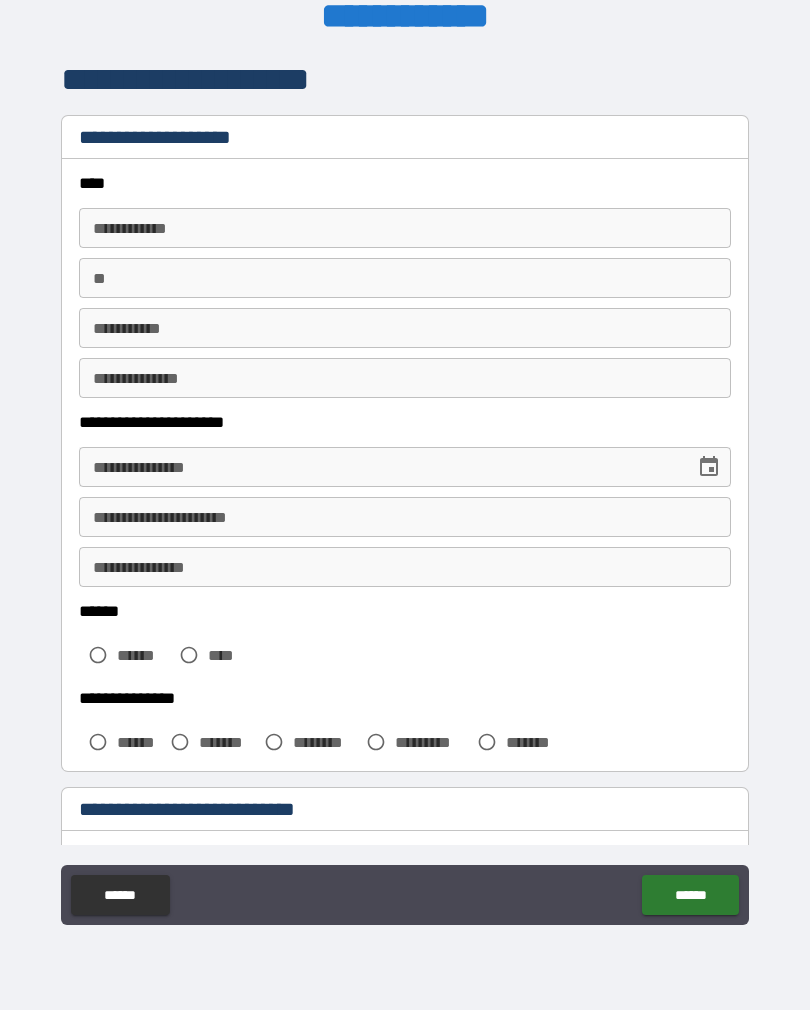 click on "**********" at bounding box center [405, 228] 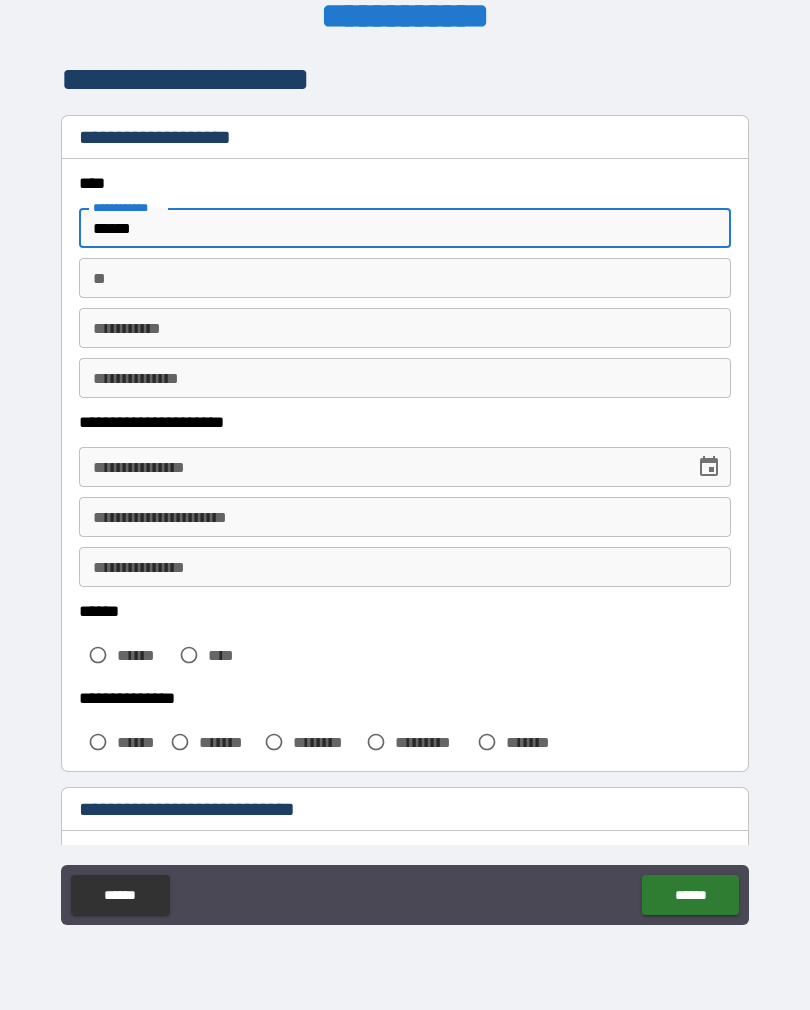 type on "******" 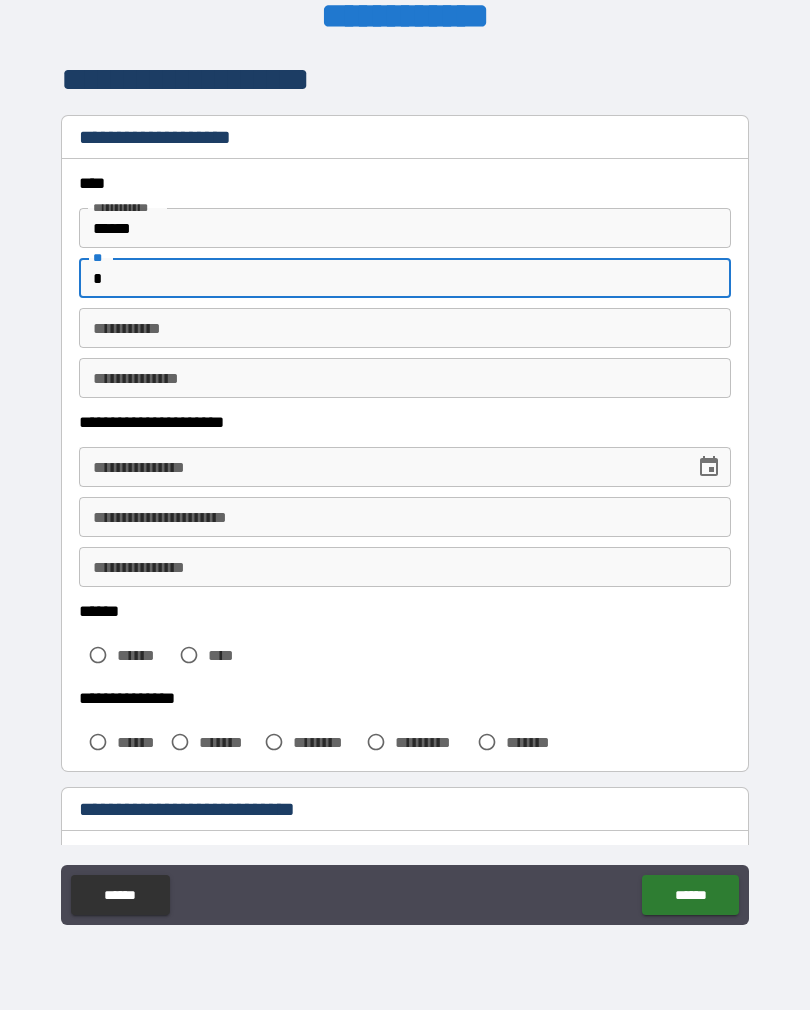 type on "*" 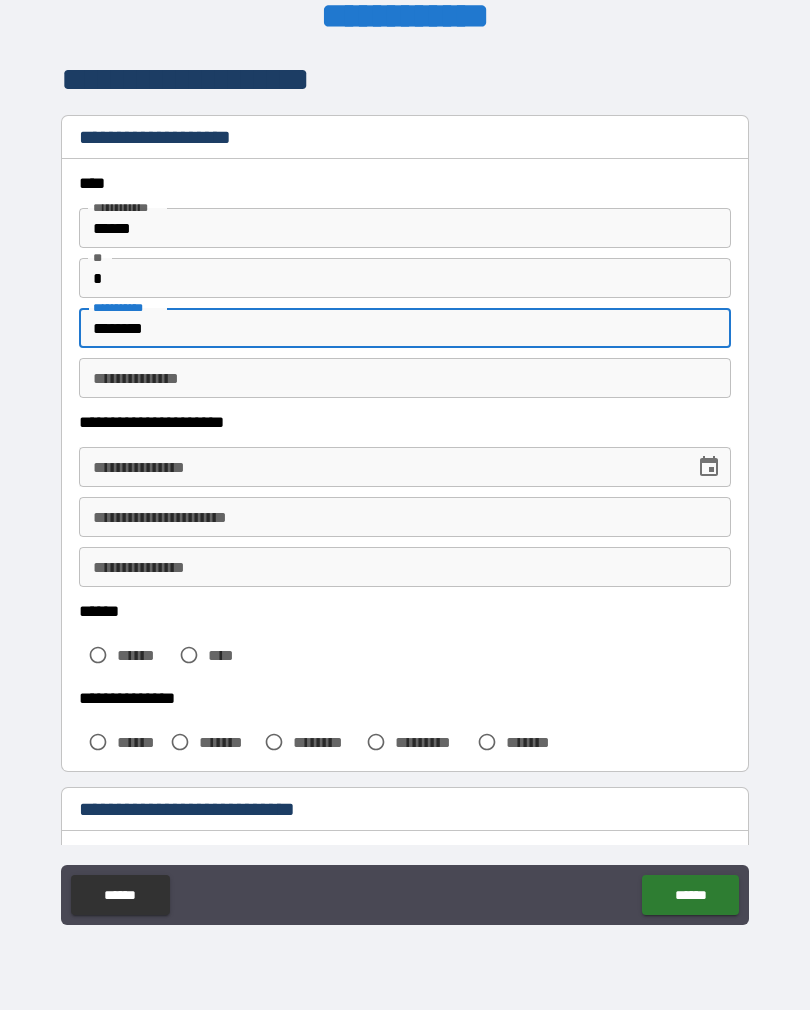 type on "********" 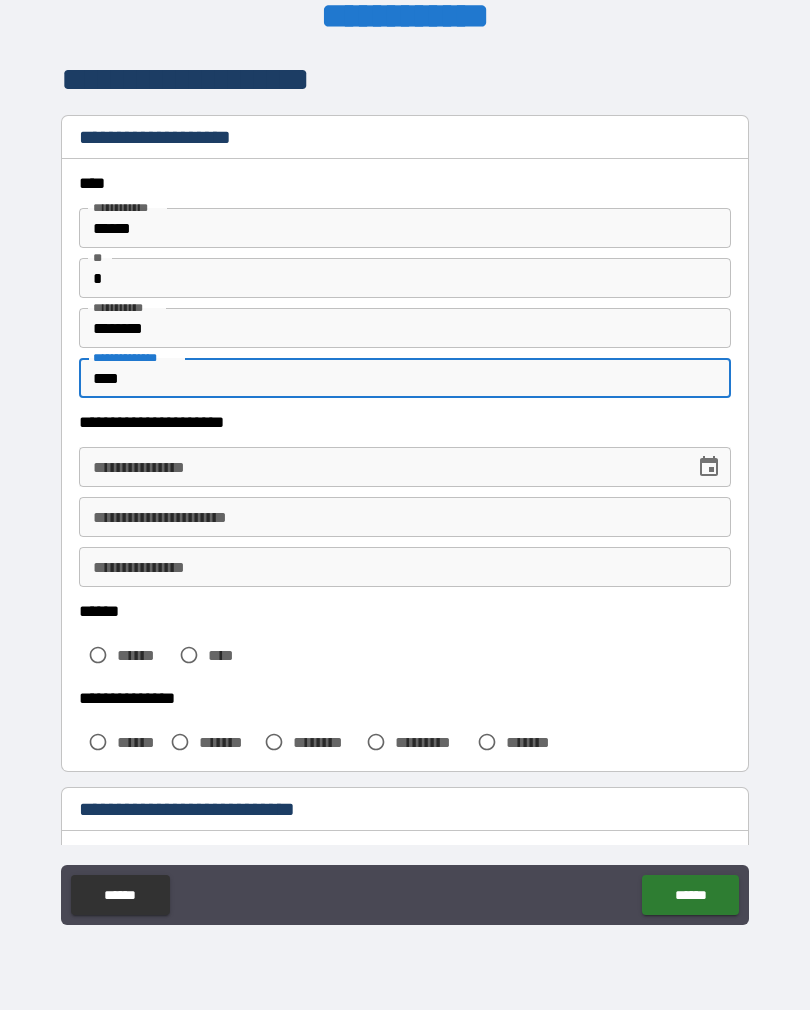 type on "****" 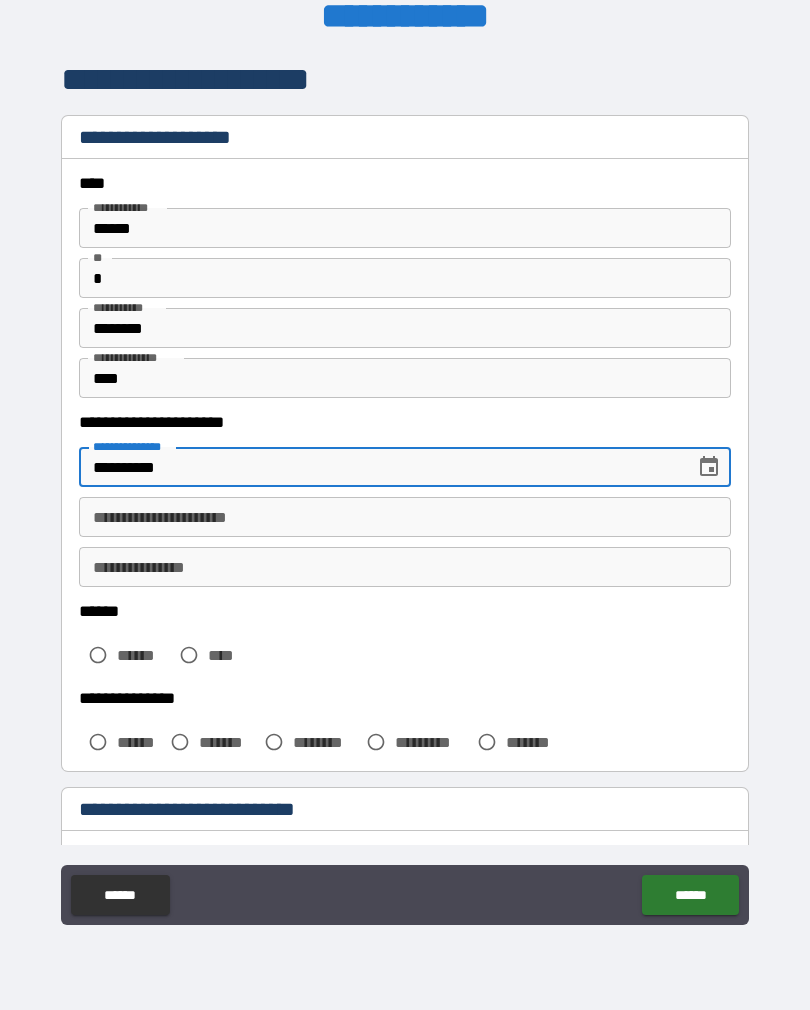 type on "**********" 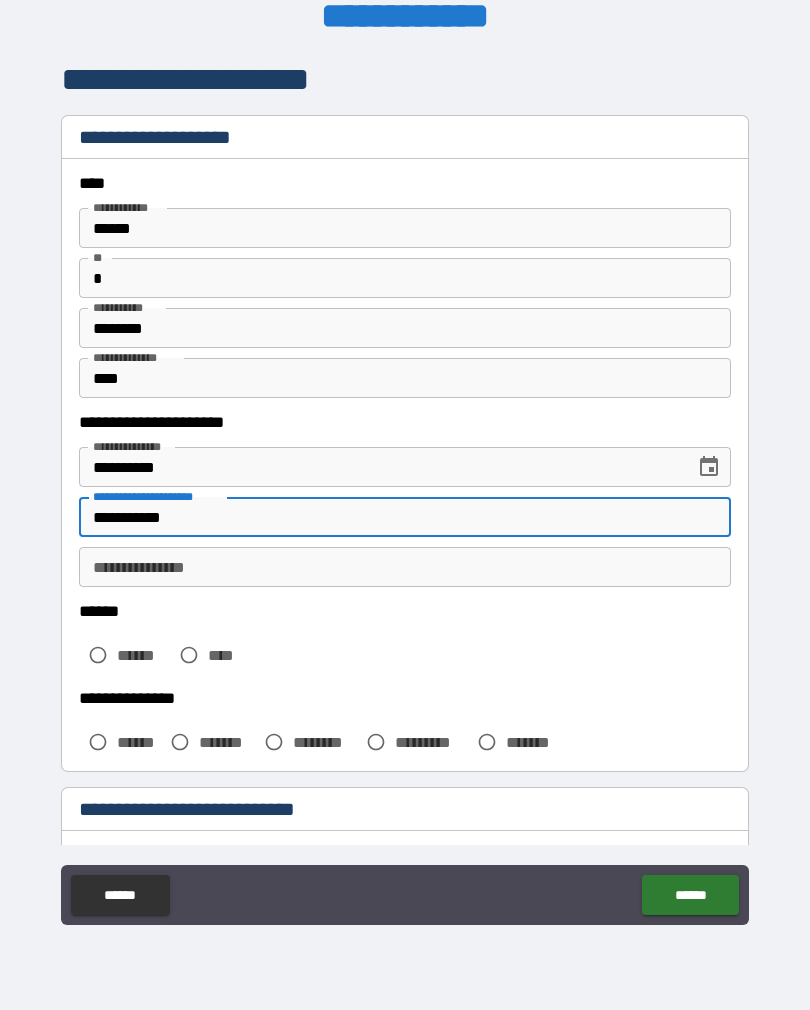 type on "**********" 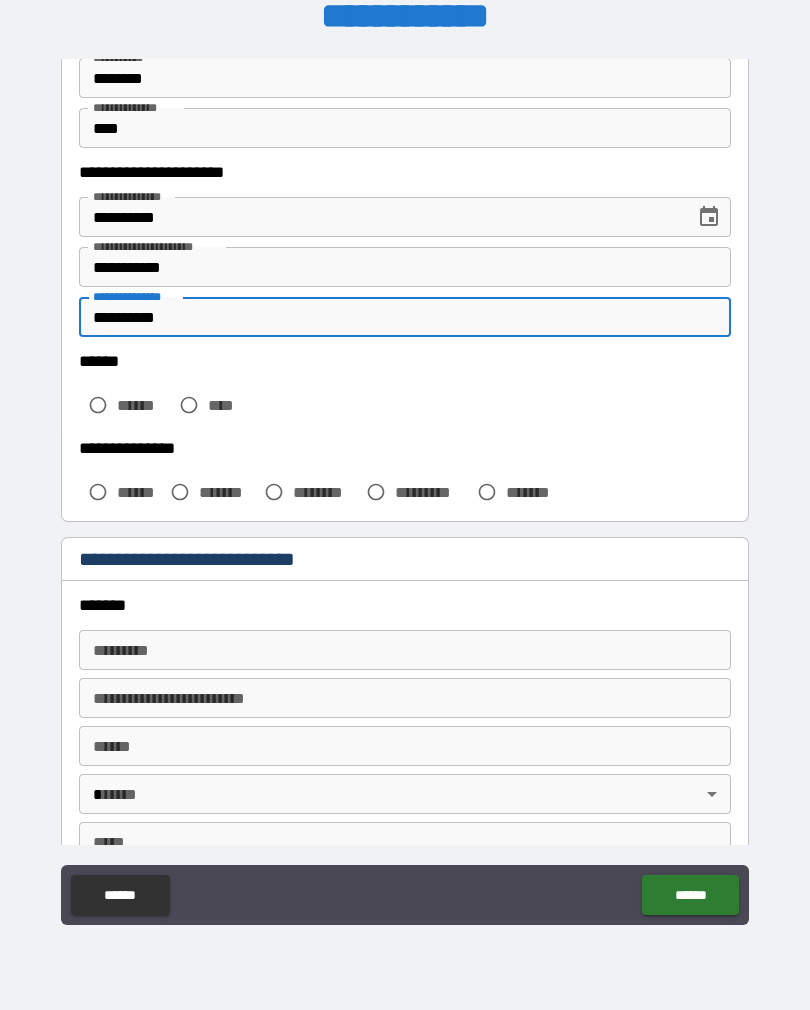 scroll, scrollTop: 251, scrollLeft: 0, axis: vertical 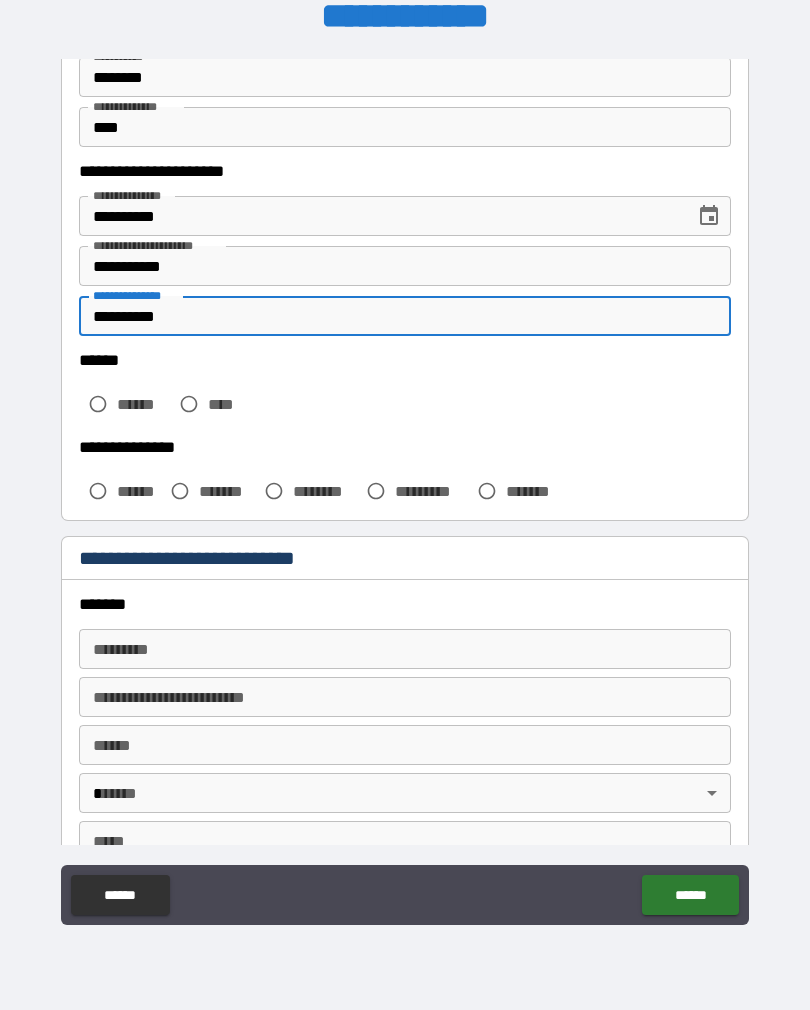 type on "**********" 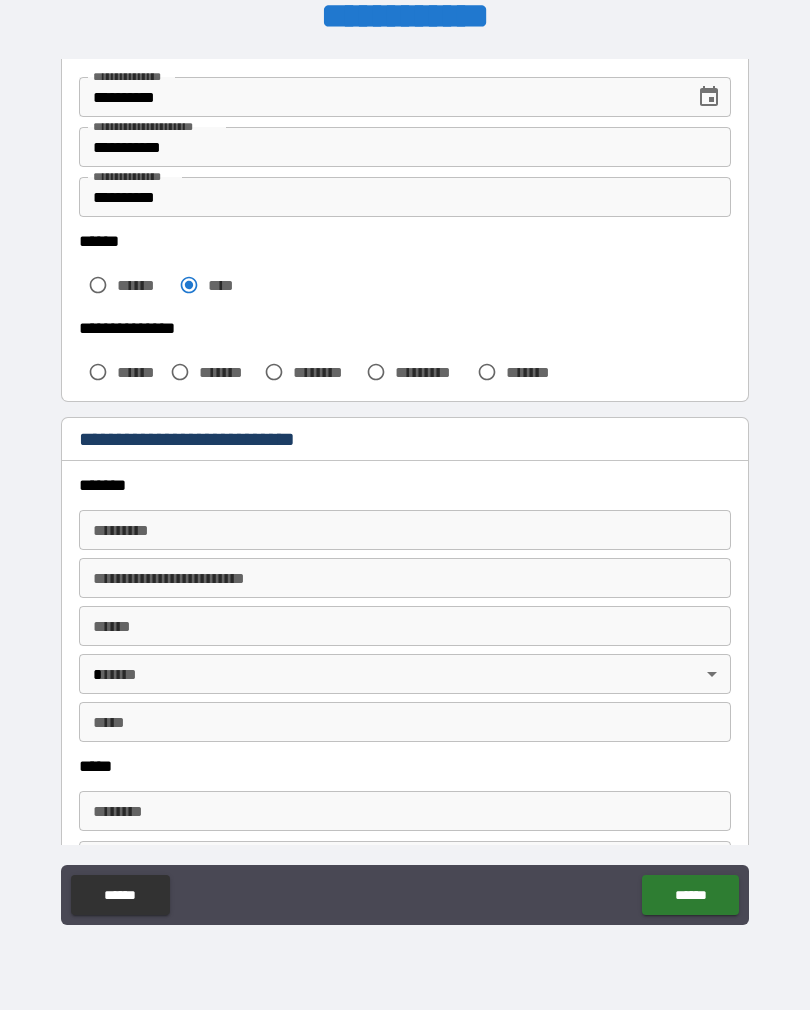scroll, scrollTop: 378, scrollLeft: 0, axis: vertical 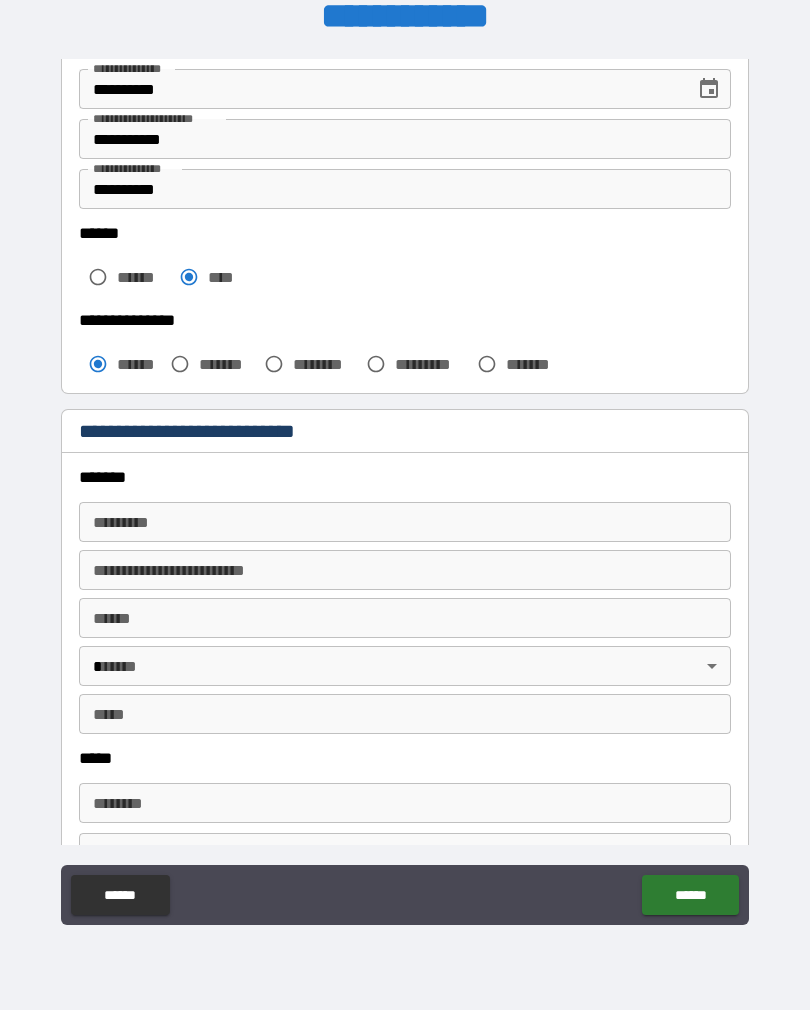 click on "*******   *" at bounding box center (405, 522) 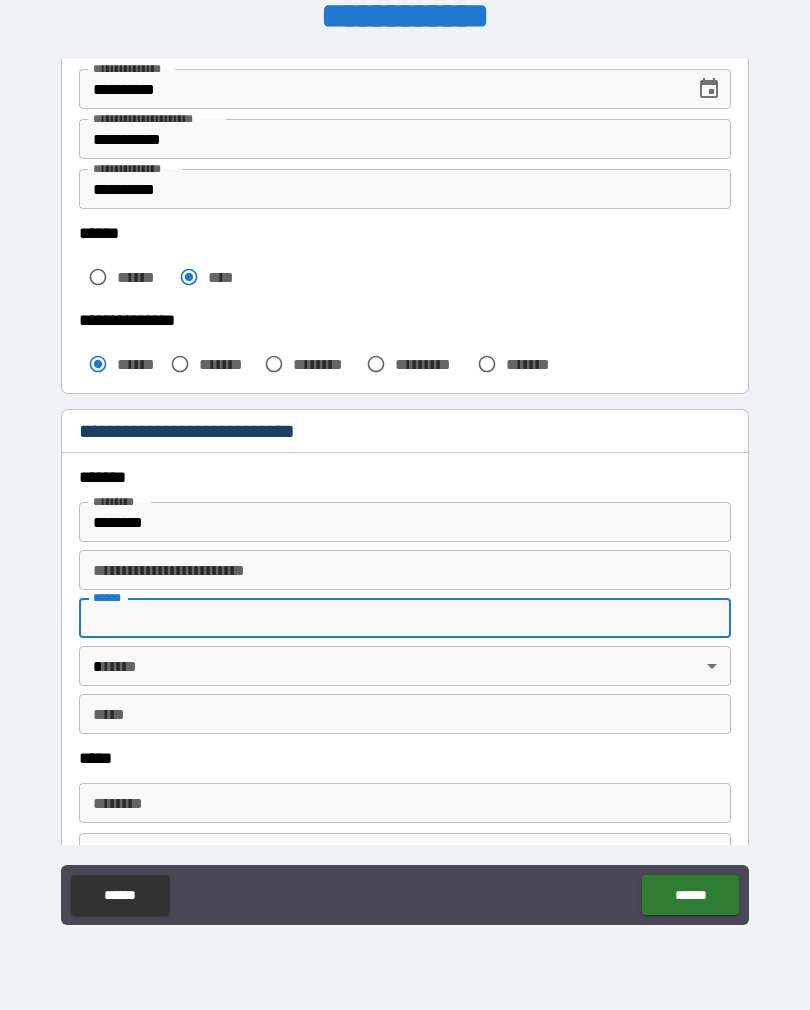 type on "**********" 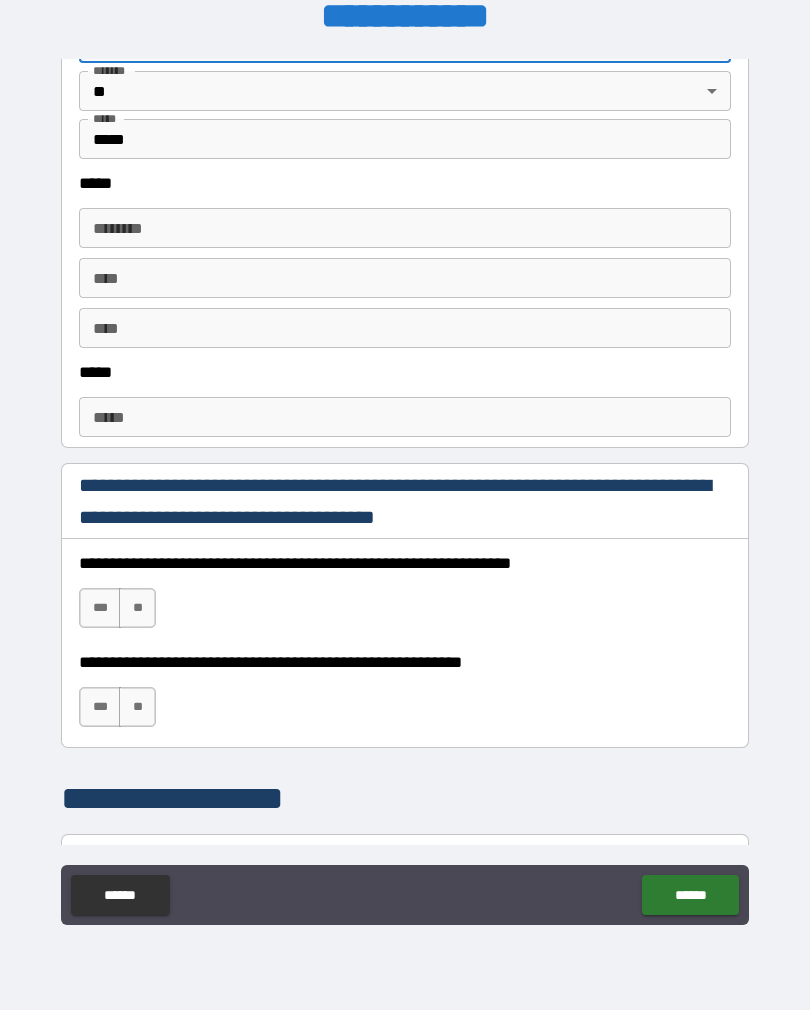scroll, scrollTop: 963, scrollLeft: 0, axis: vertical 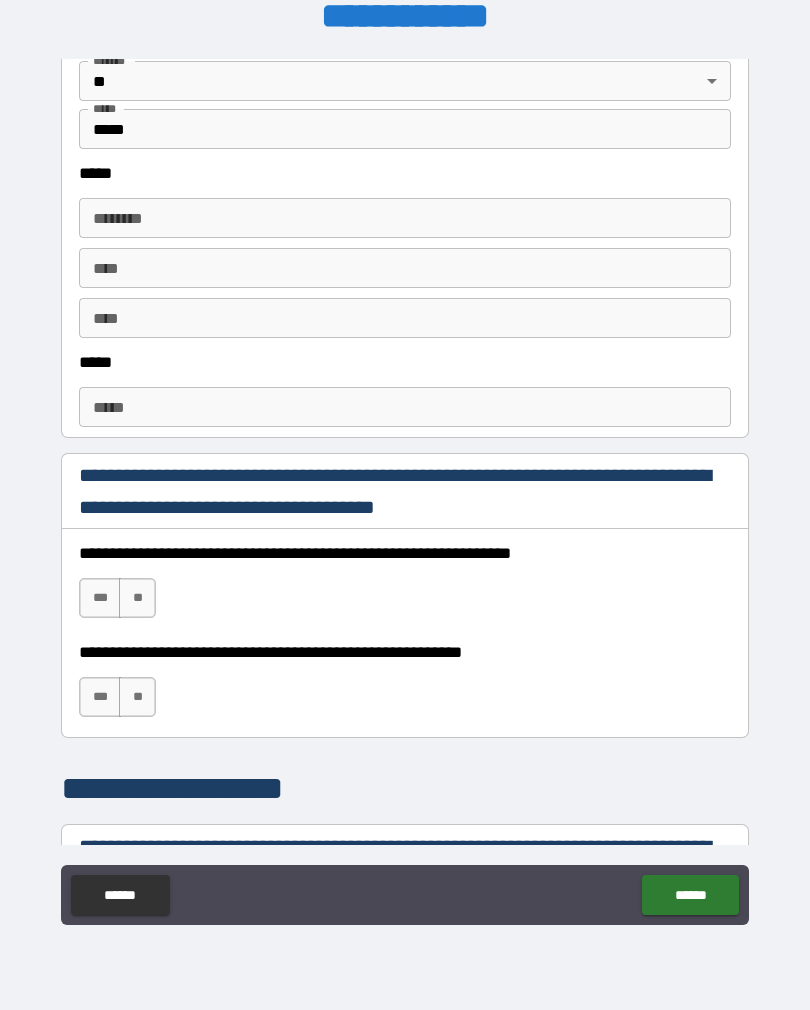 click on "******   *" at bounding box center [405, 218] 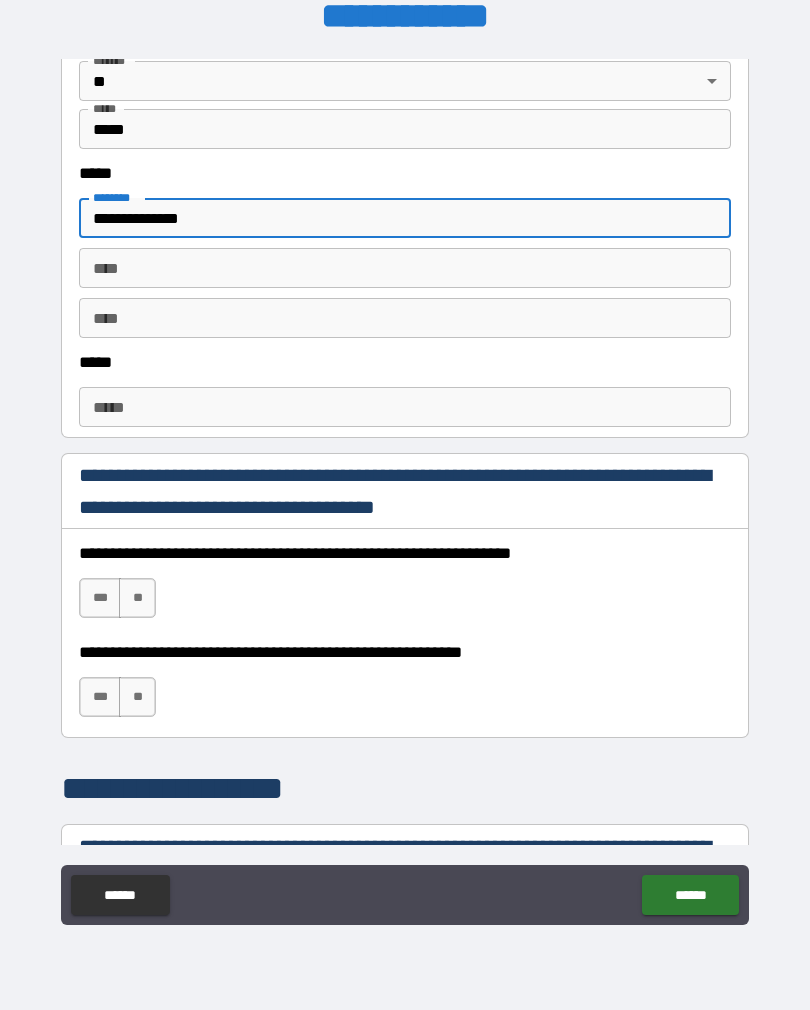 type on "**********" 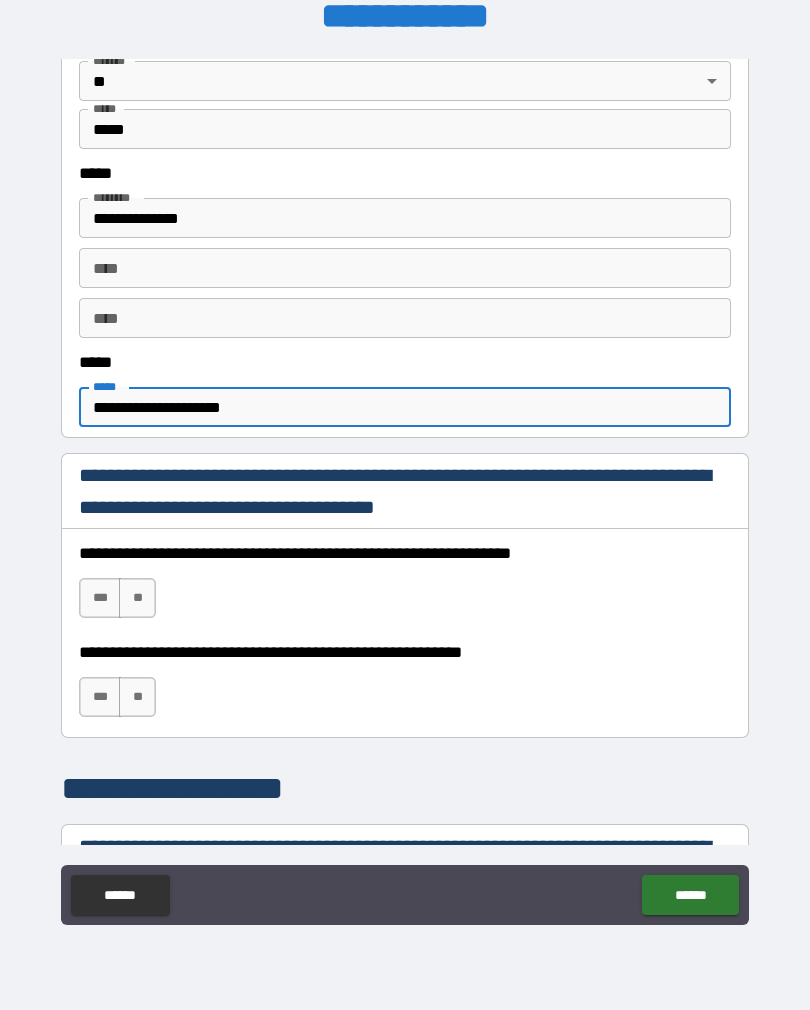 type on "**********" 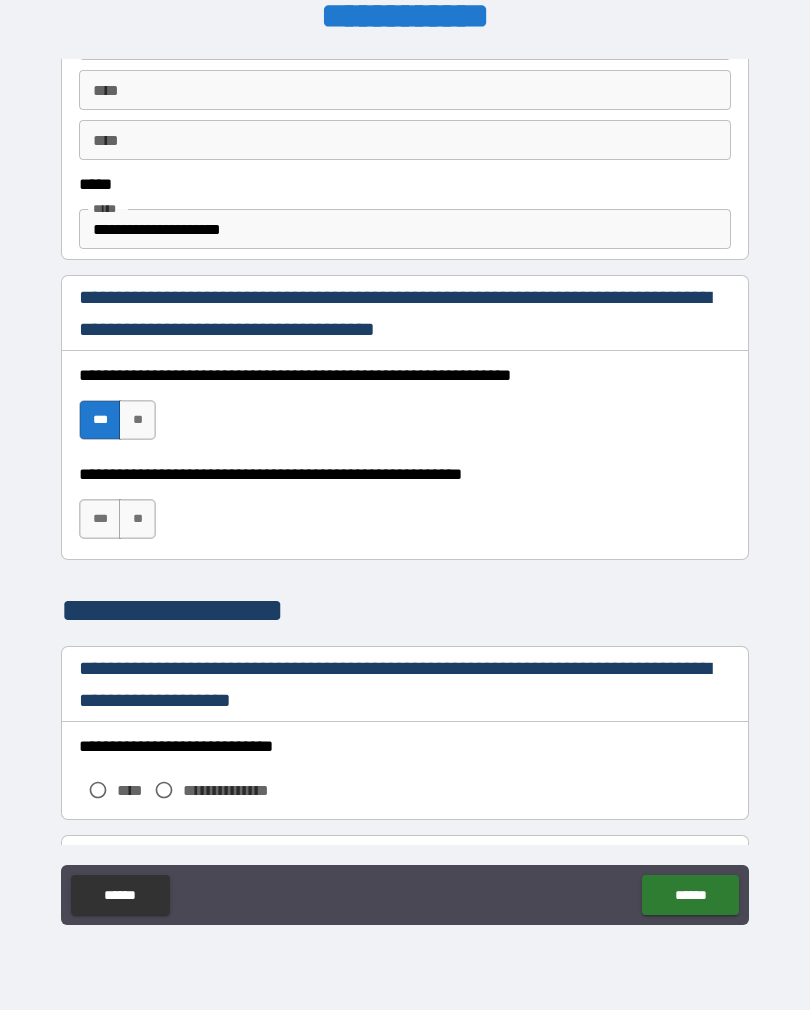 scroll, scrollTop: 1142, scrollLeft: 0, axis: vertical 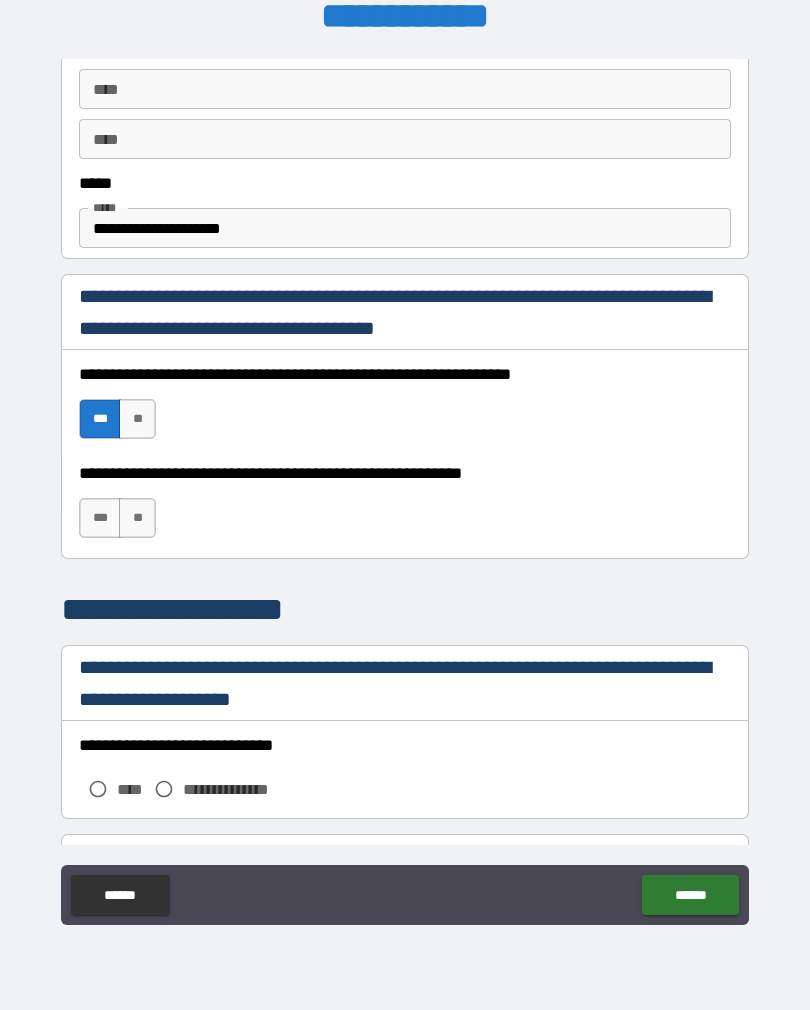 click on "***" at bounding box center [100, 518] 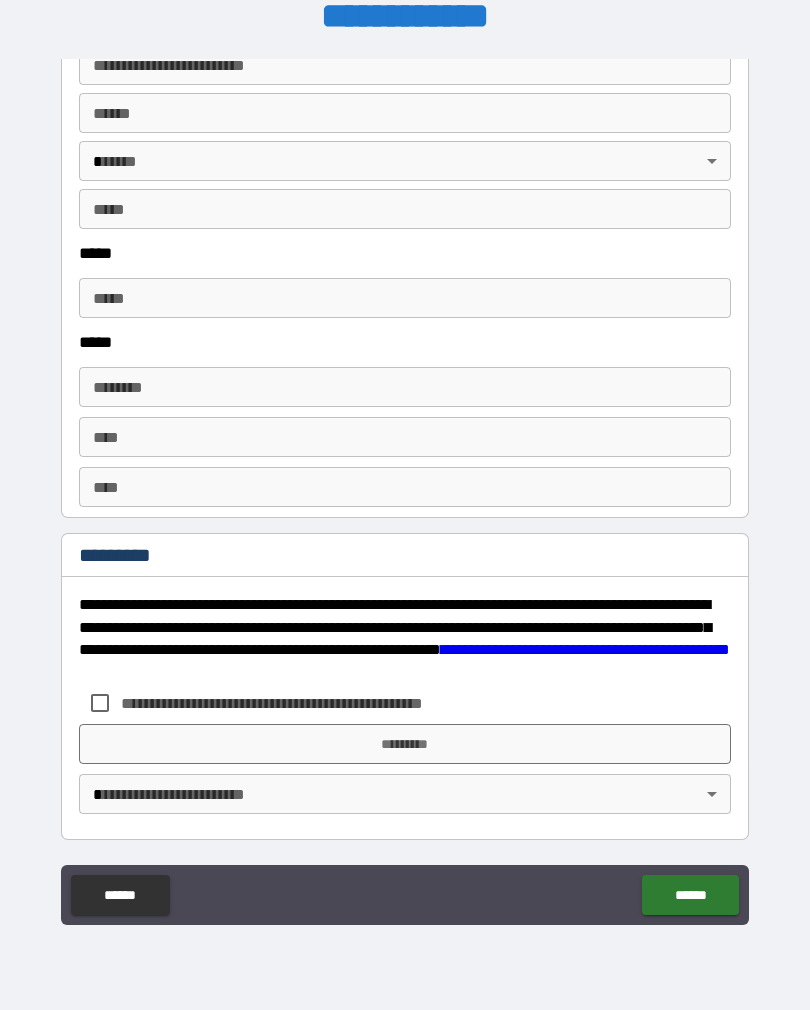 scroll, scrollTop: 2520, scrollLeft: 0, axis: vertical 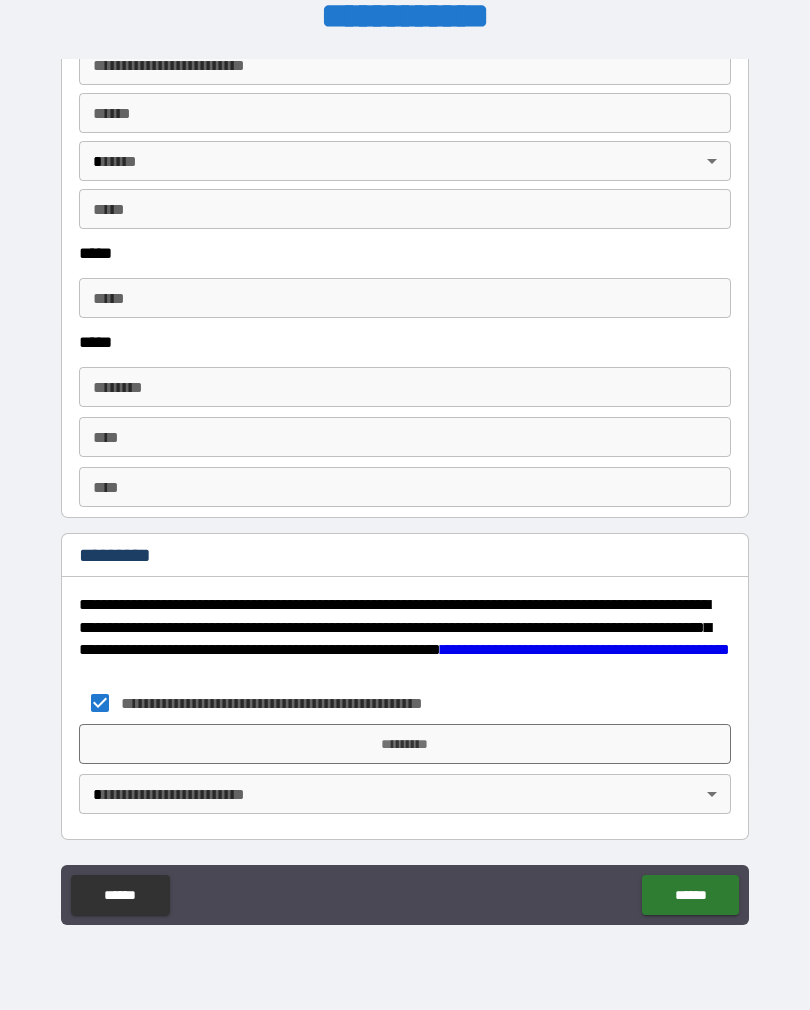 click on "*********" at bounding box center [405, 744] 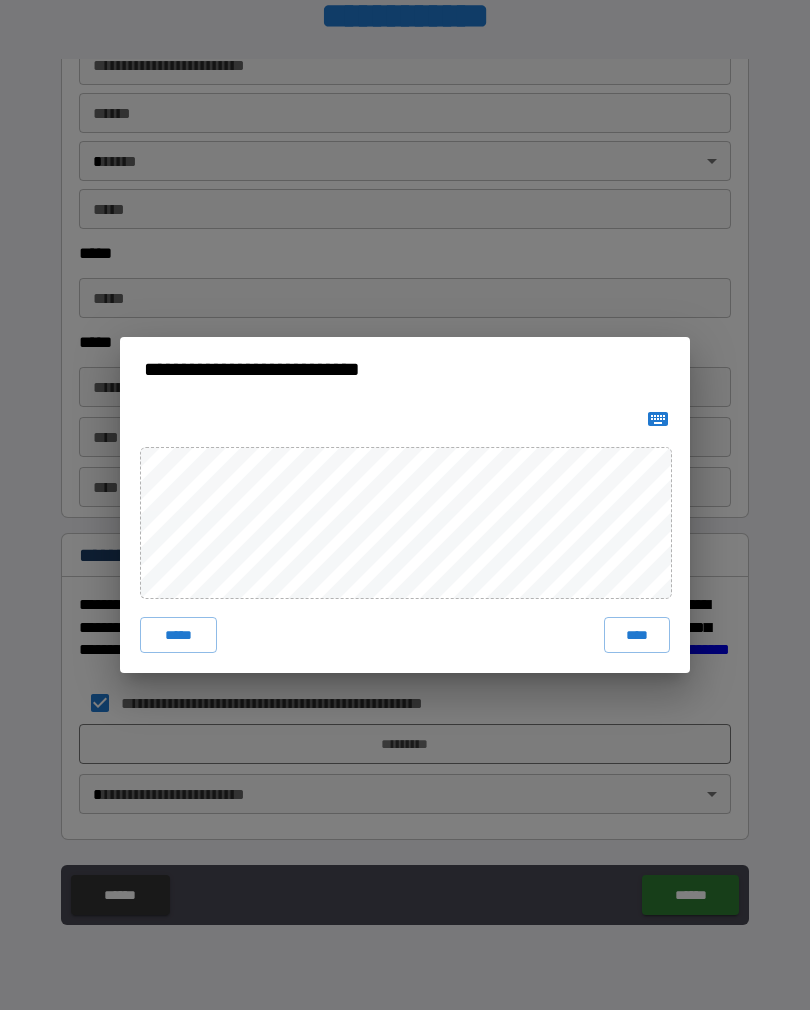click on "****" at bounding box center [637, 635] 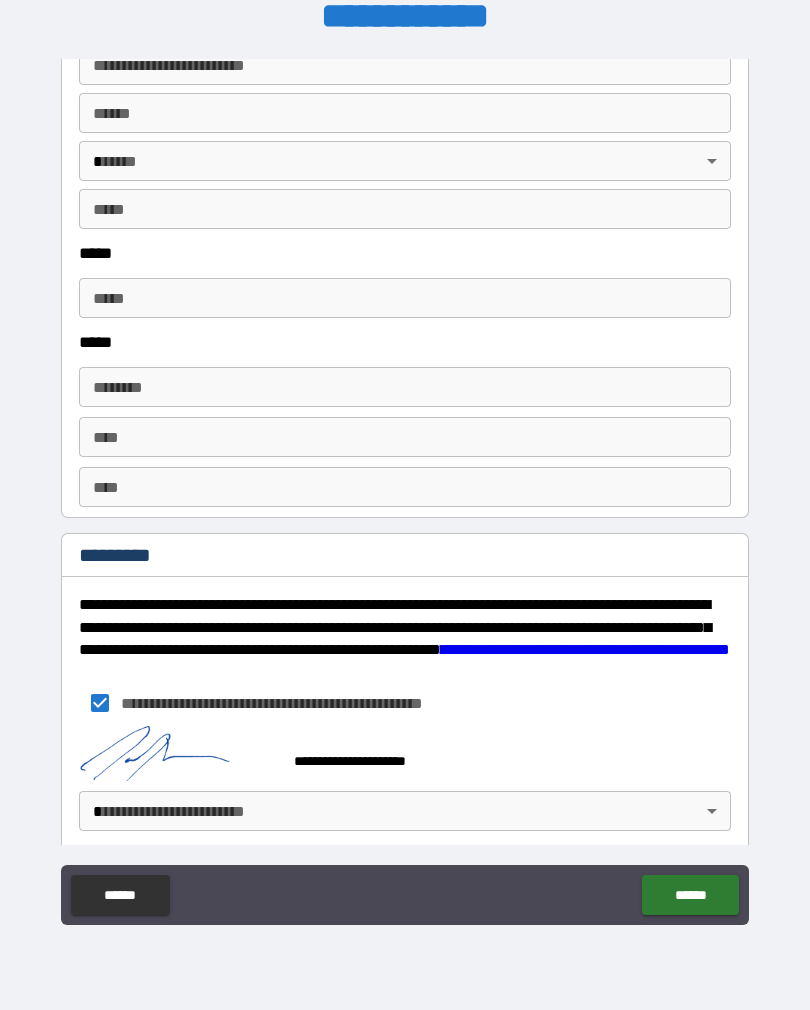 scroll, scrollTop: 2510, scrollLeft: 0, axis: vertical 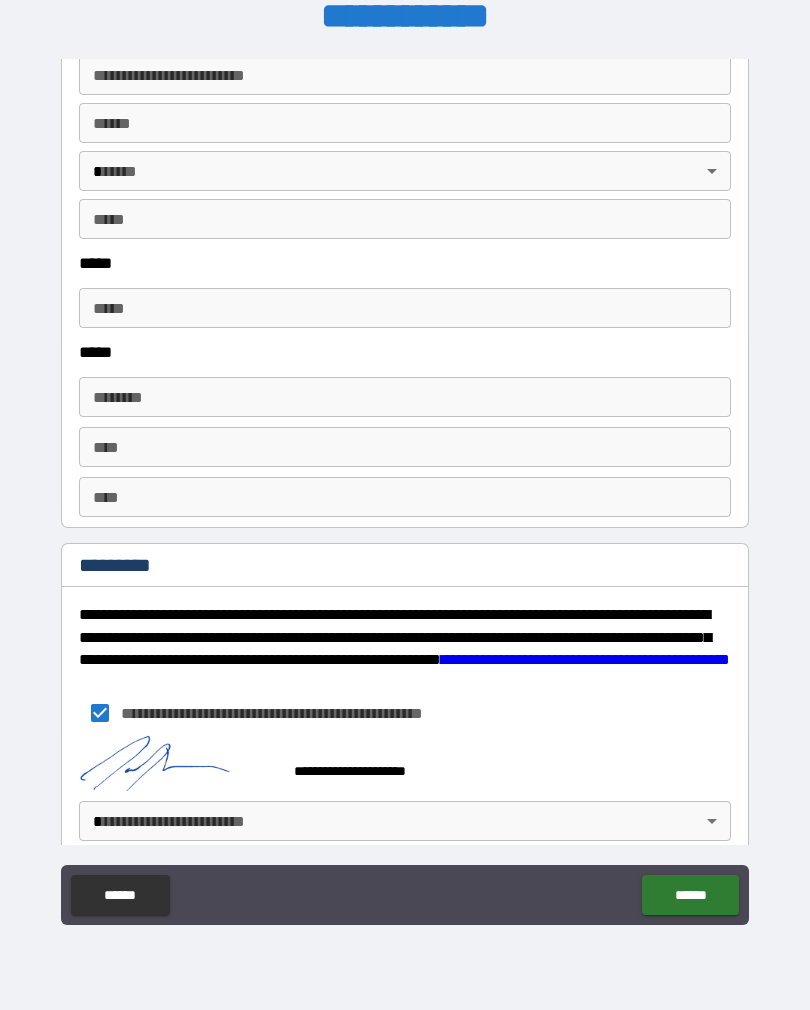 click on "**********" at bounding box center (405, 489) 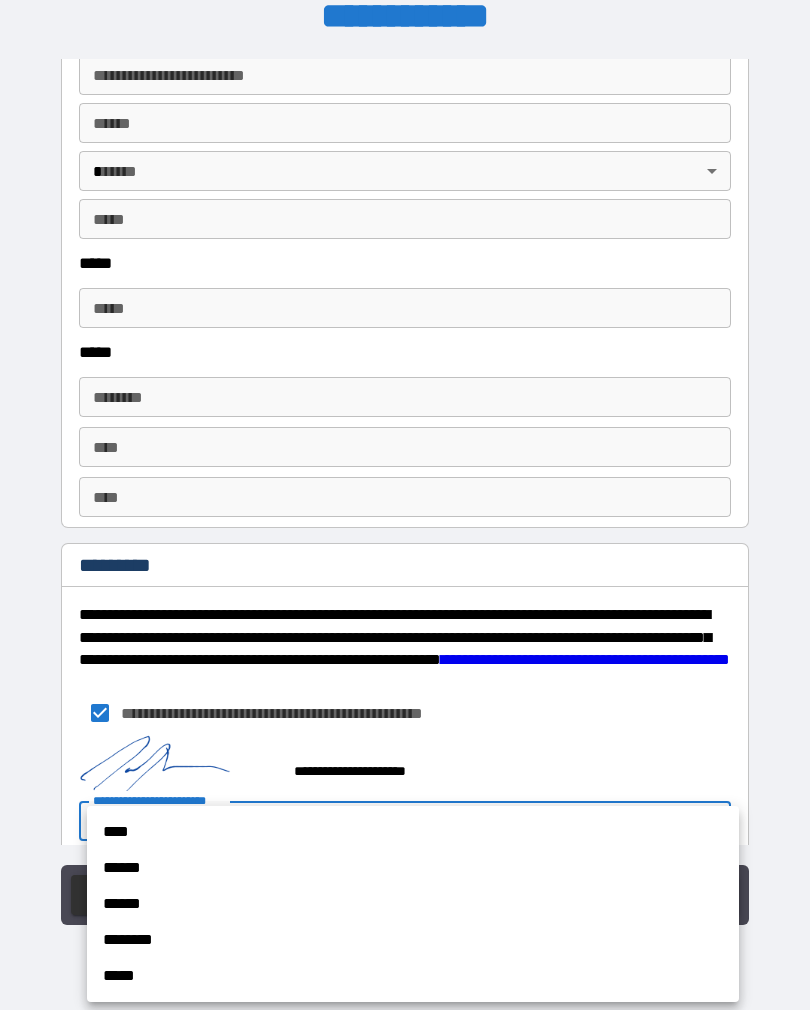 click on "****" at bounding box center (413, 832) 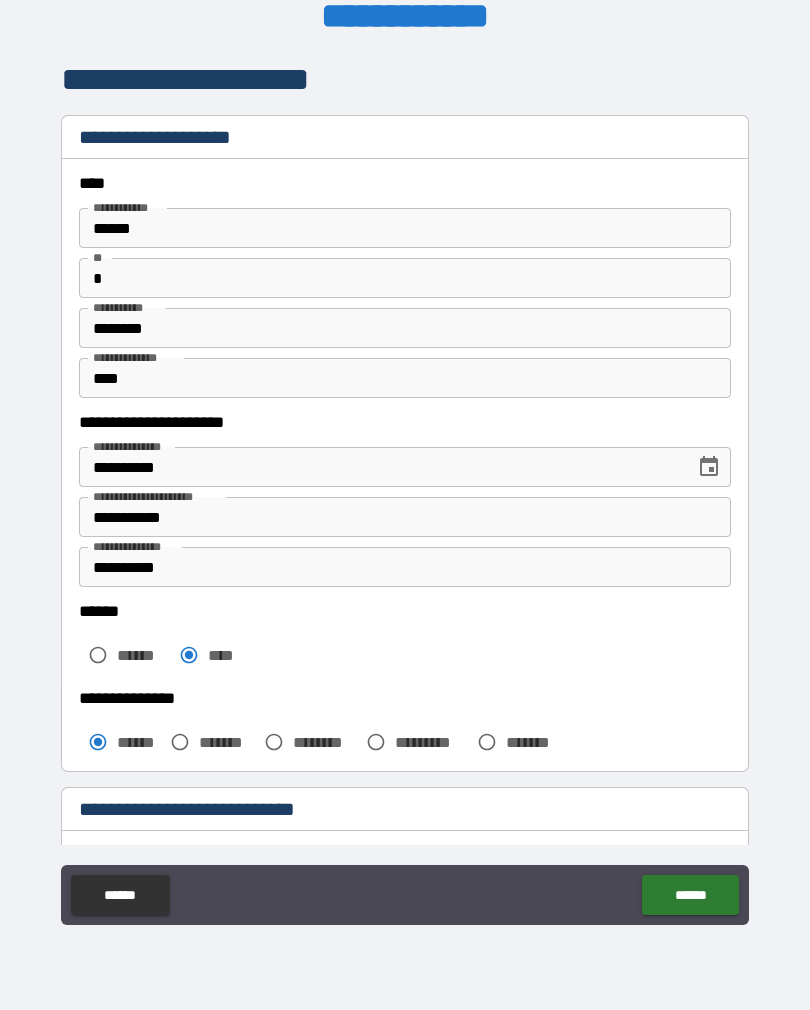 scroll, scrollTop: 0, scrollLeft: 0, axis: both 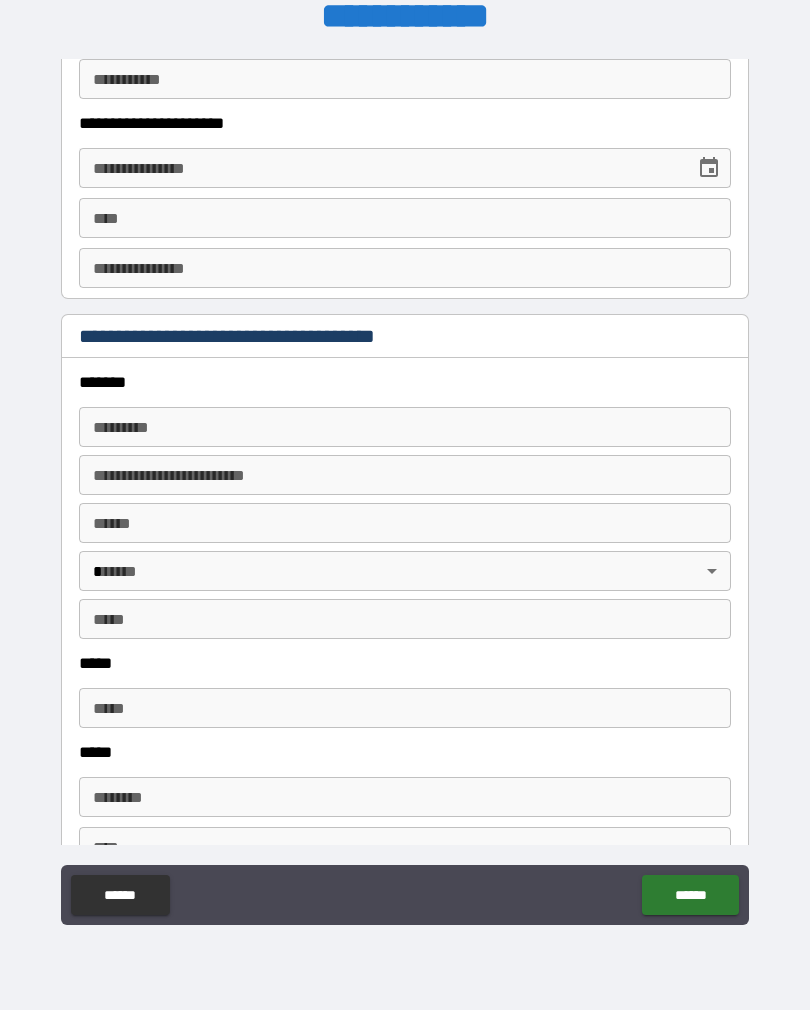 click on "******" at bounding box center [690, 895] 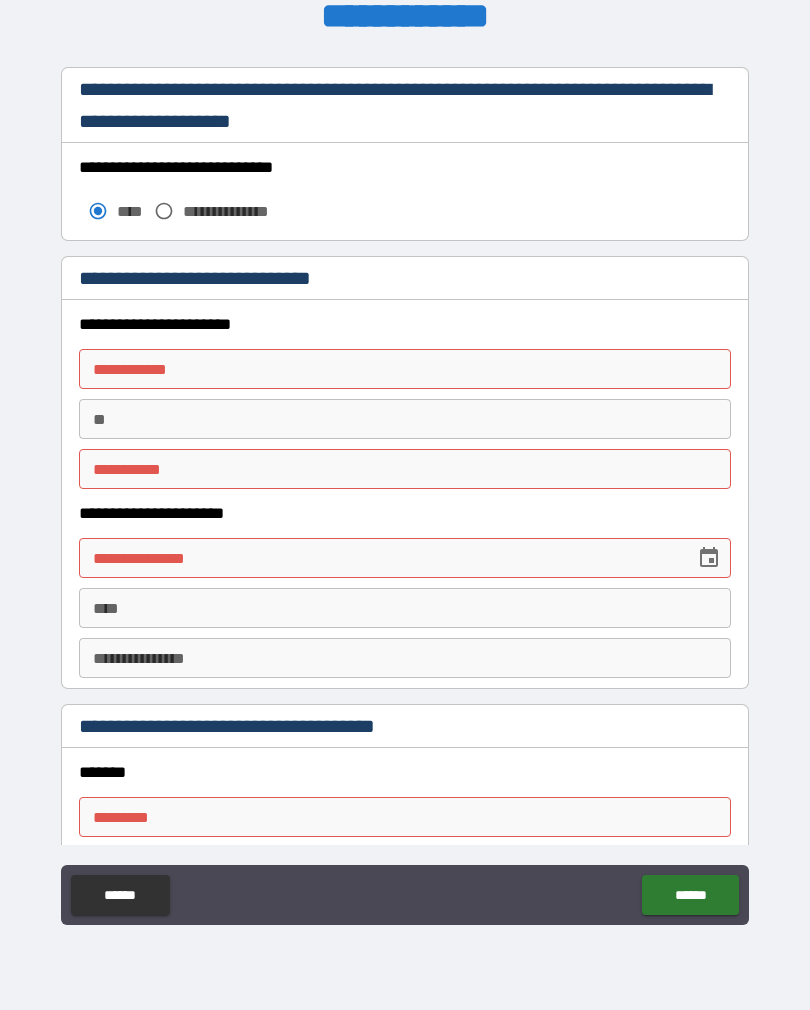 scroll, scrollTop: 1722, scrollLeft: 0, axis: vertical 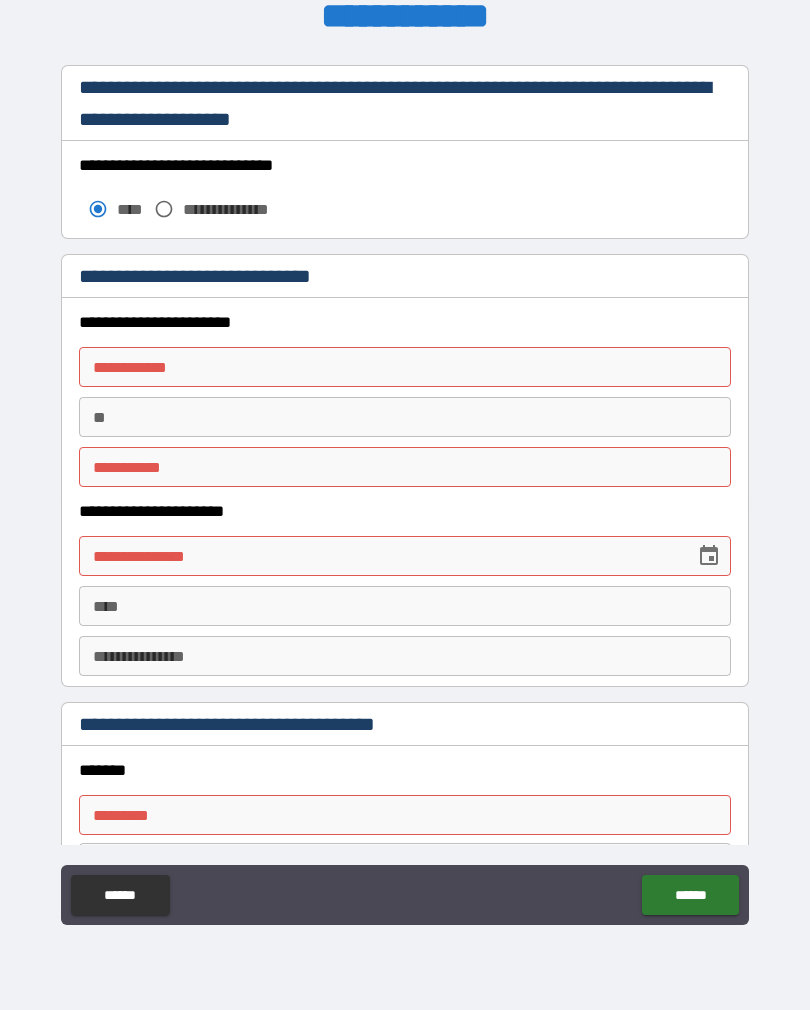 click on "**********" at bounding box center [405, 367] 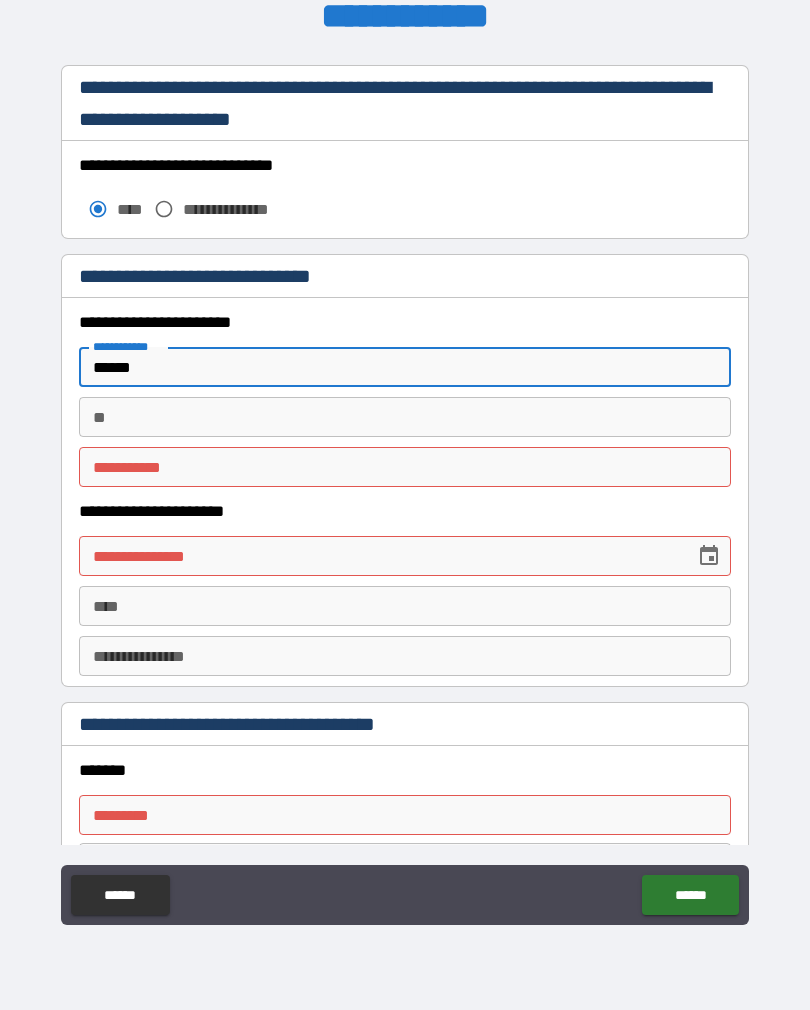 type on "******" 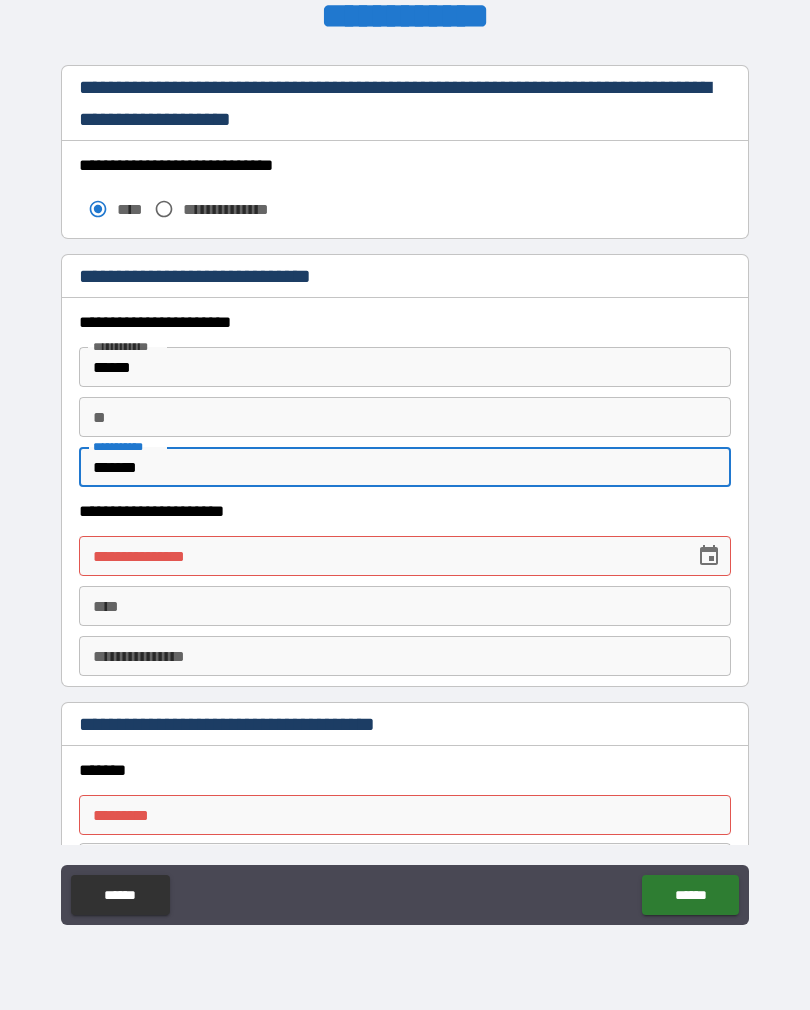type on "******" 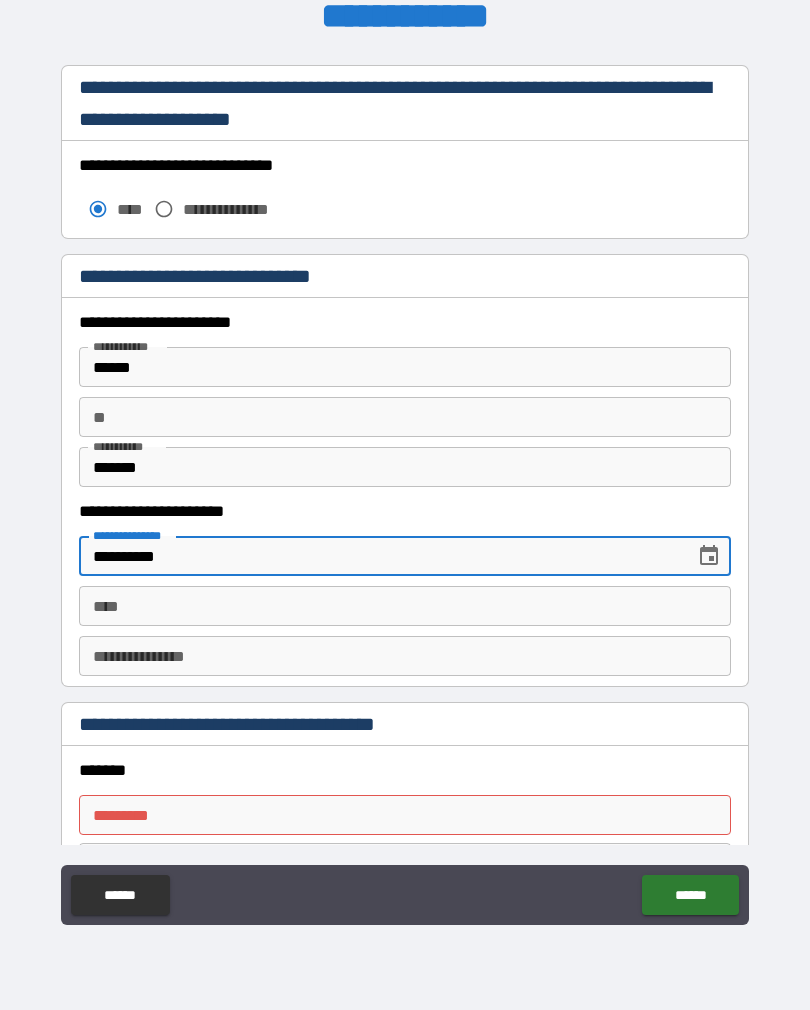 type on "**********" 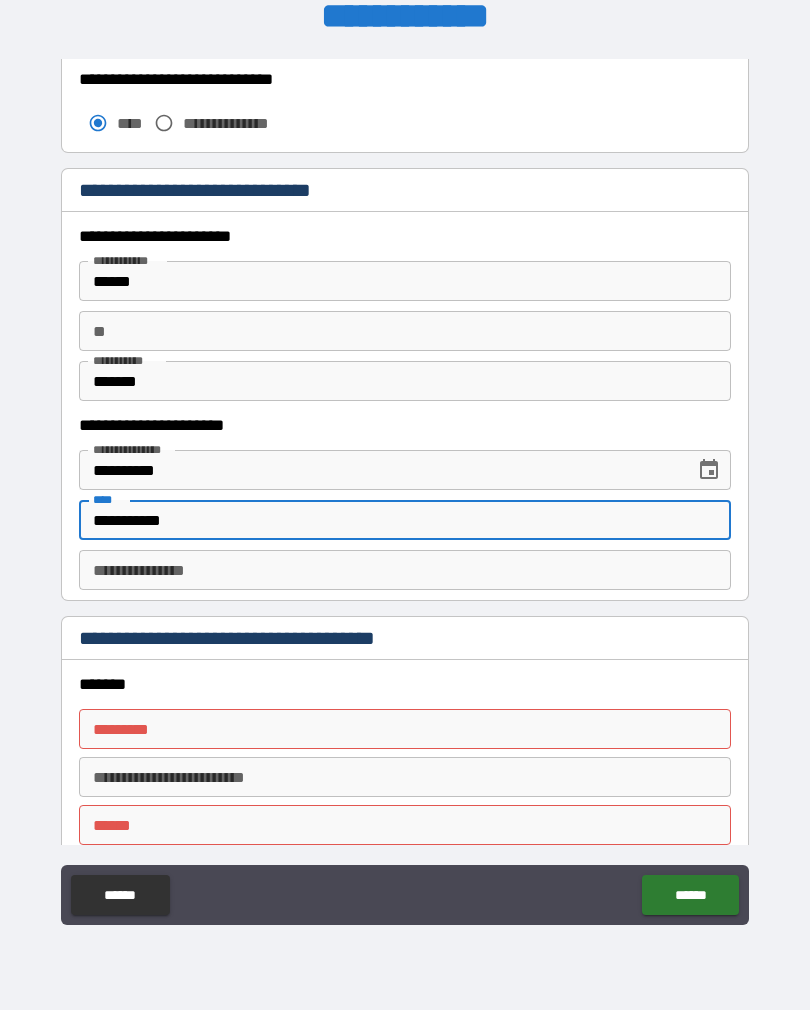 scroll, scrollTop: 1800, scrollLeft: 0, axis: vertical 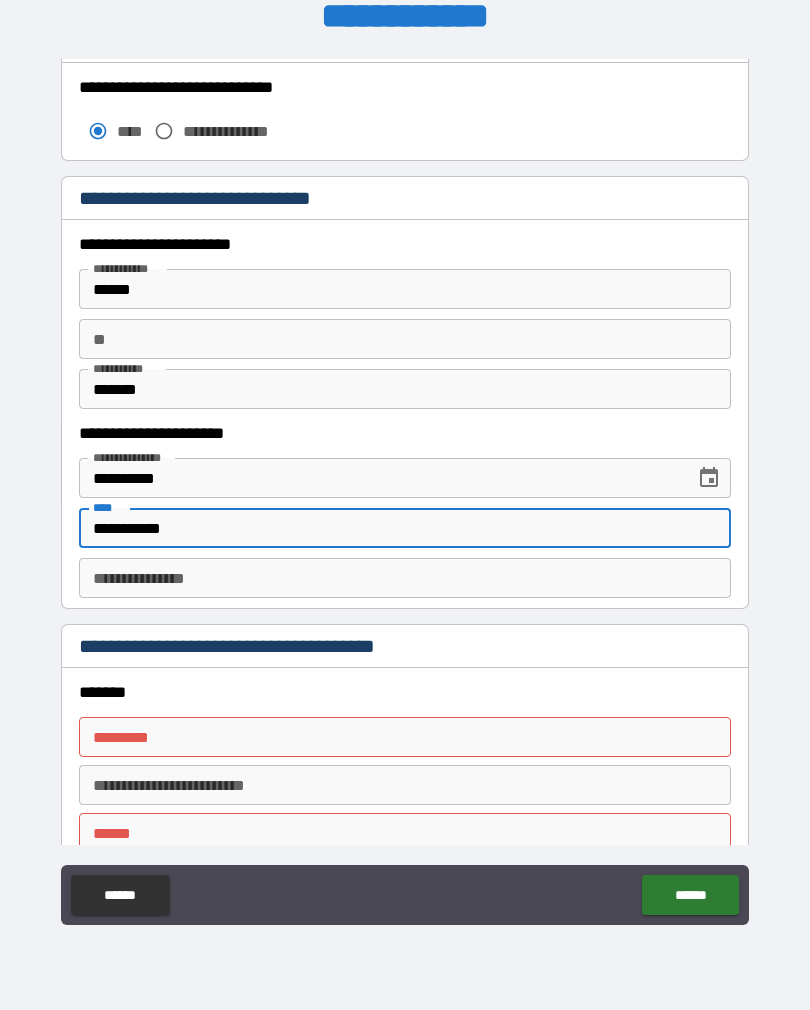 type on "**********" 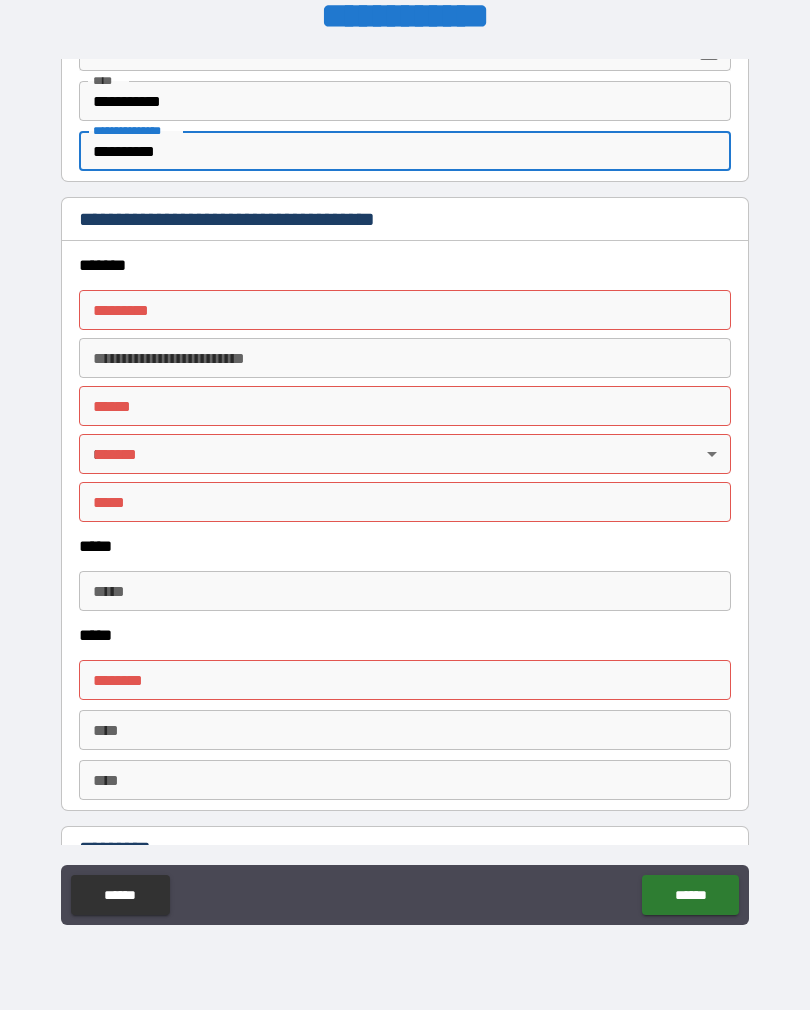 scroll, scrollTop: 2233, scrollLeft: 0, axis: vertical 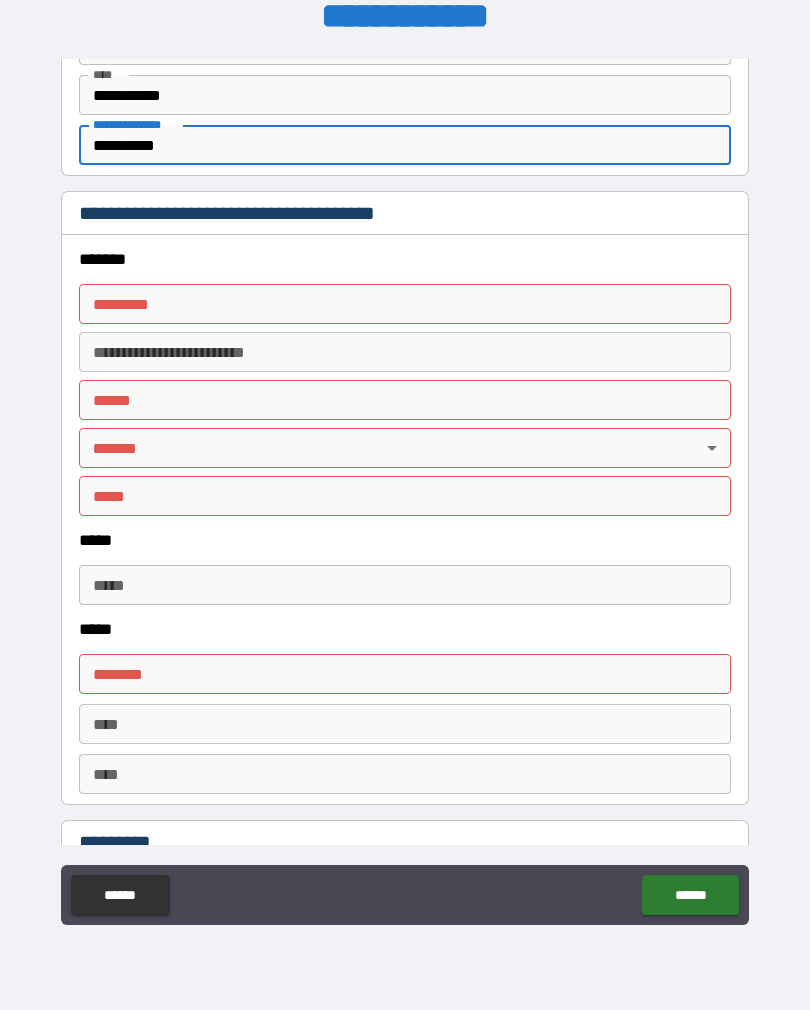 type on "**********" 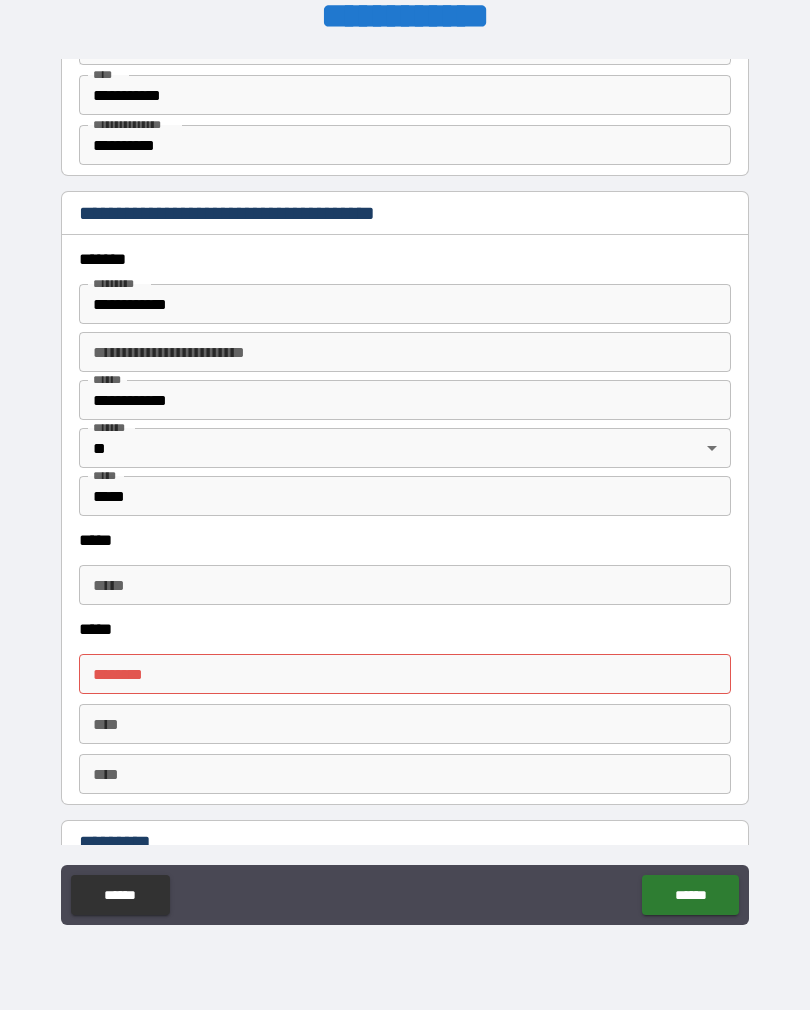 type on "**********" 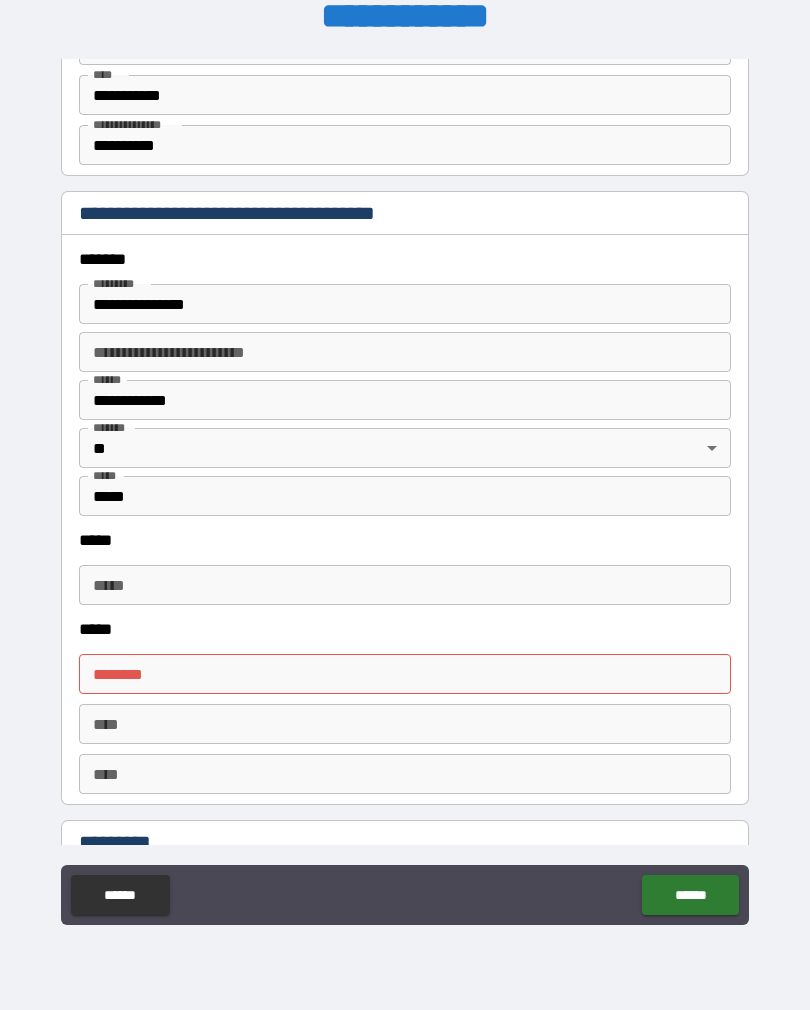 click on "*****" at bounding box center [405, 585] 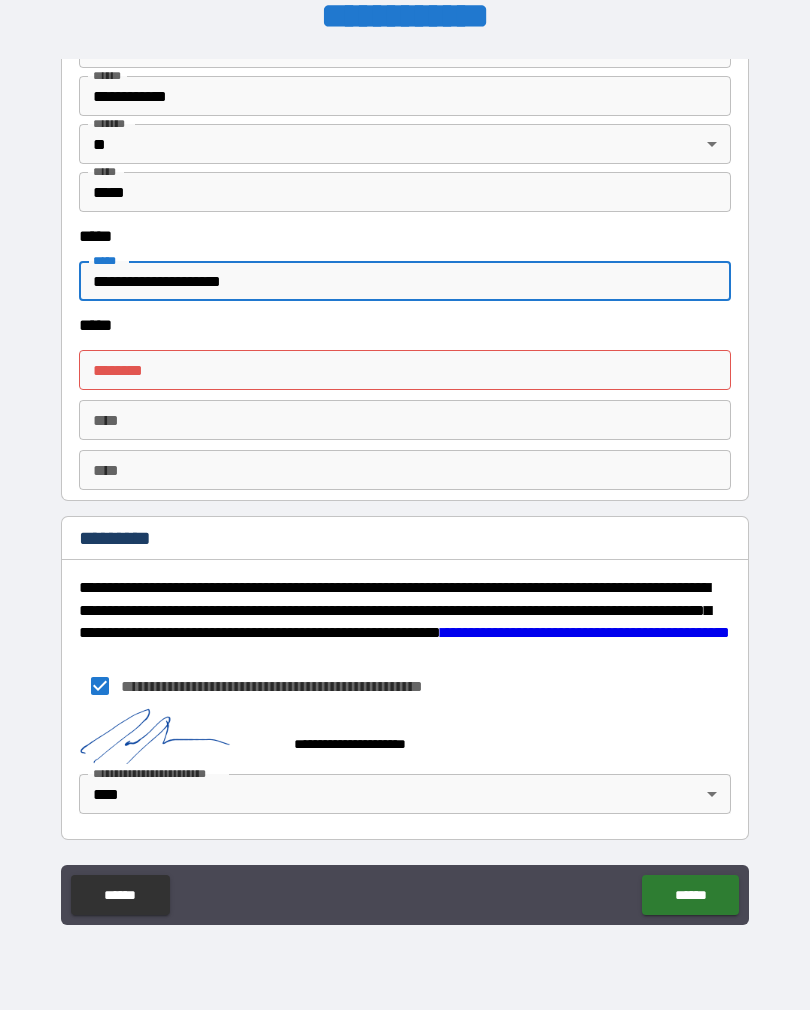 scroll, scrollTop: 2537, scrollLeft: 0, axis: vertical 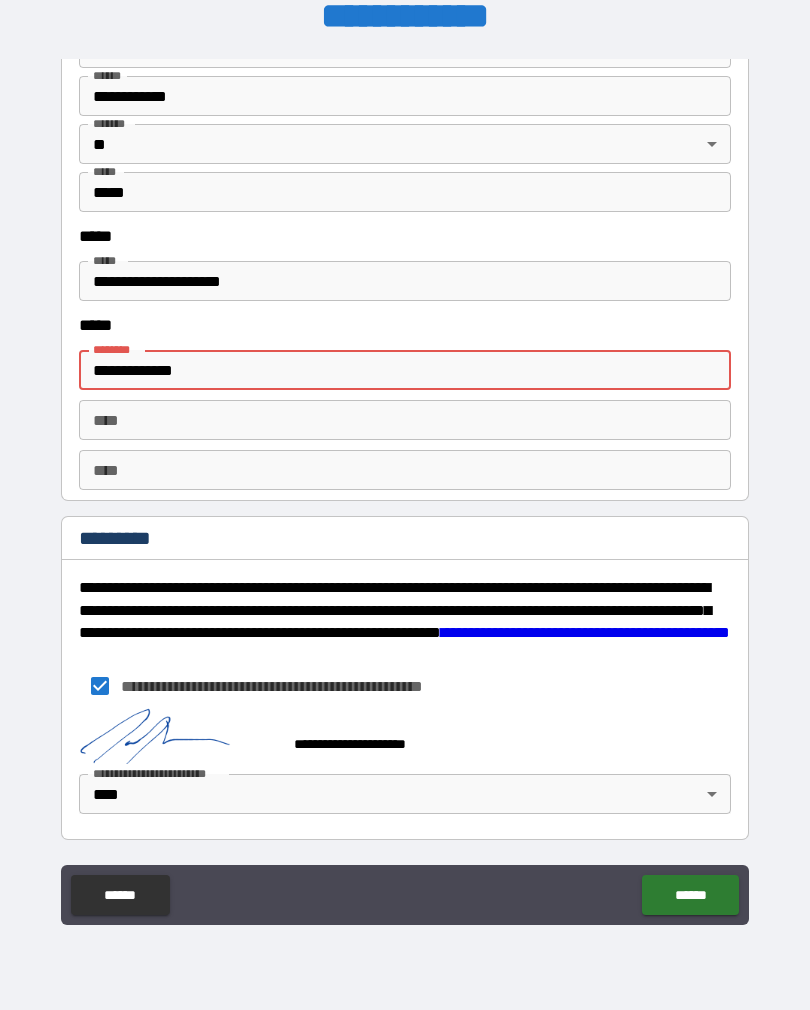 type on "**********" 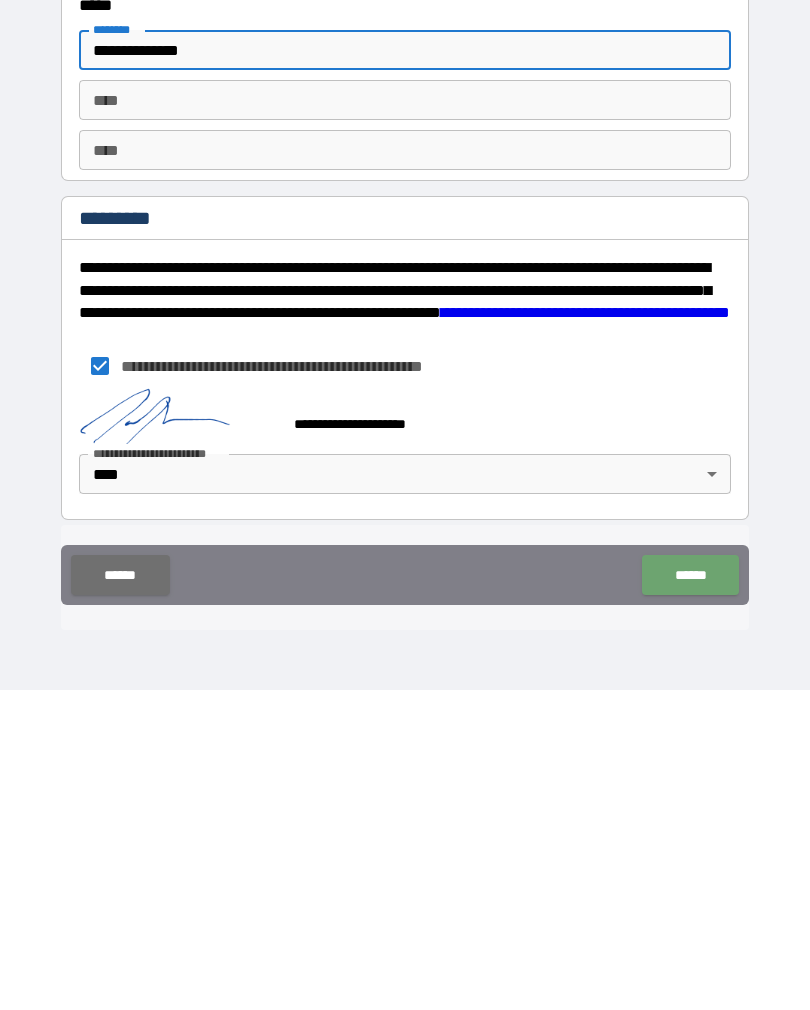 click on "******" at bounding box center [690, 895] 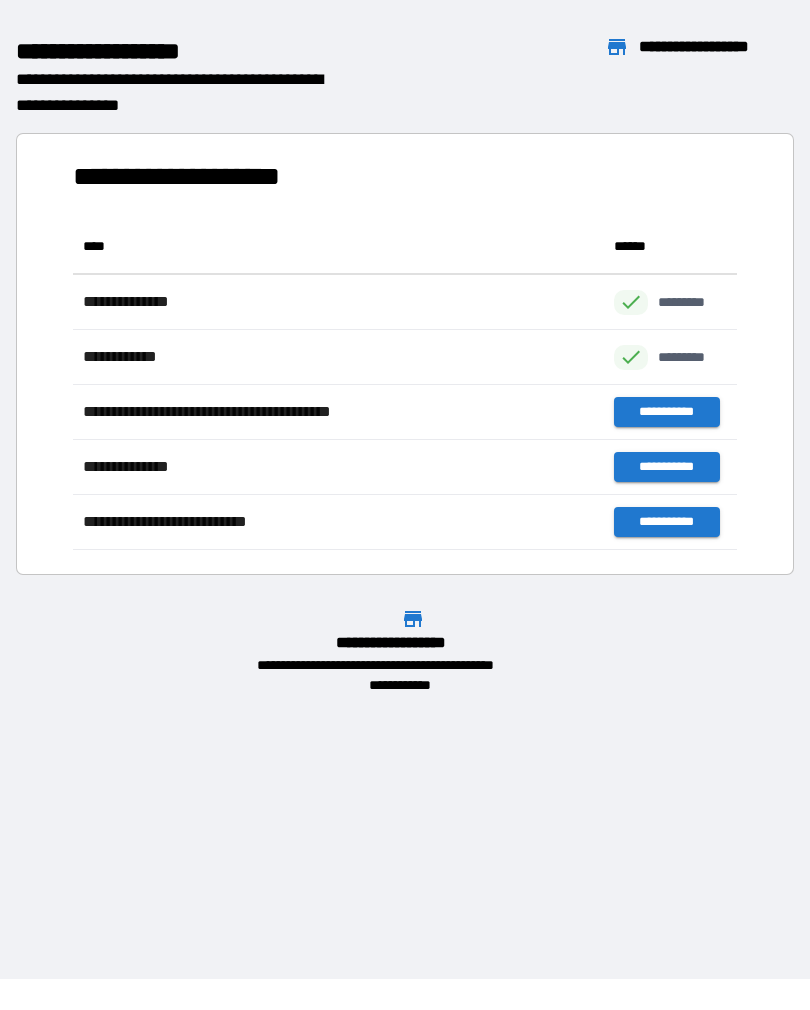 scroll, scrollTop: 1, scrollLeft: 1, axis: both 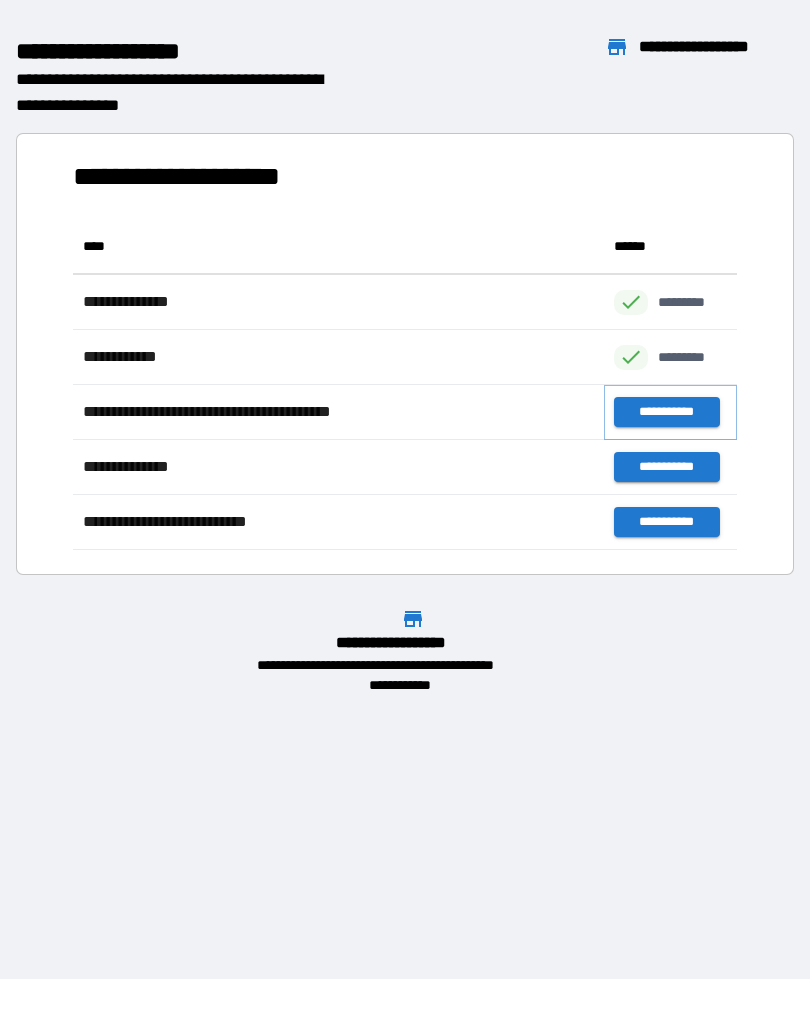 click on "**********" at bounding box center [666, 412] 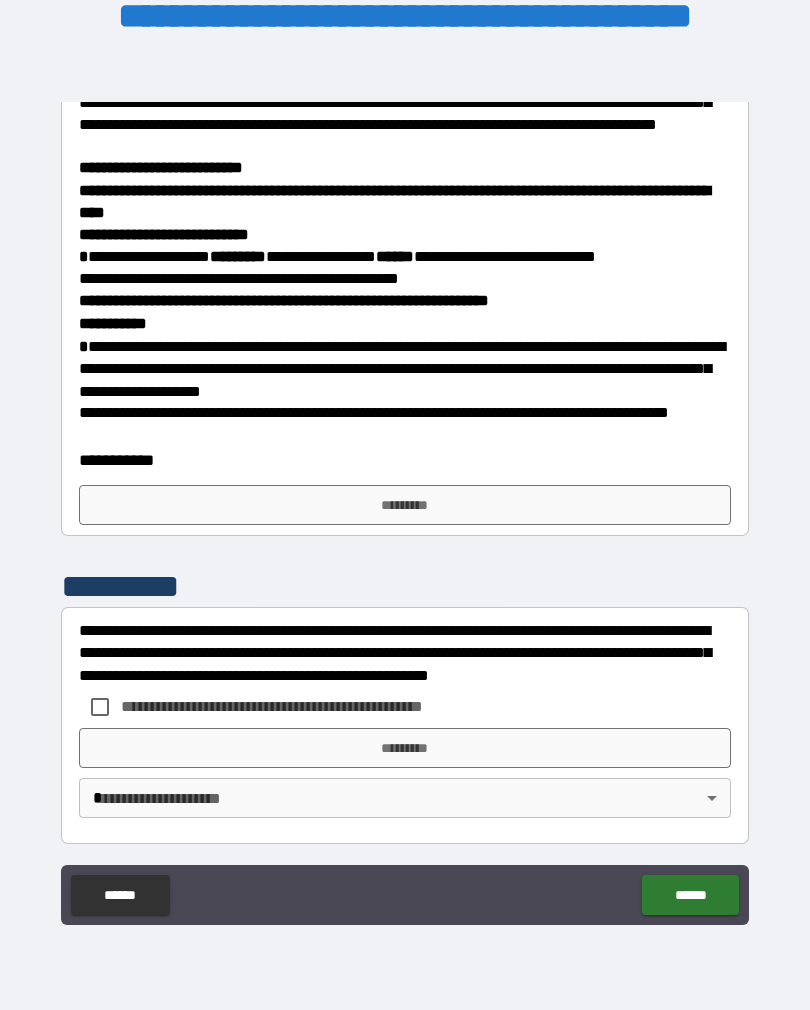scroll, scrollTop: 992, scrollLeft: 0, axis: vertical 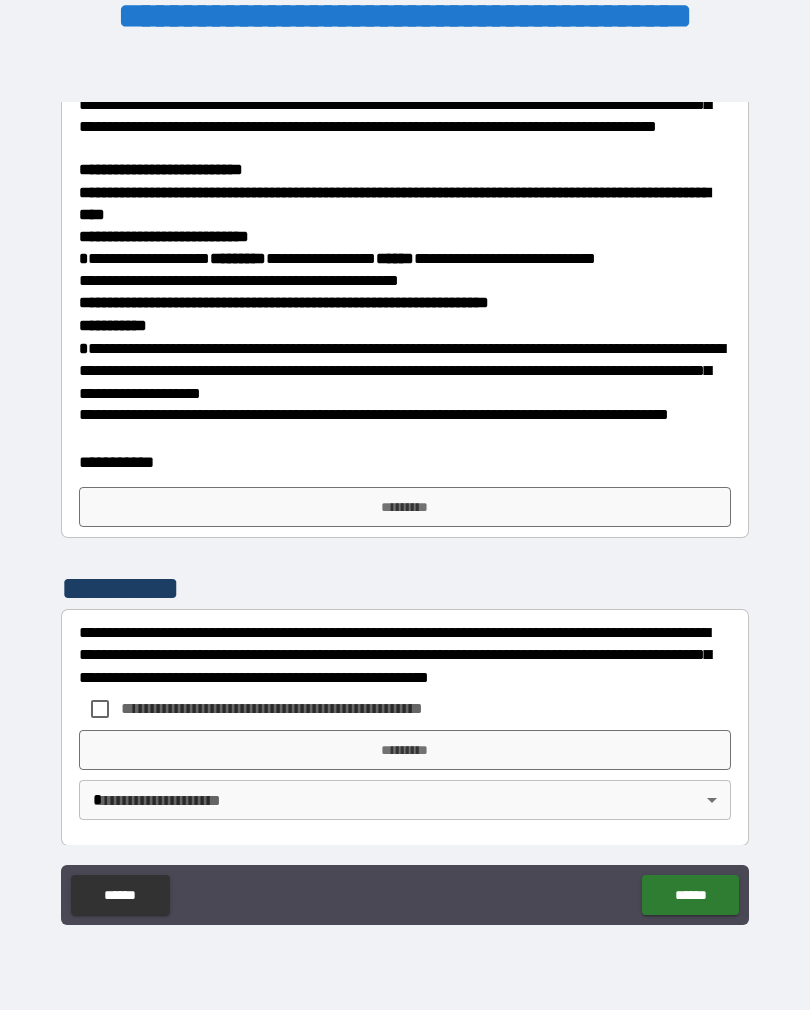 click on "*********" at bounding box center (405, 507) 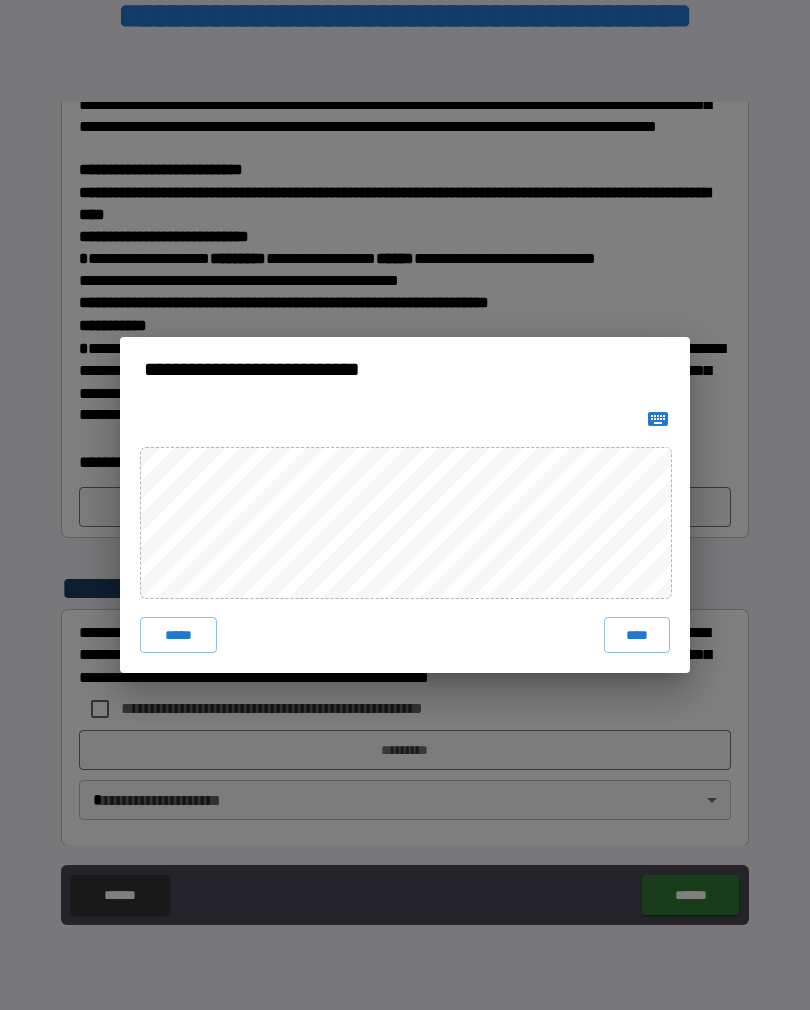 click on "****" at bounding box center [637, 635] 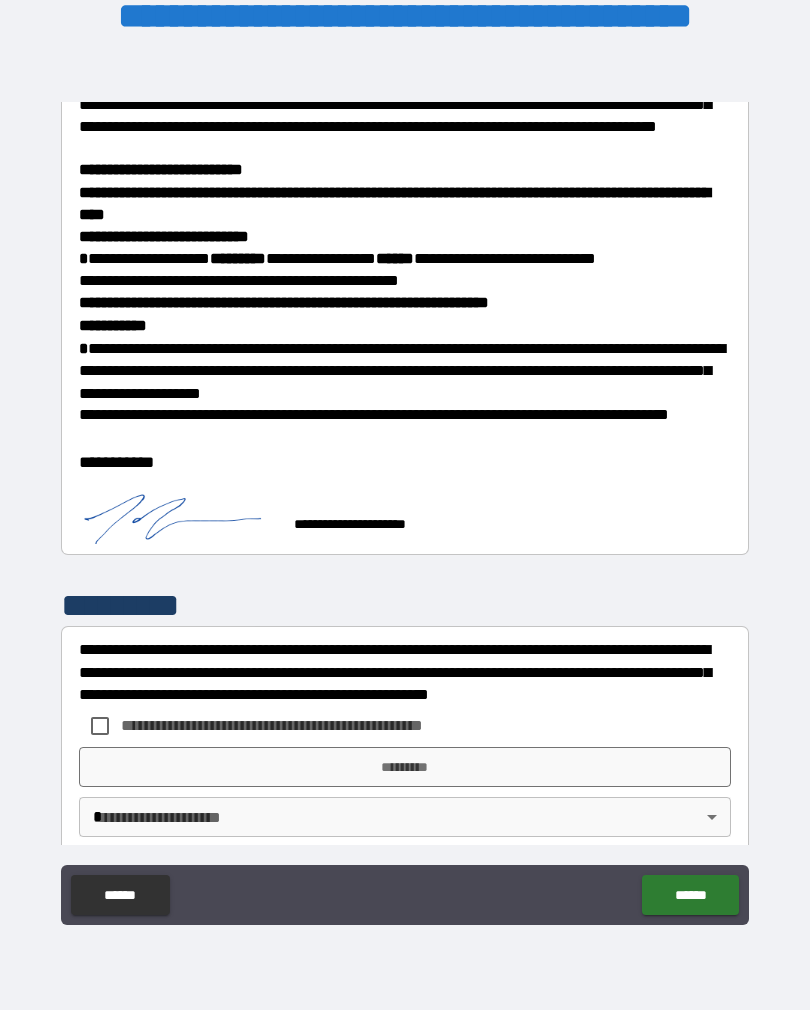 scroll, scrollTop: 982, scrollLeft: 0, axis: vertical 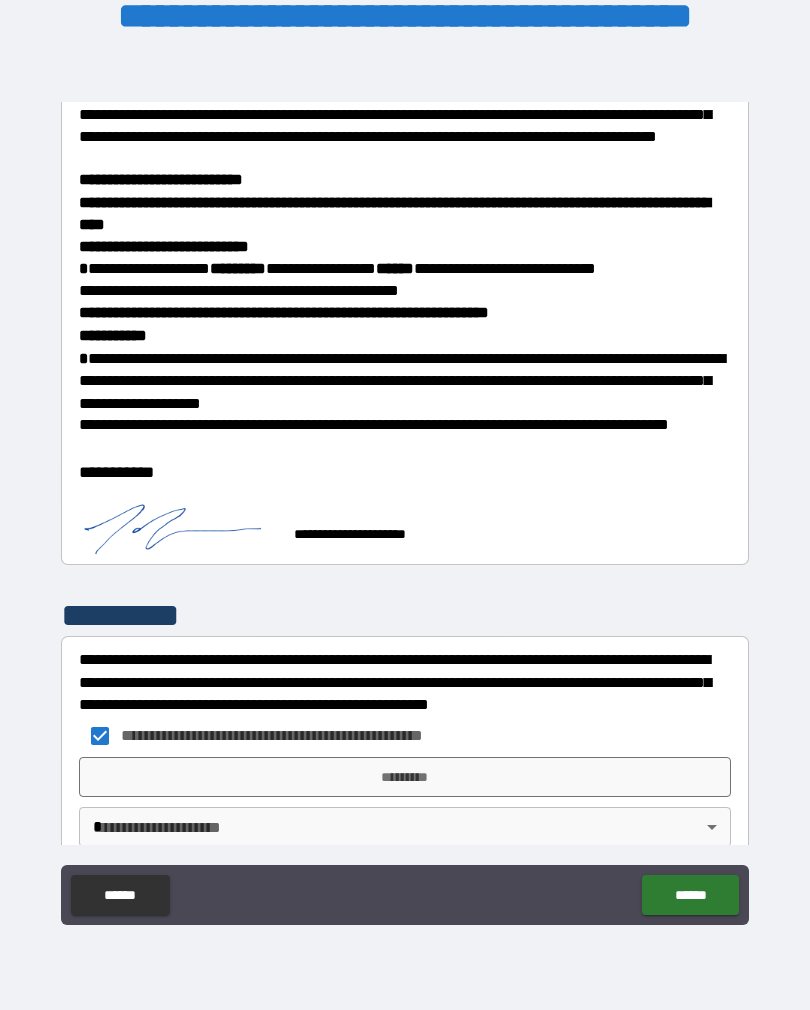 click on "*********" at bounding box center (405, 777) 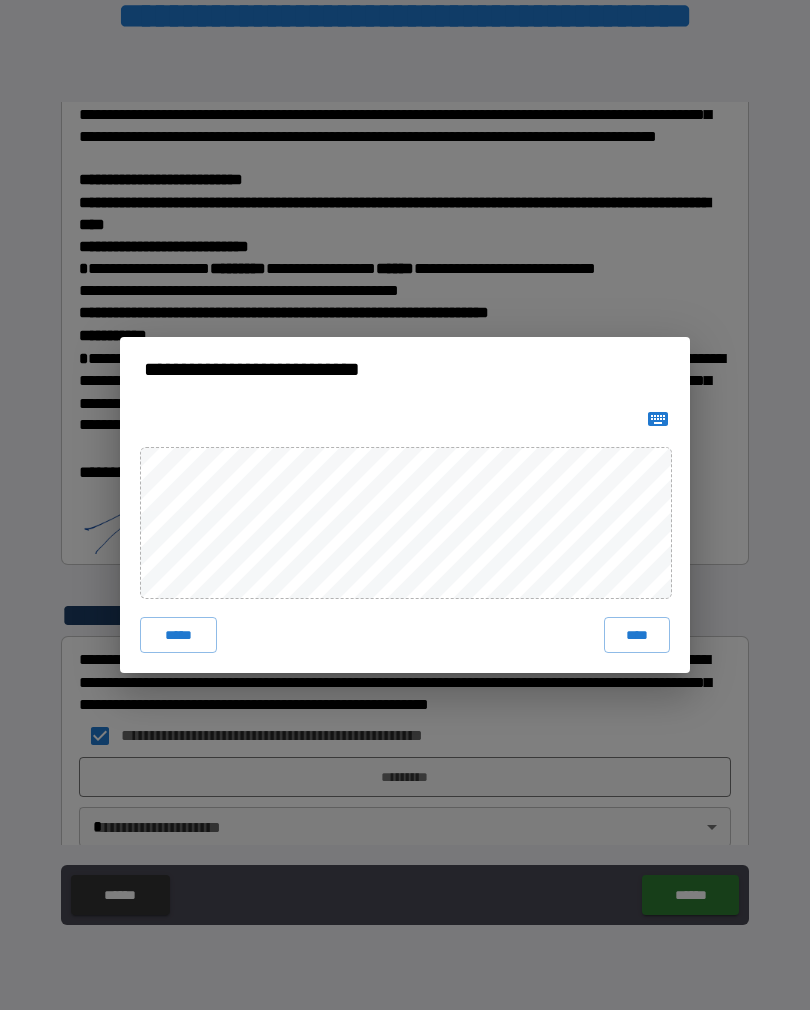 click on "****" at bounding box center [637, 635] 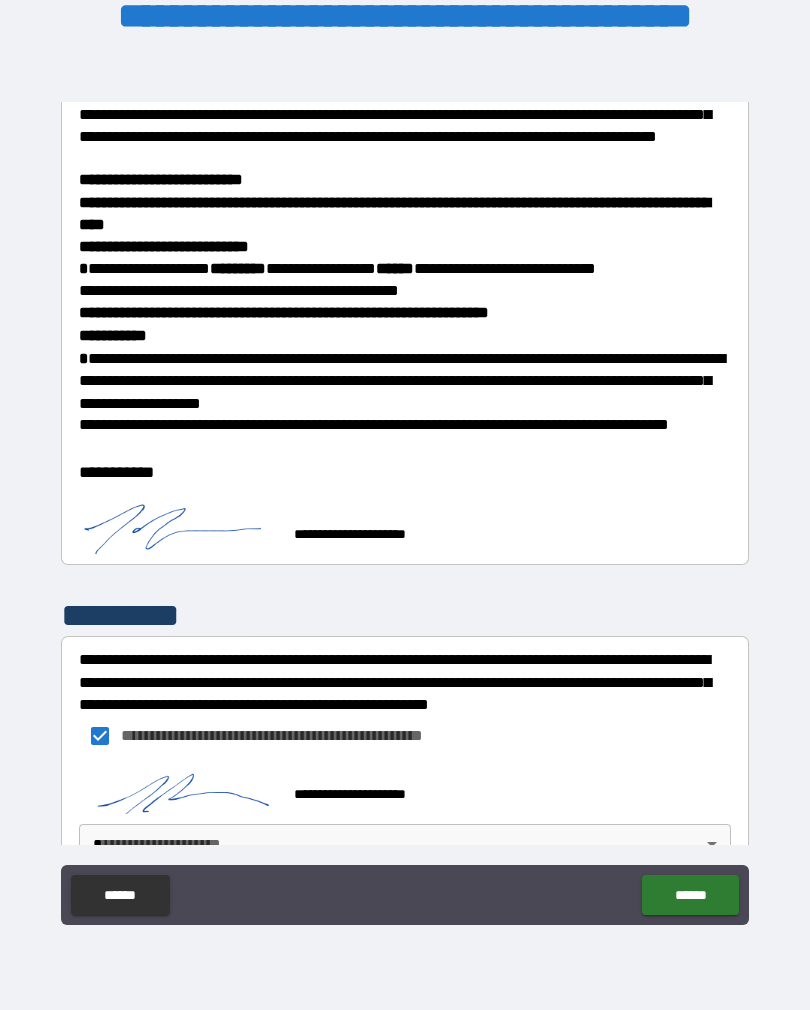 click on "**********" at bounding box center [405, 489] 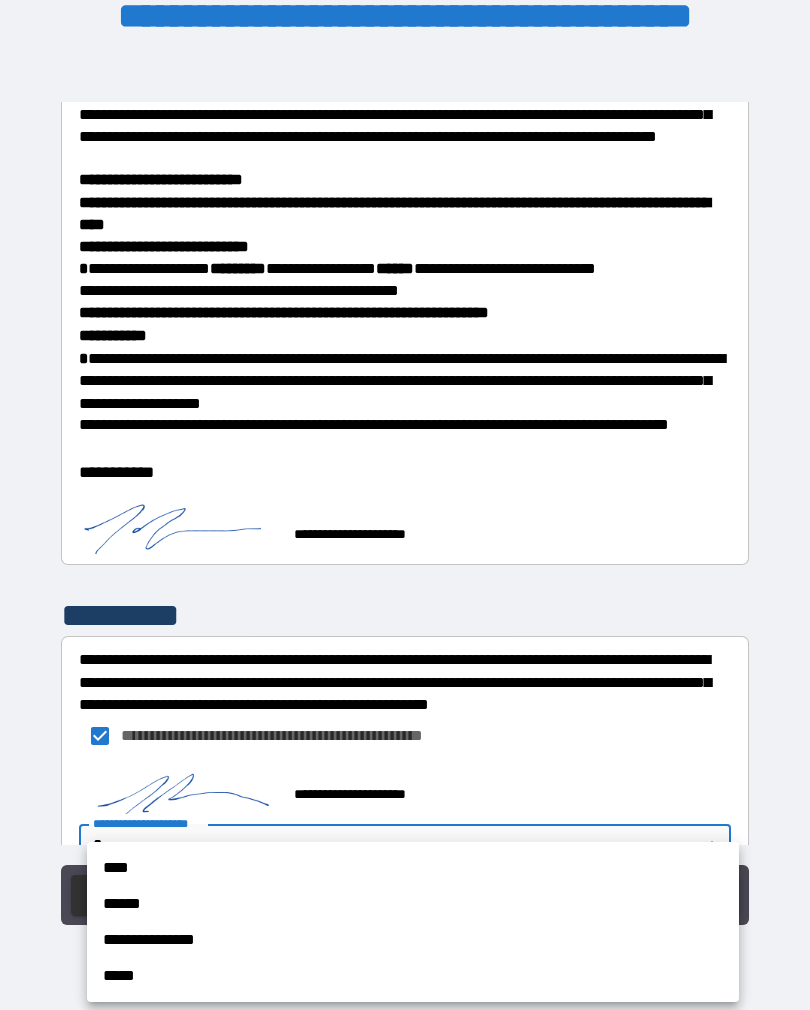 click on "****" at bounding box center [413, 868] 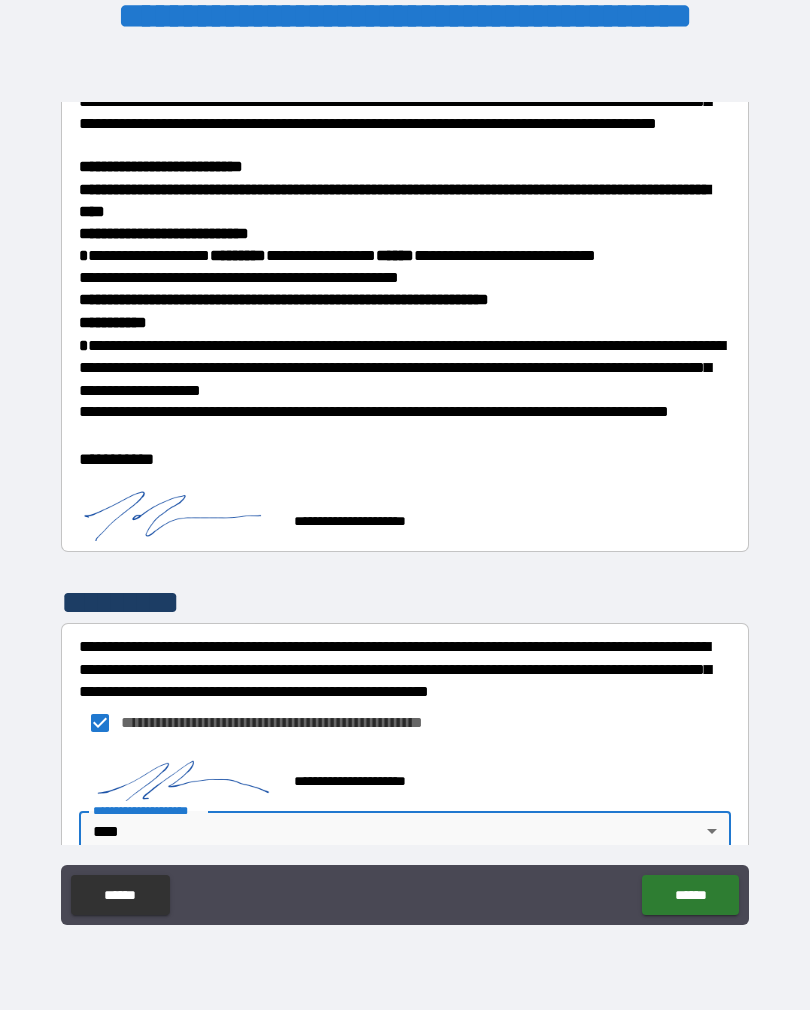 click on "******" at bounding box center [690, 895] 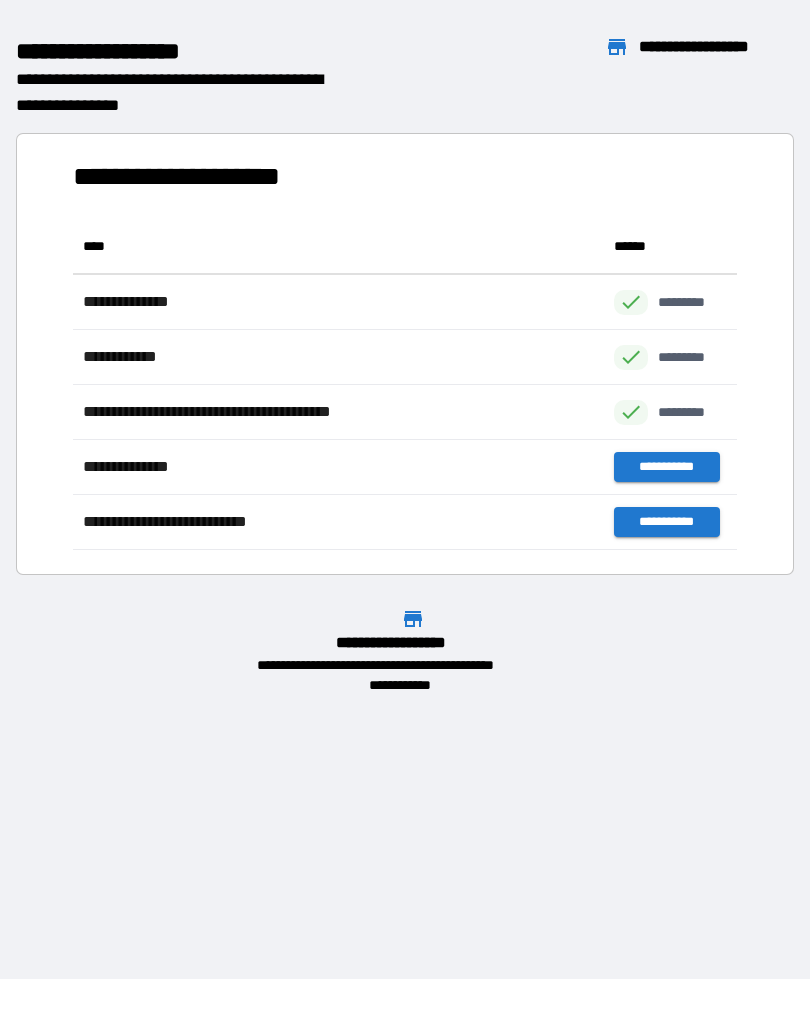 scroll, scrollTop: 1, scrollLeft: 1, axis: both 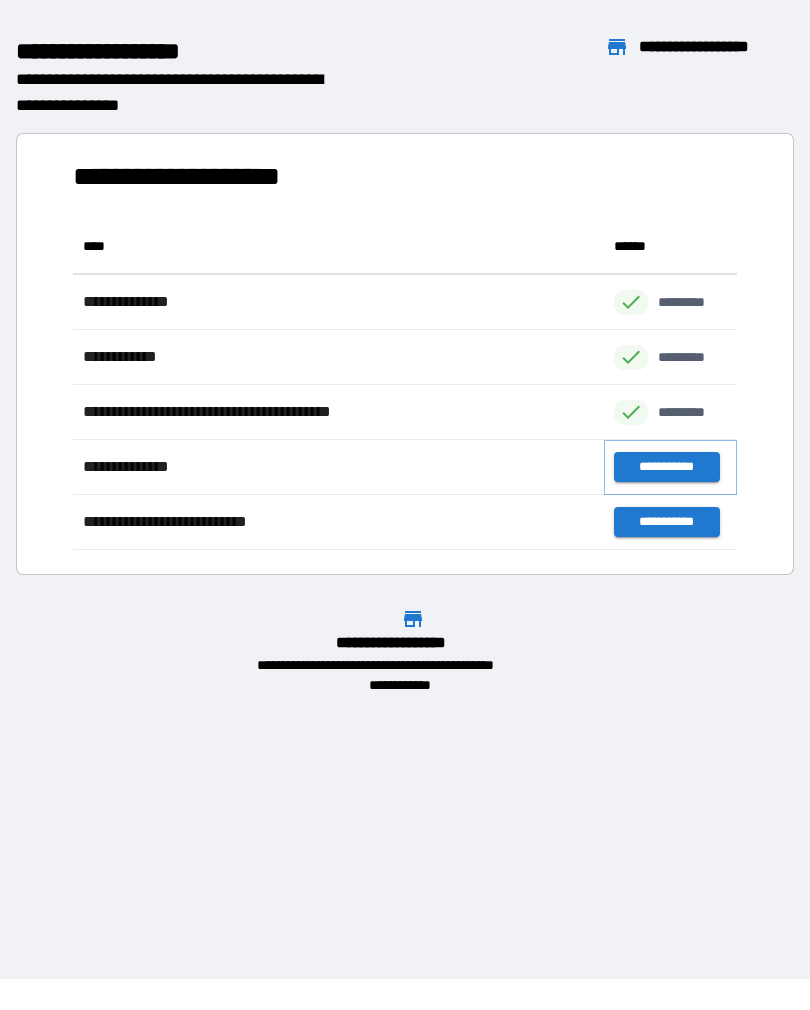 click on "**********" at bounding box center [666, 467] 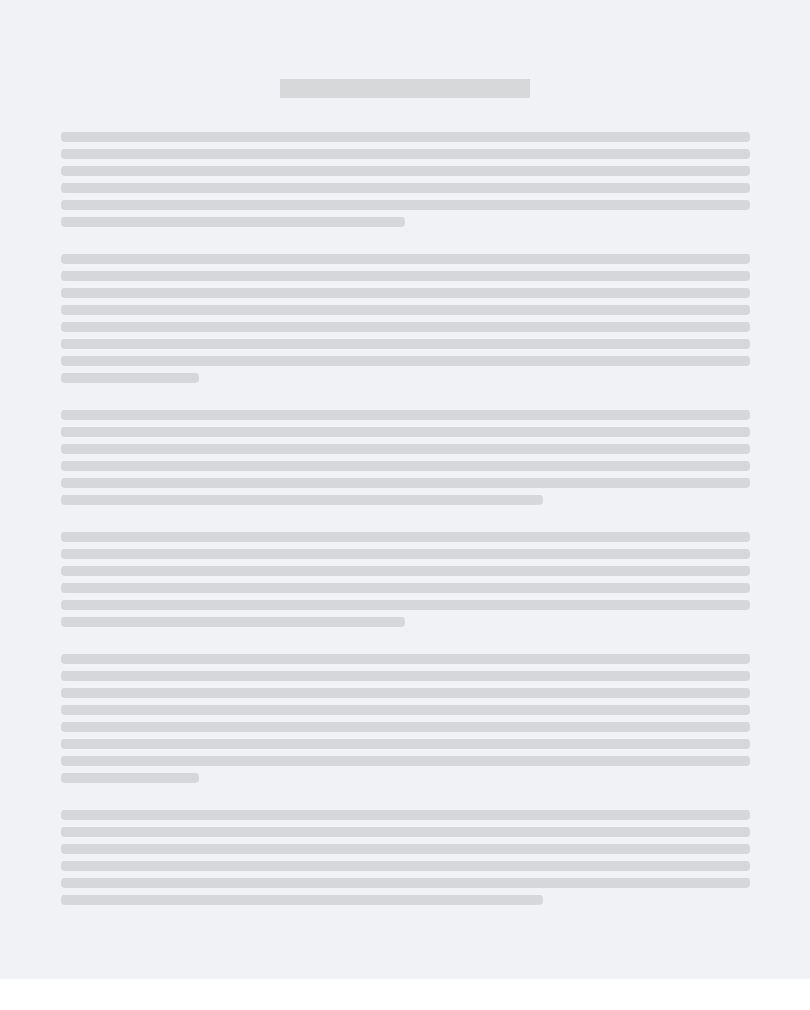 click at bounding box center [405, 518] 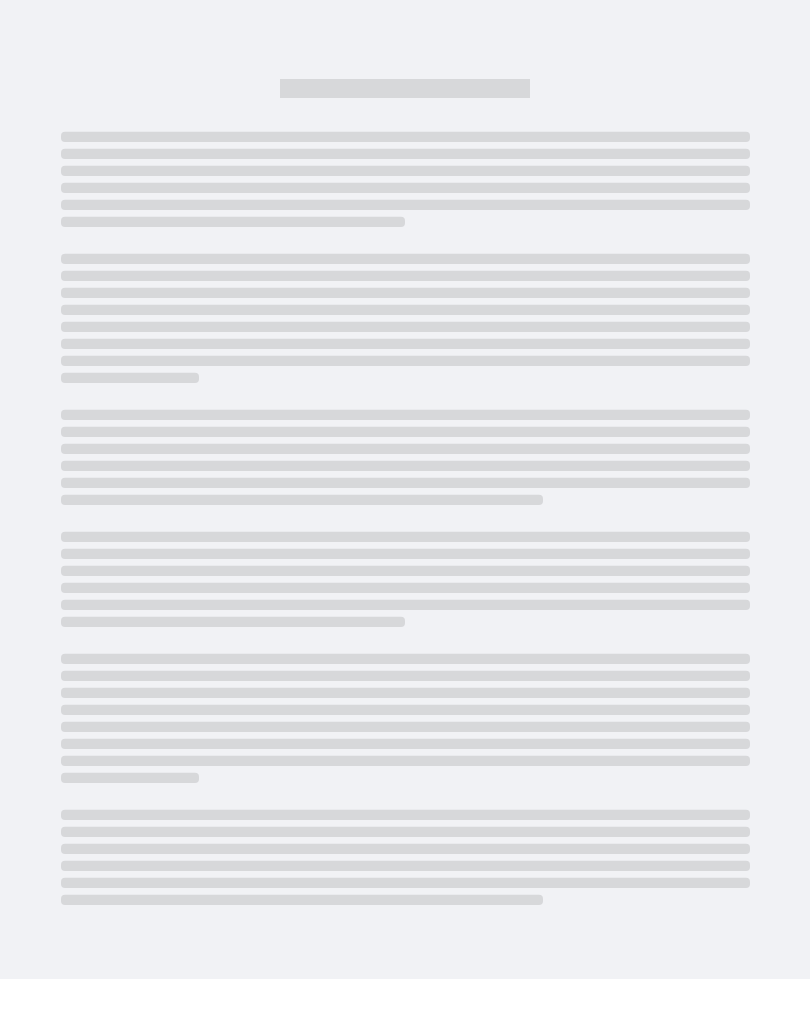 click at bounding box center (405, 518) 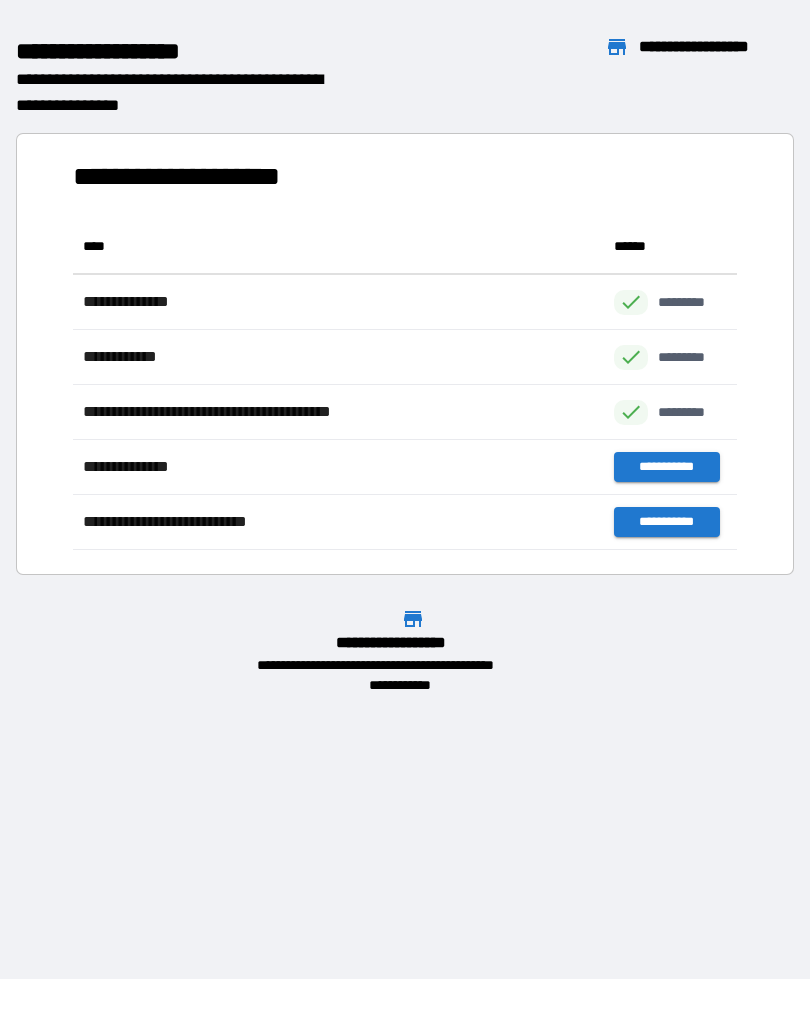 scroll, scrollTop: 1, scrollLeft: 1, axis: both 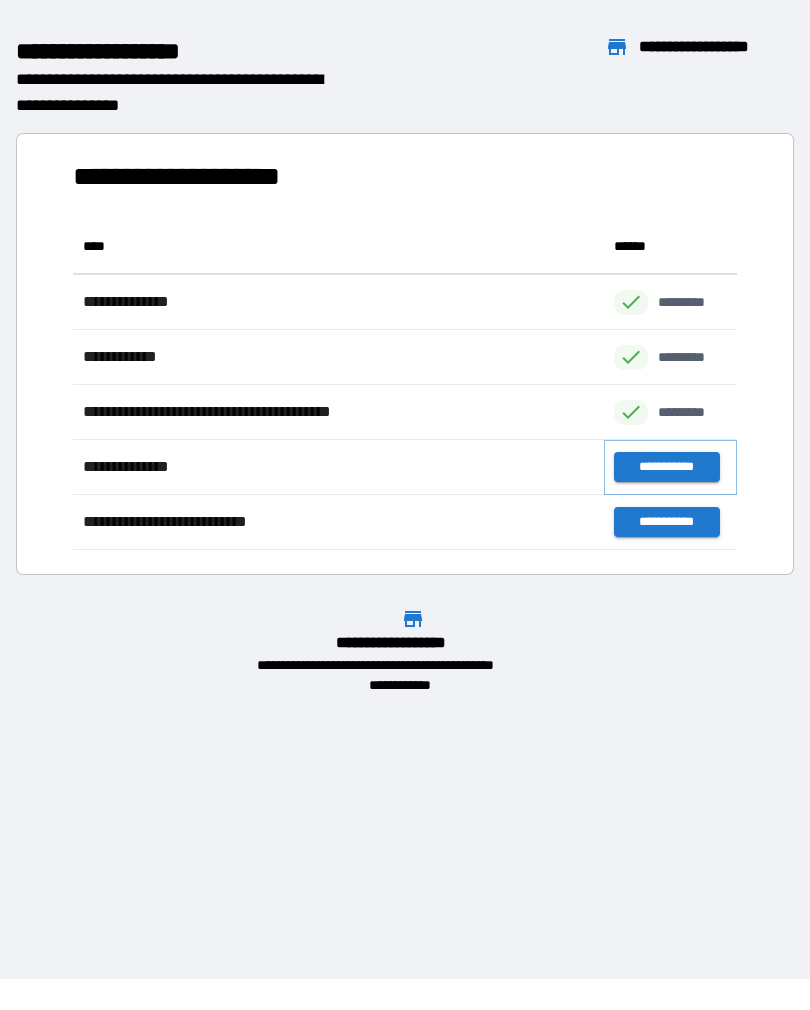 click on "**********" at bounding box center [666, 467] 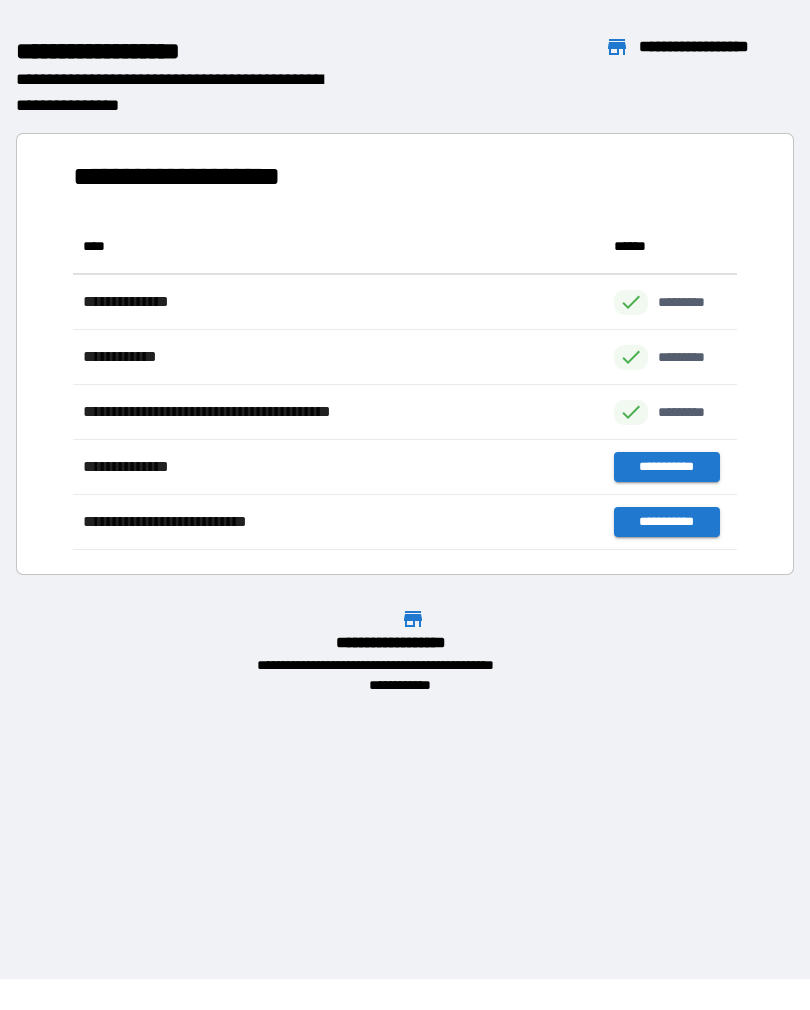 scroll, scrollTop: 1, scrollLeft: 1, axis: both 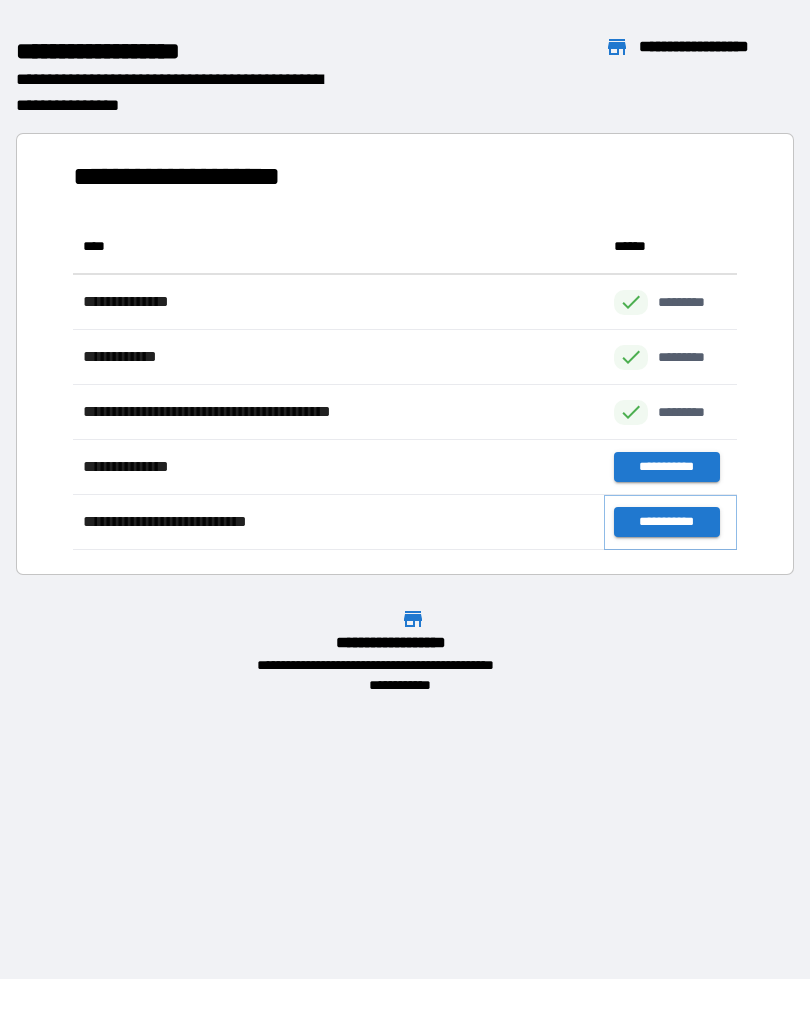 click on "**********" at bounding box center [666, 522] 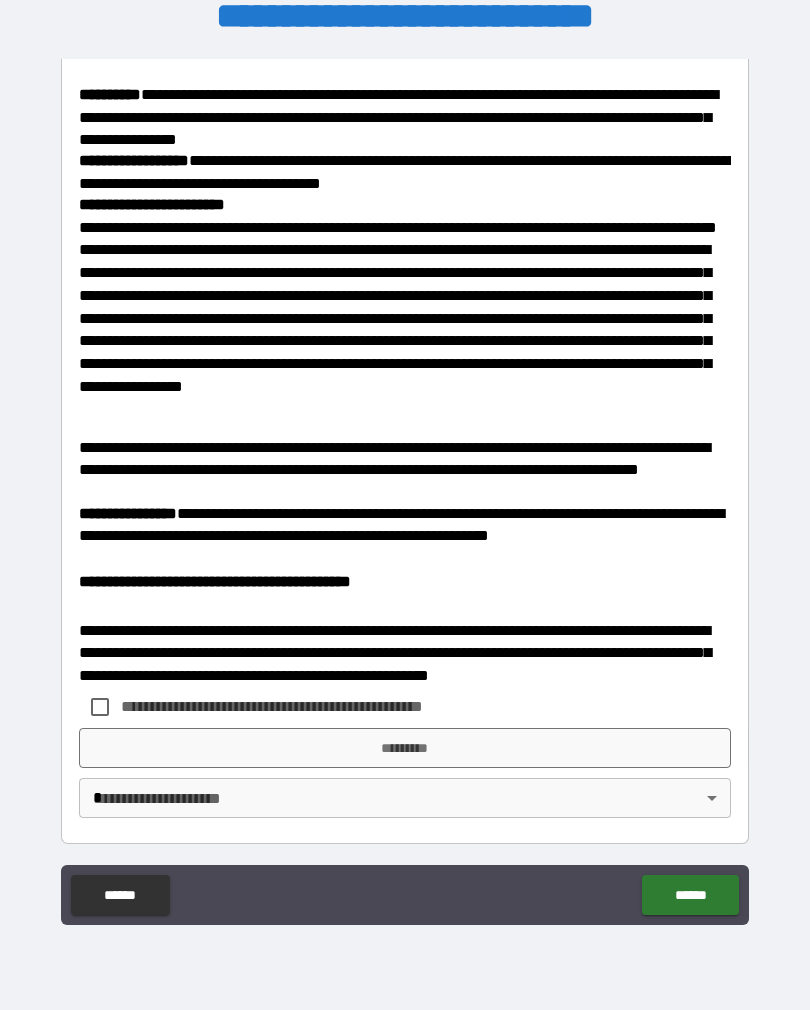 scroll, scrollTop: 2241, scrollLeft: 0, axis: vertical 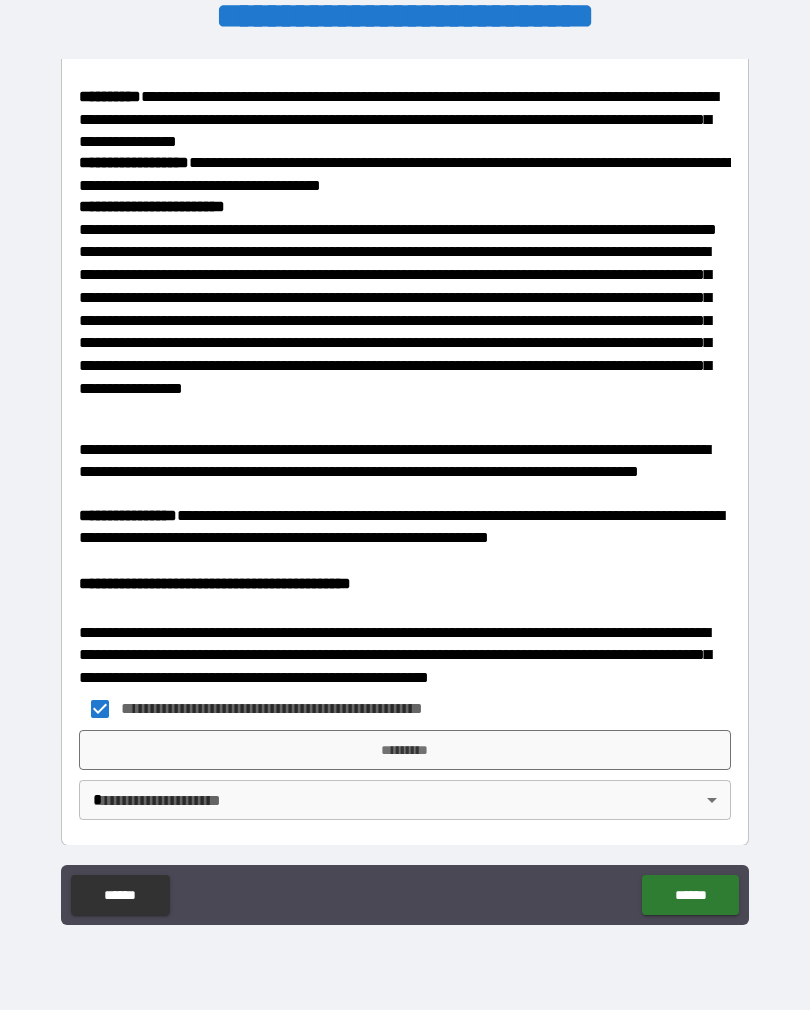 click on "*********" at bounding box center [405, 750] 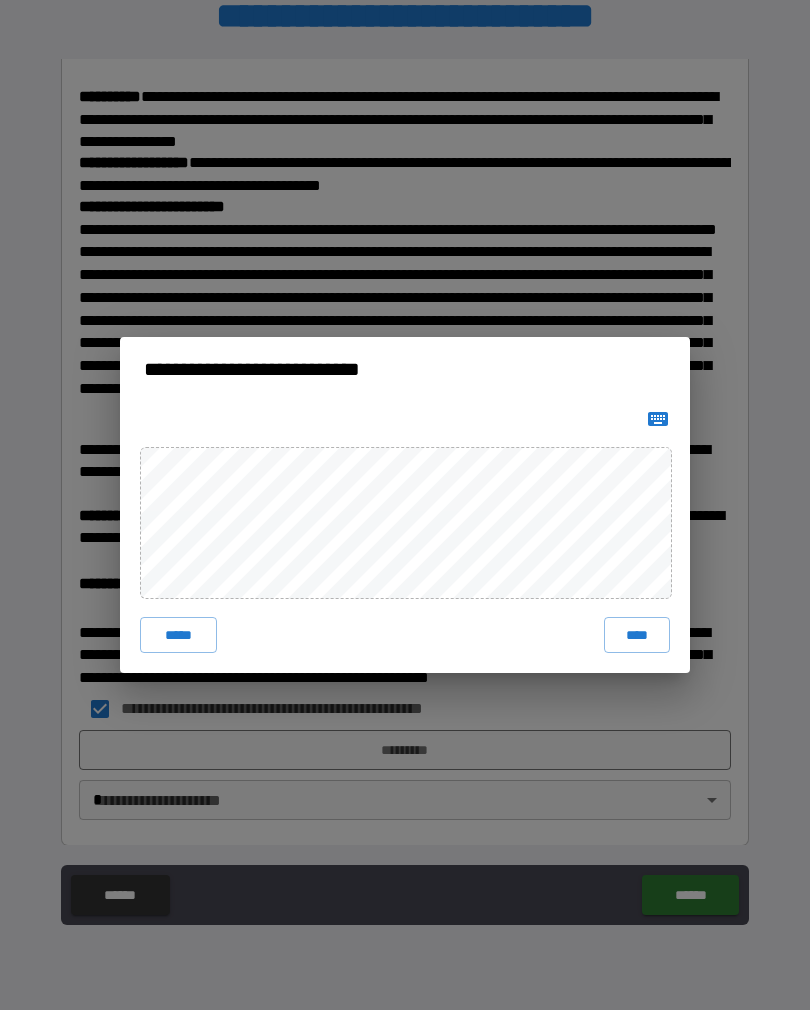 click on "****" at bounding box center (637, 635) 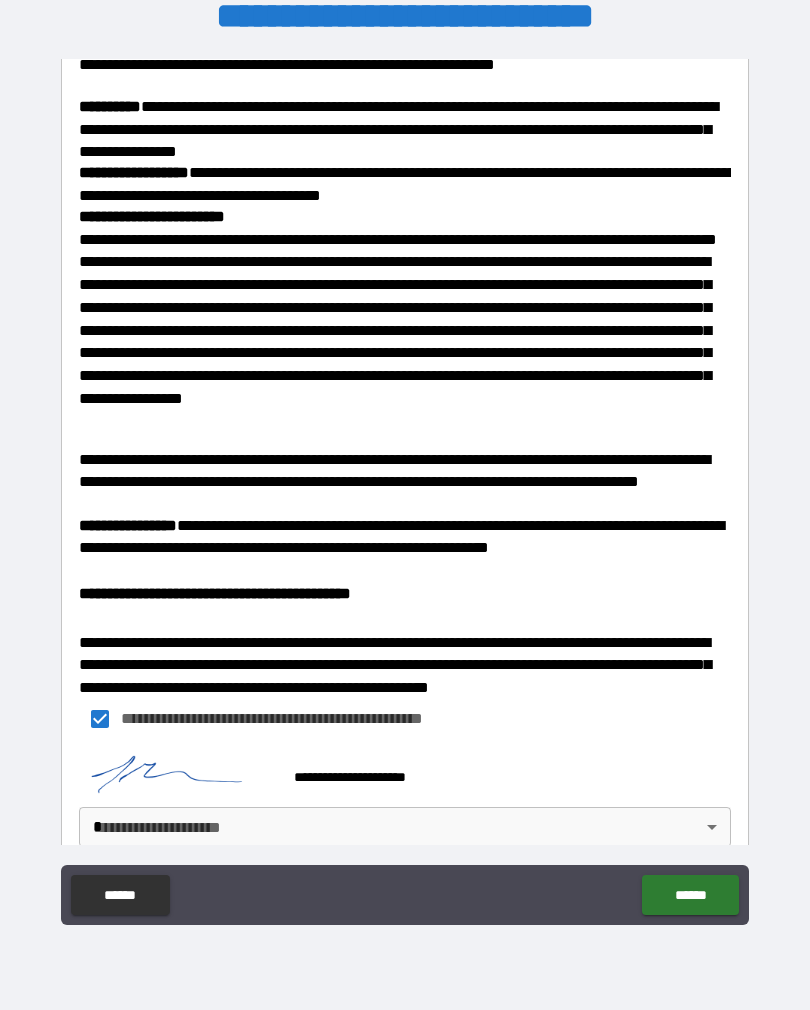 click on "**********" at bounding box center (405, 489) 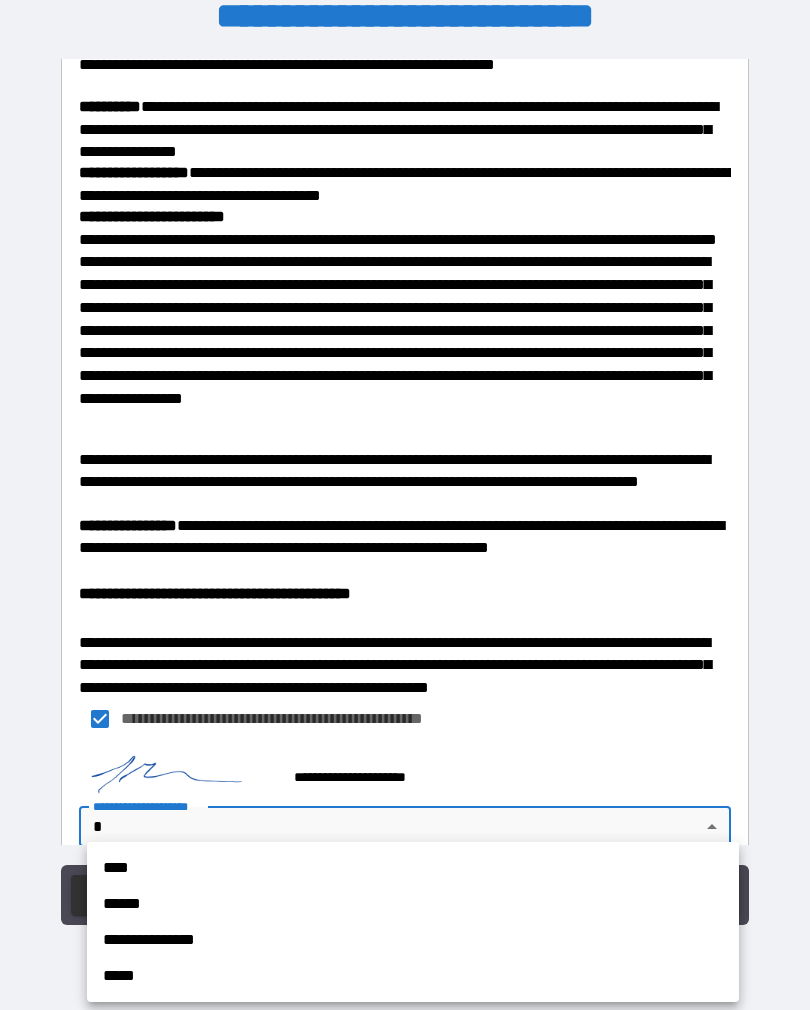 click on "******" at bounding box center (413, 904) 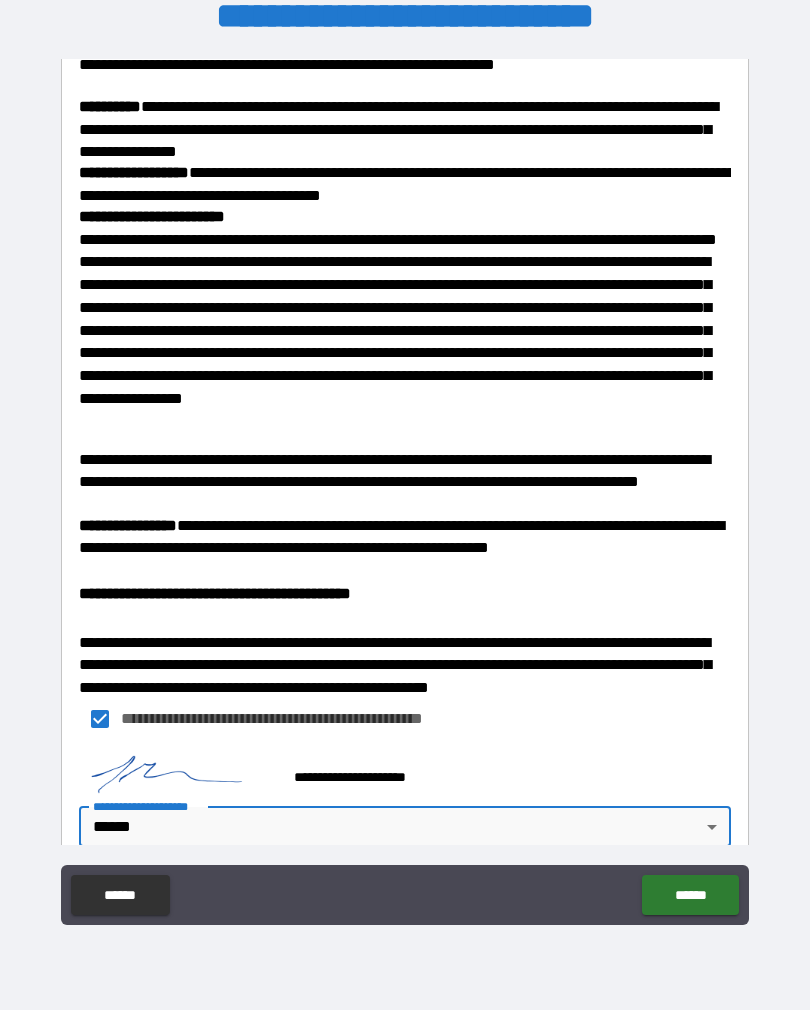 click on "**********" at bounding box center (405, 489) 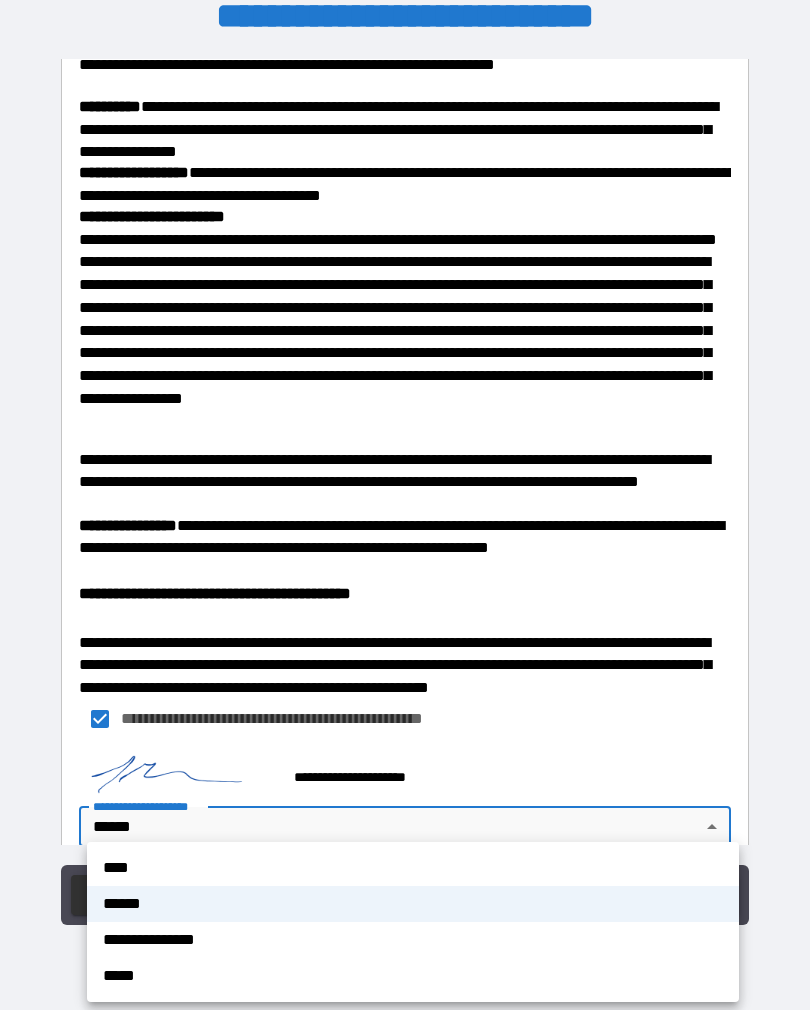 click on "****" at bounding box center (413, 868) 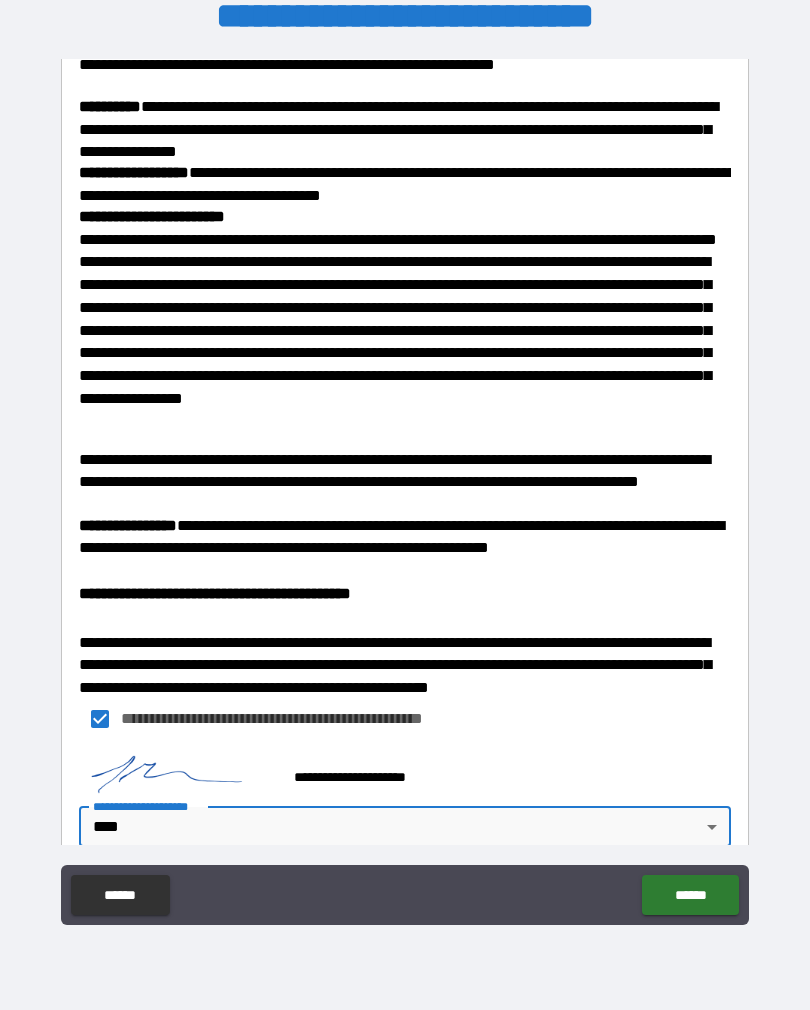 click on "******" at bounding box center (690, 895) 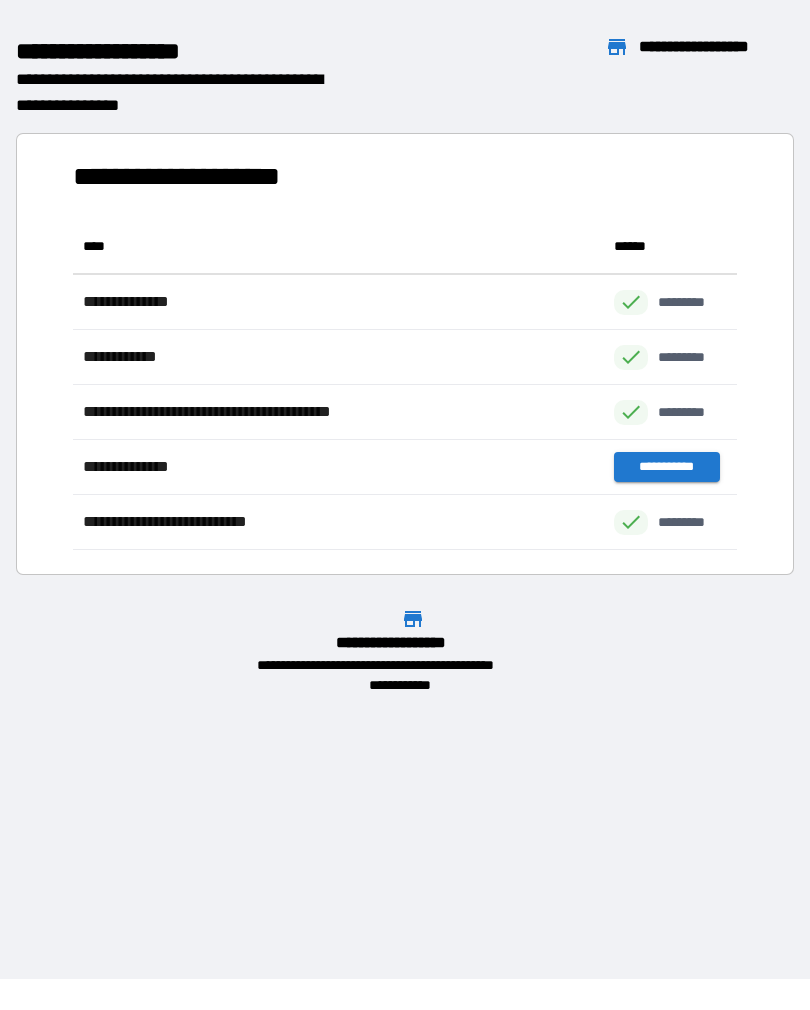 scroll, scrollTop: 1, scrollLeft: 1, axis: both 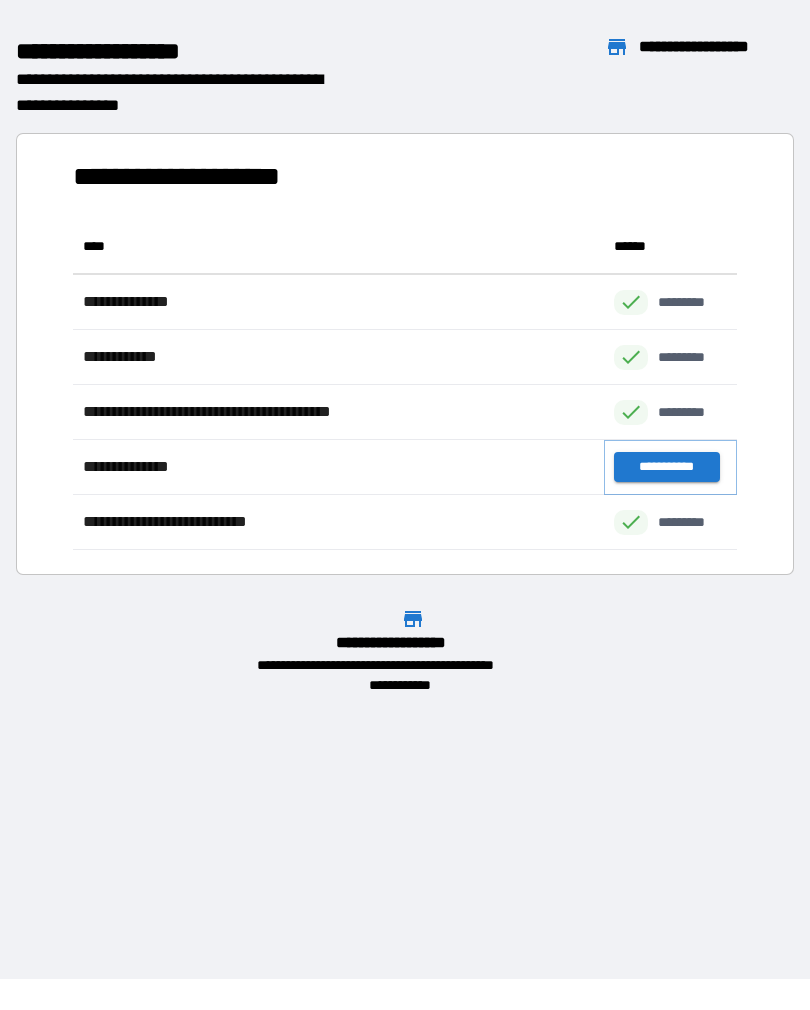 click on "**********" at bounding box center (666, 467) 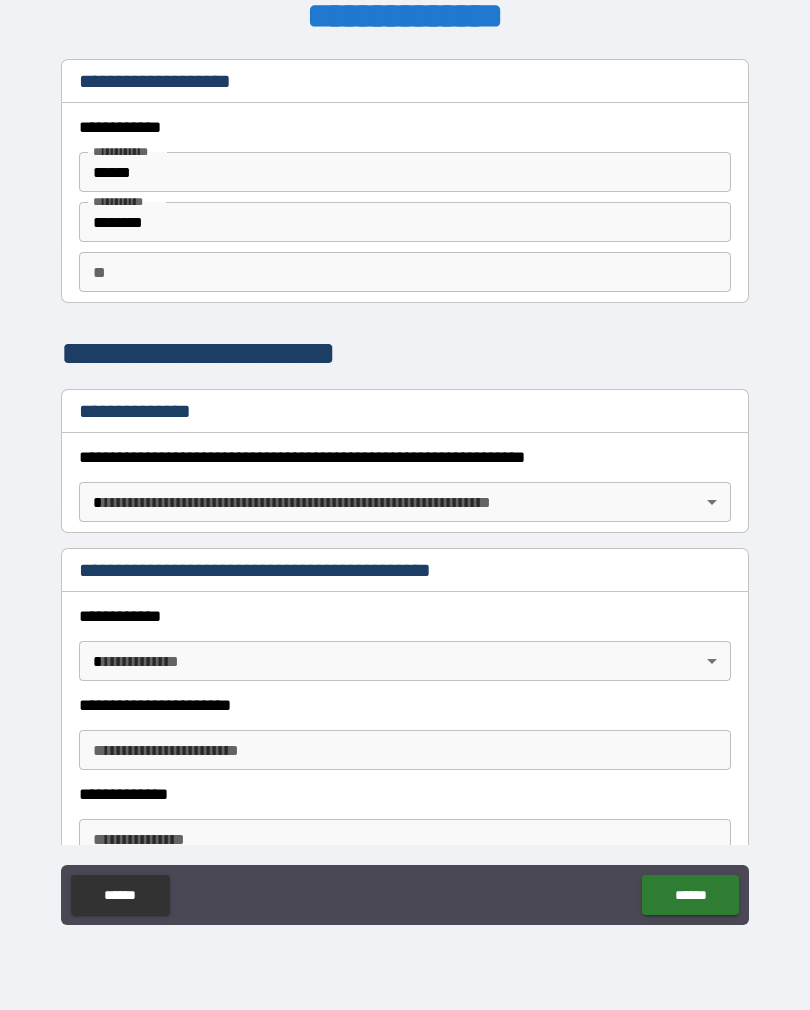 click on "**********" at bounding box center [405, 489] 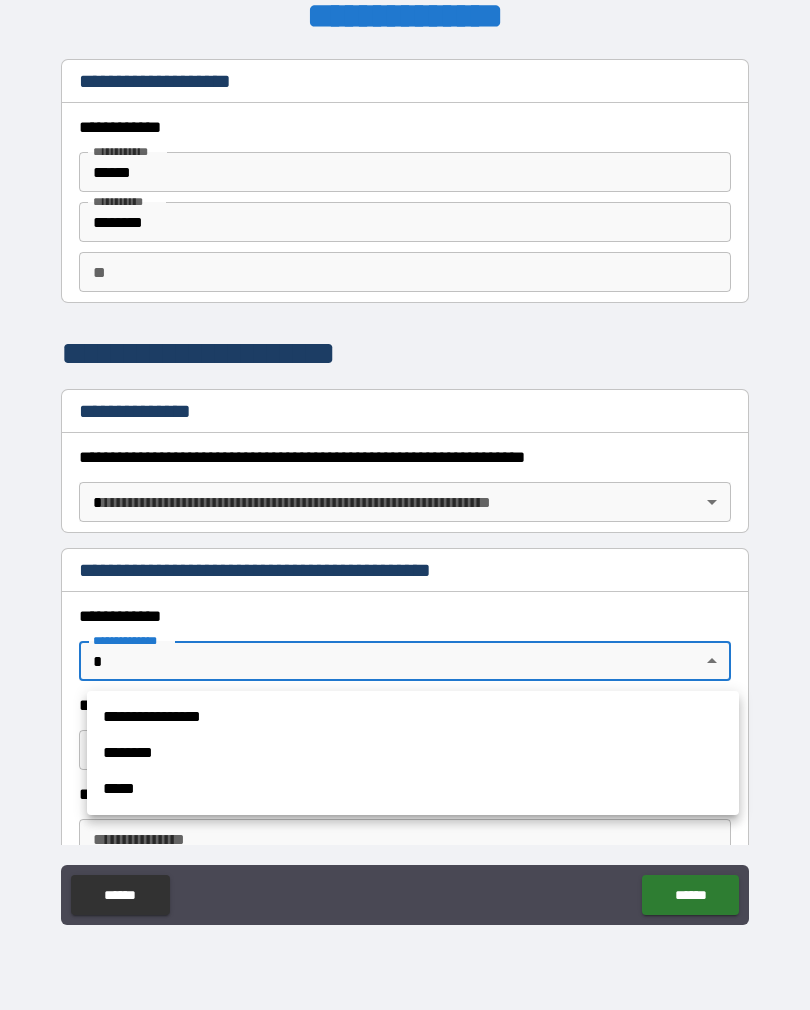 click on "**********" at bounding box center [413, 717] 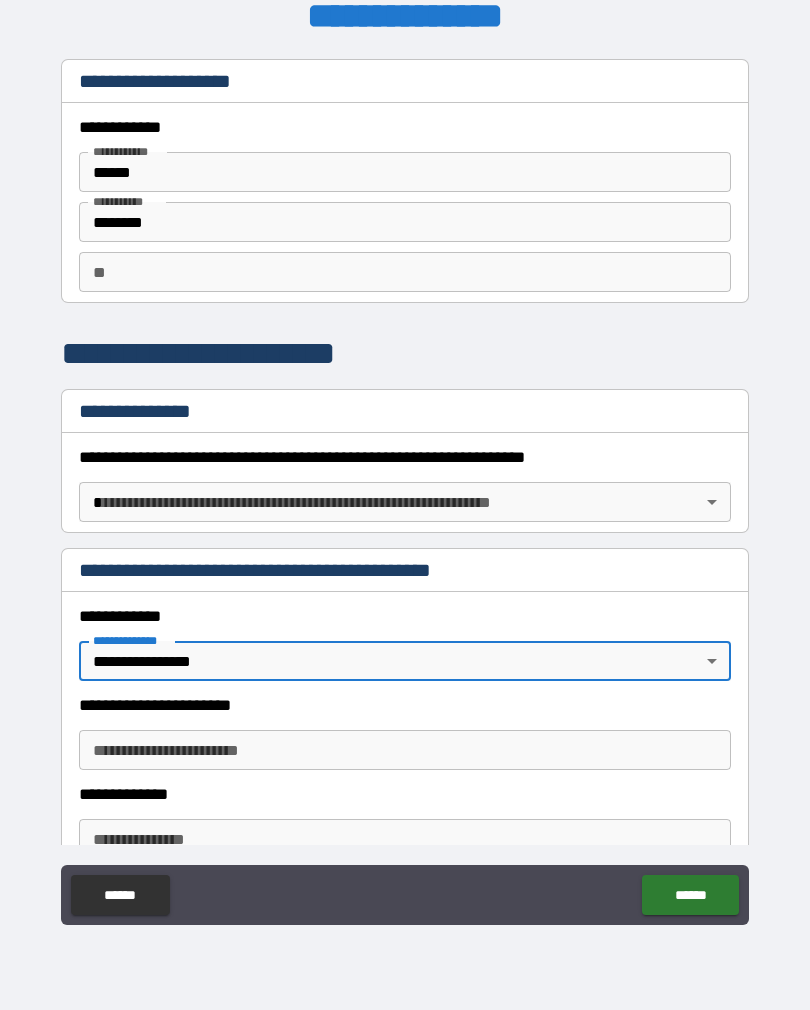 click on "**********" at bounding box center [405, 750] 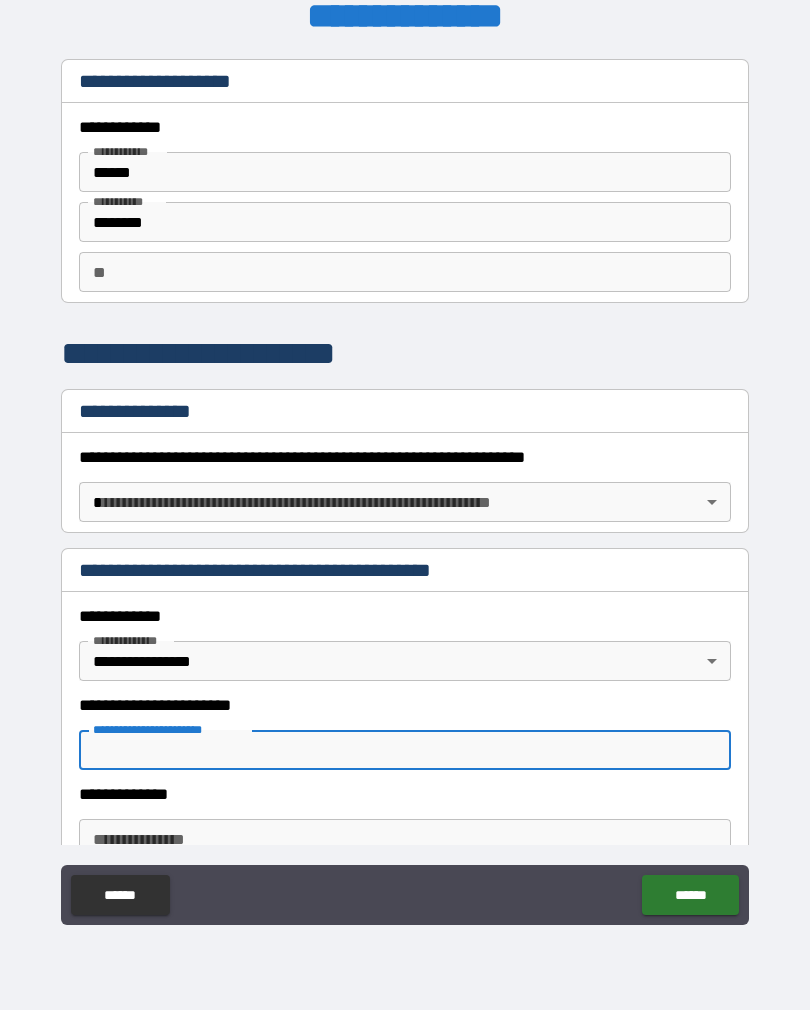 click on "**********" at bounding box center [405, 489] 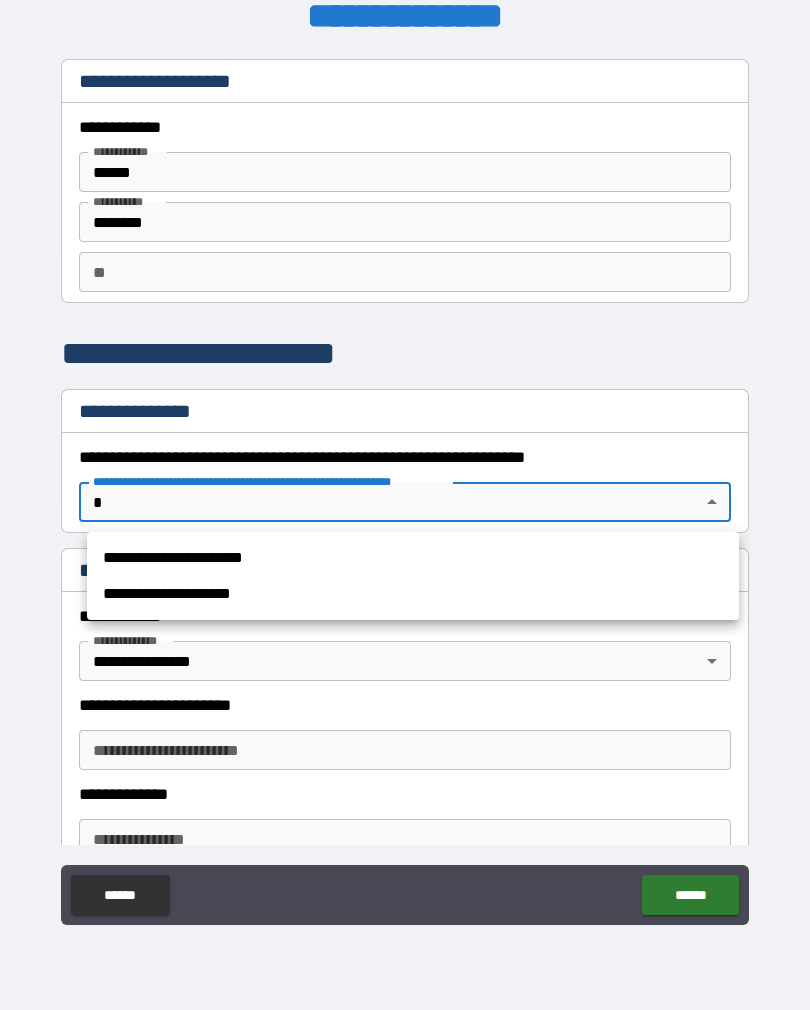 click on "**********" at bounding box center [413, 558] 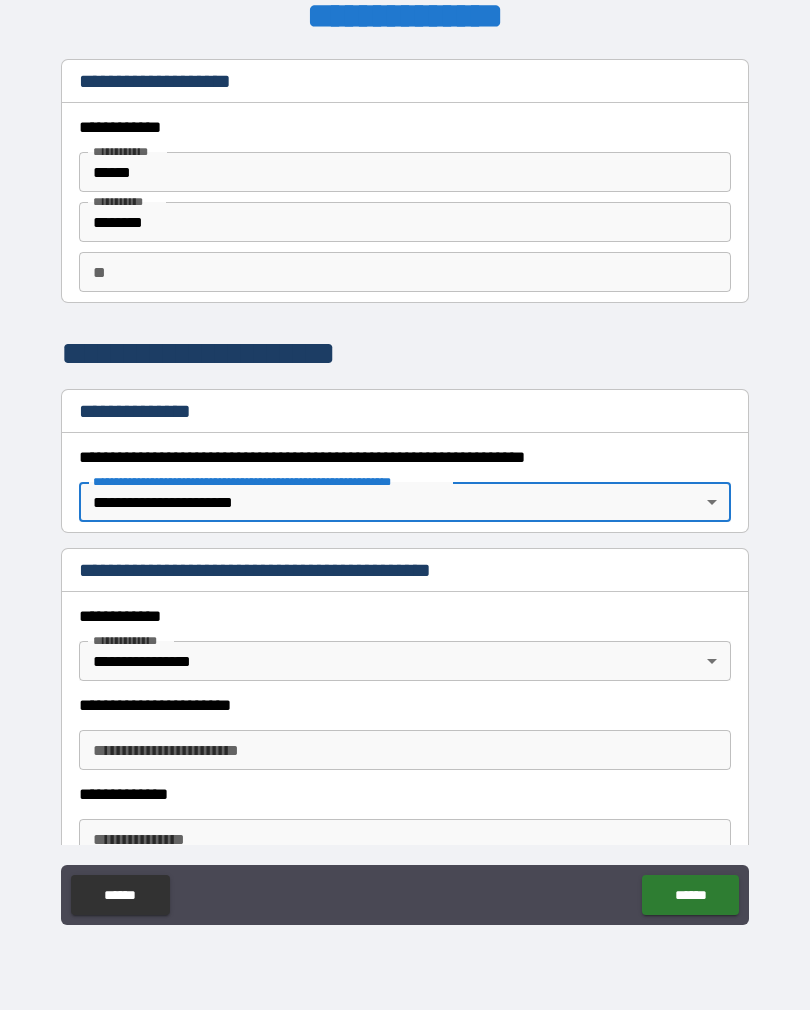 click on "**********" at bounding box center (405, 750) 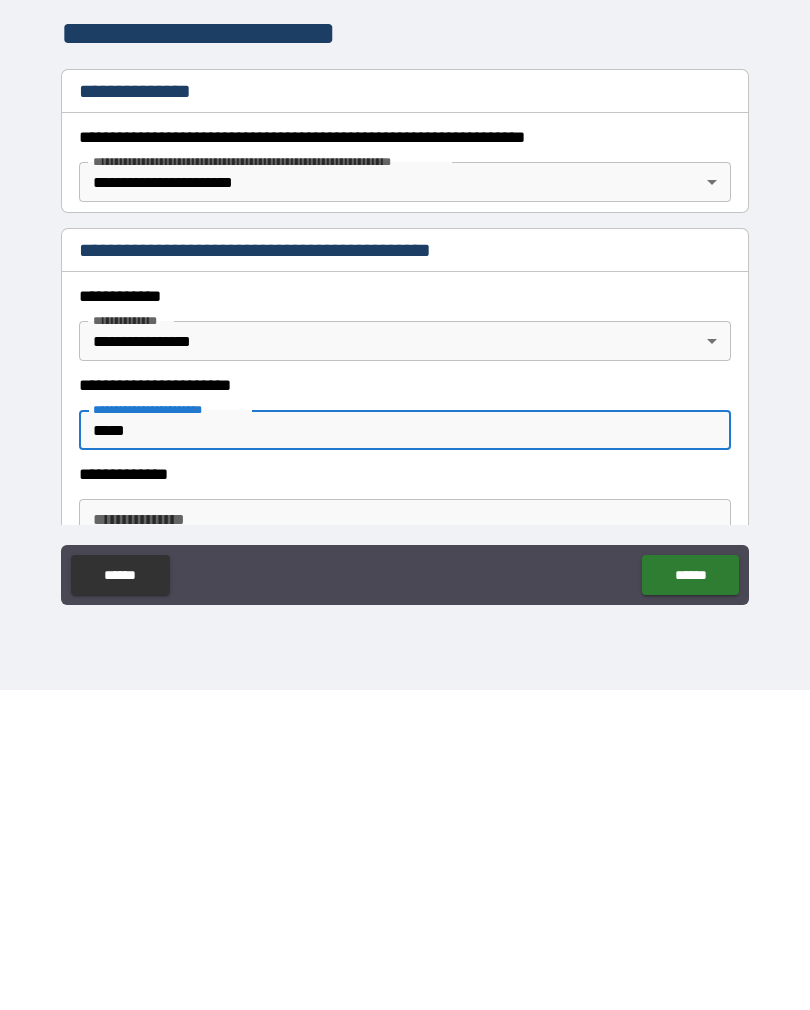 type on "*****" 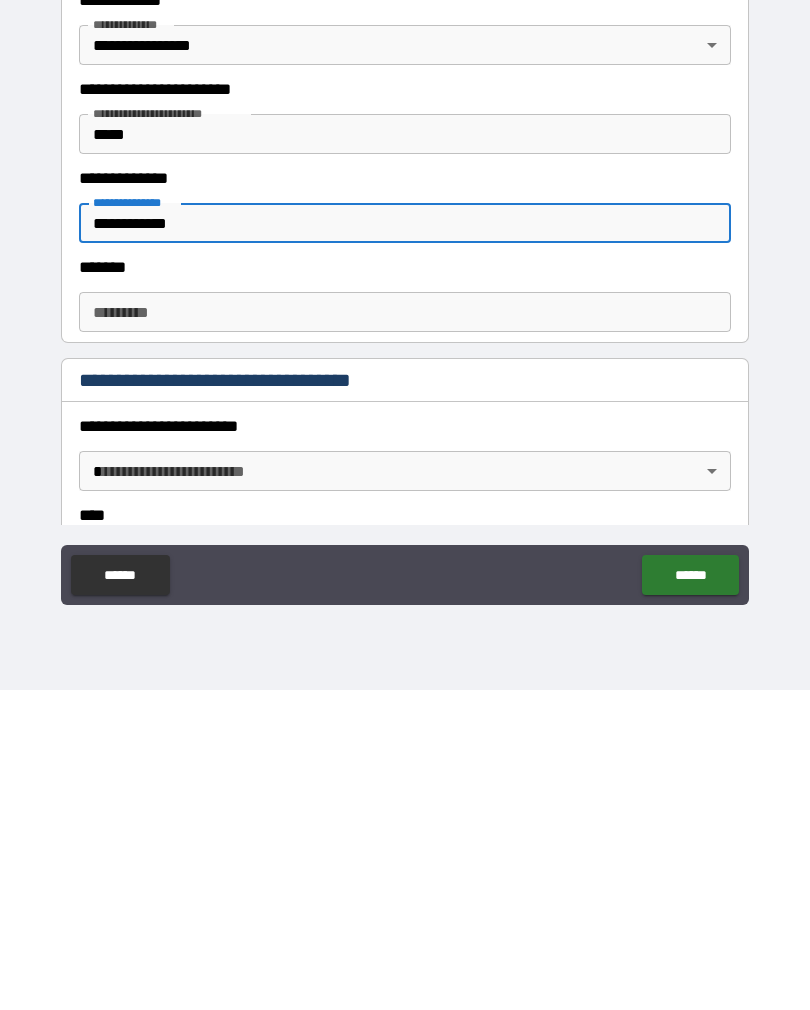 scroll, scrollTop: 293, scrollLeft: 0, axis: vertical 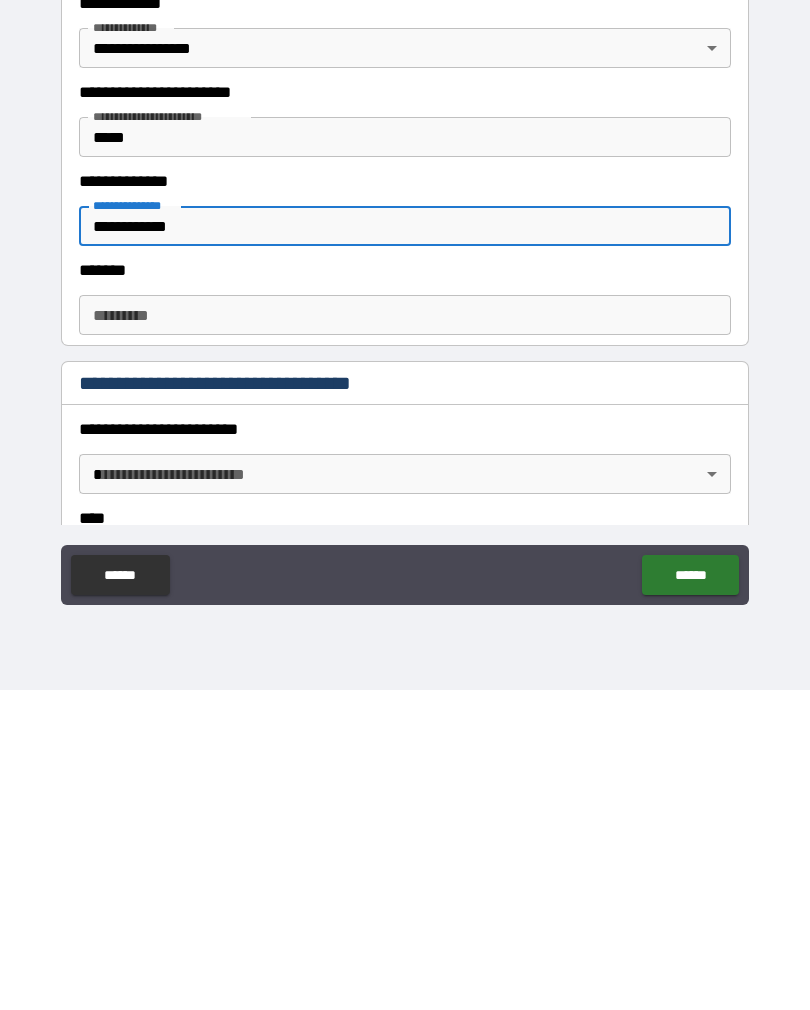 type on "**********" 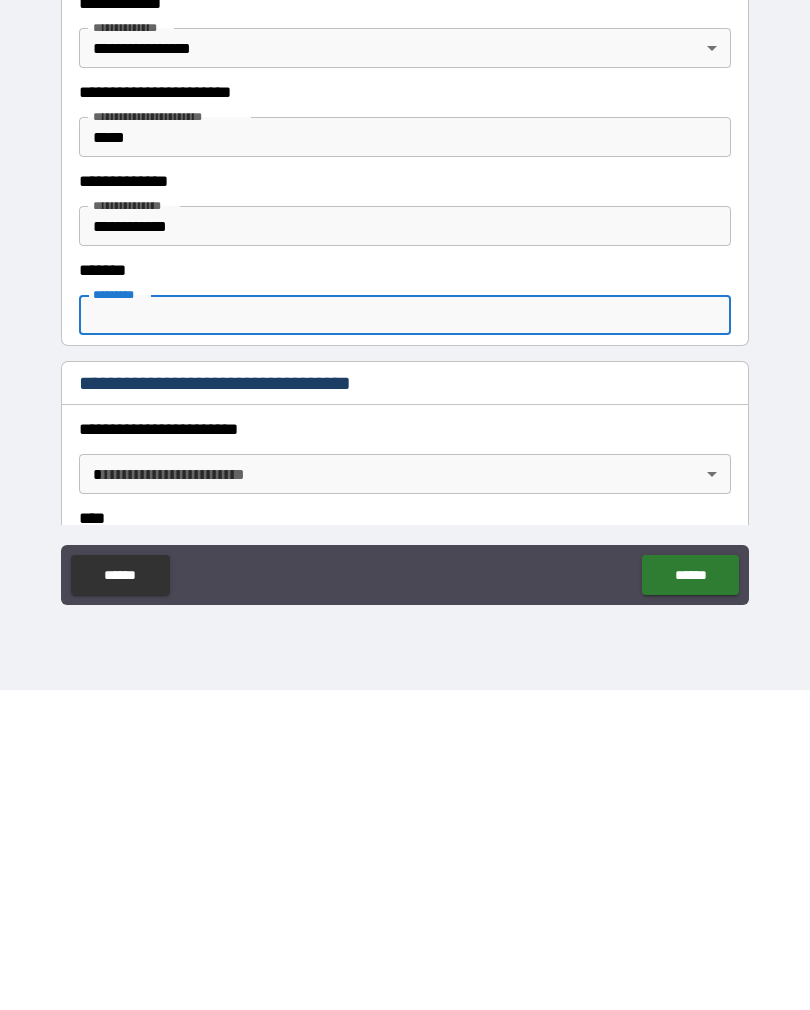 type on "*" 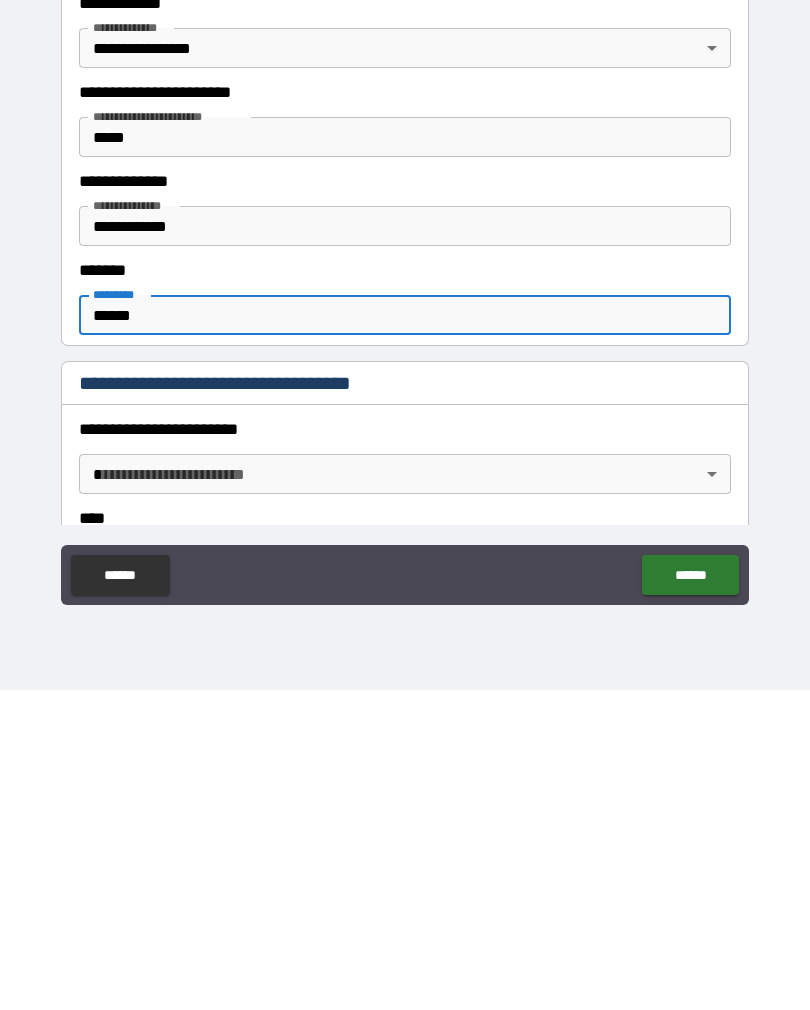 type on "******" 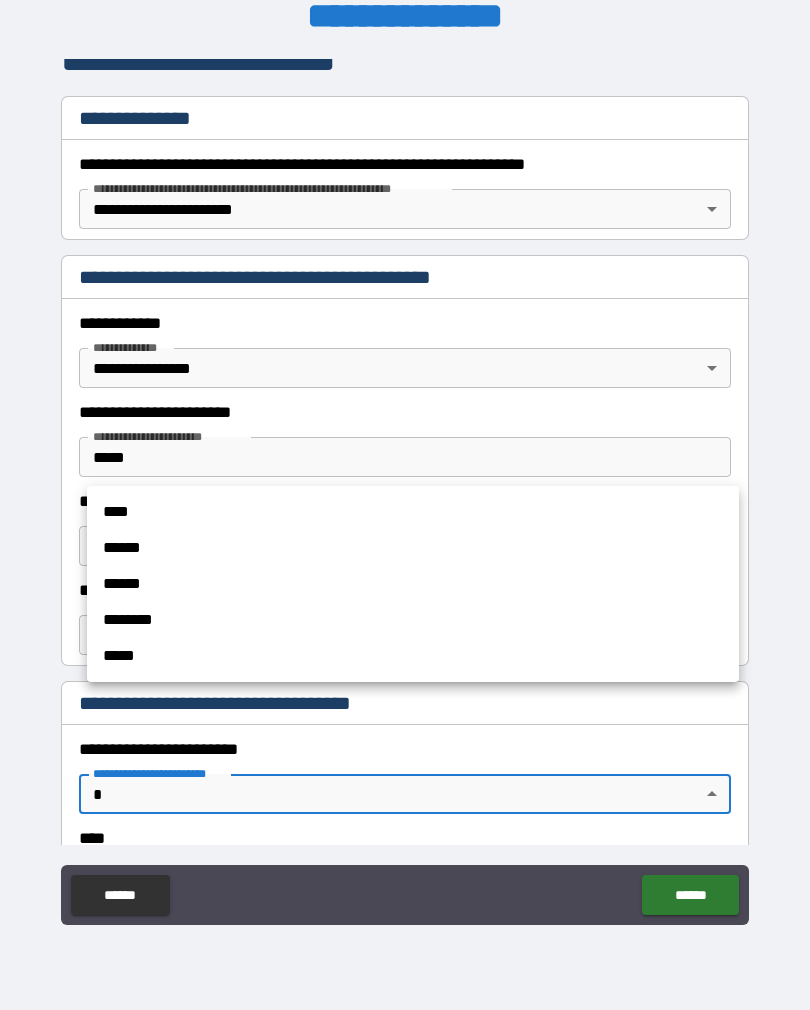 click on "****" at bounding box center (413, 512) 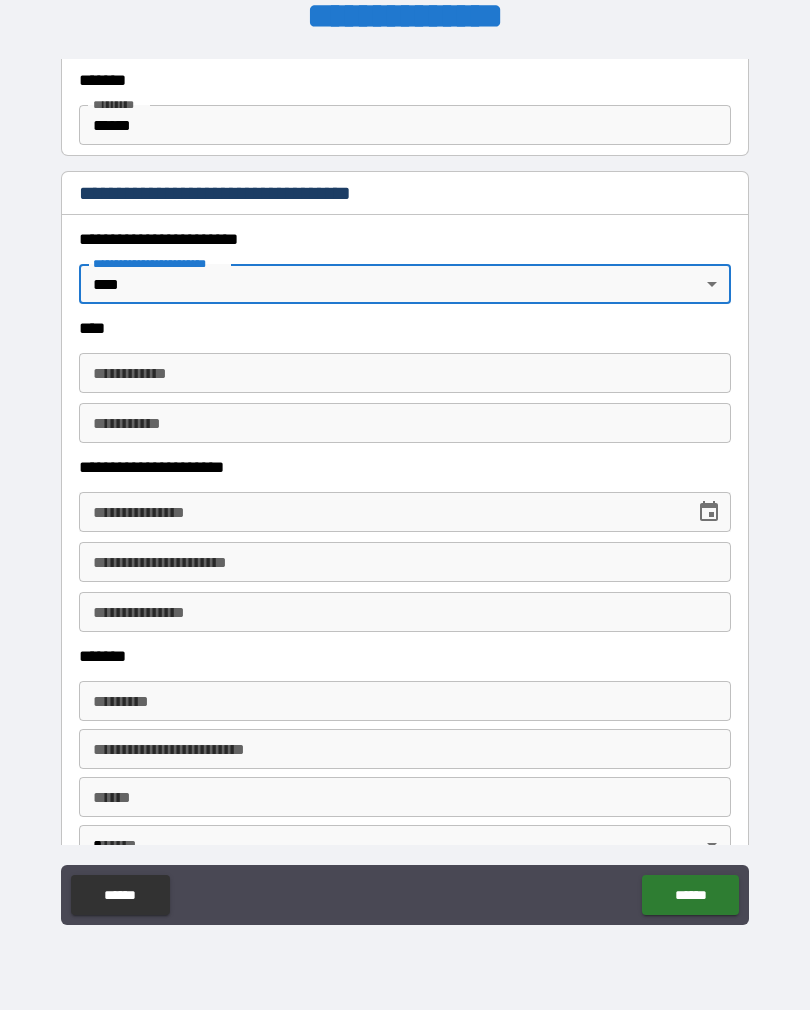 scroll, scrollTop: 805, scrollLeft: 0, axis: vertical 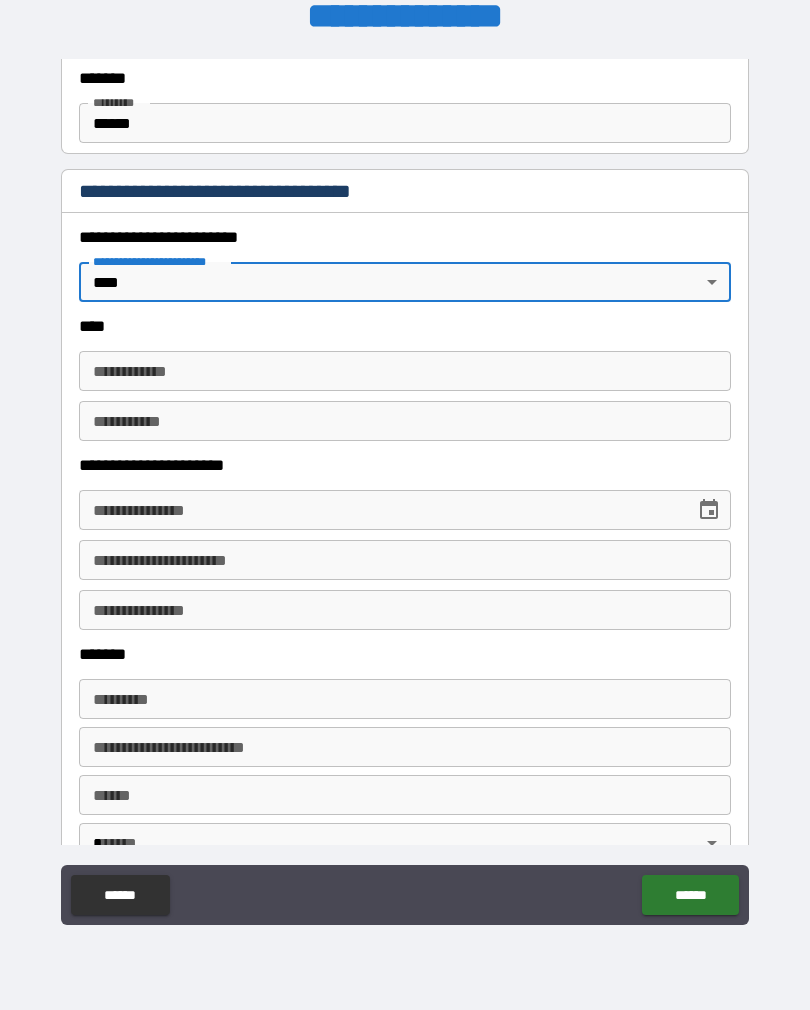 click on "**********" at bounding box center (405, 371) 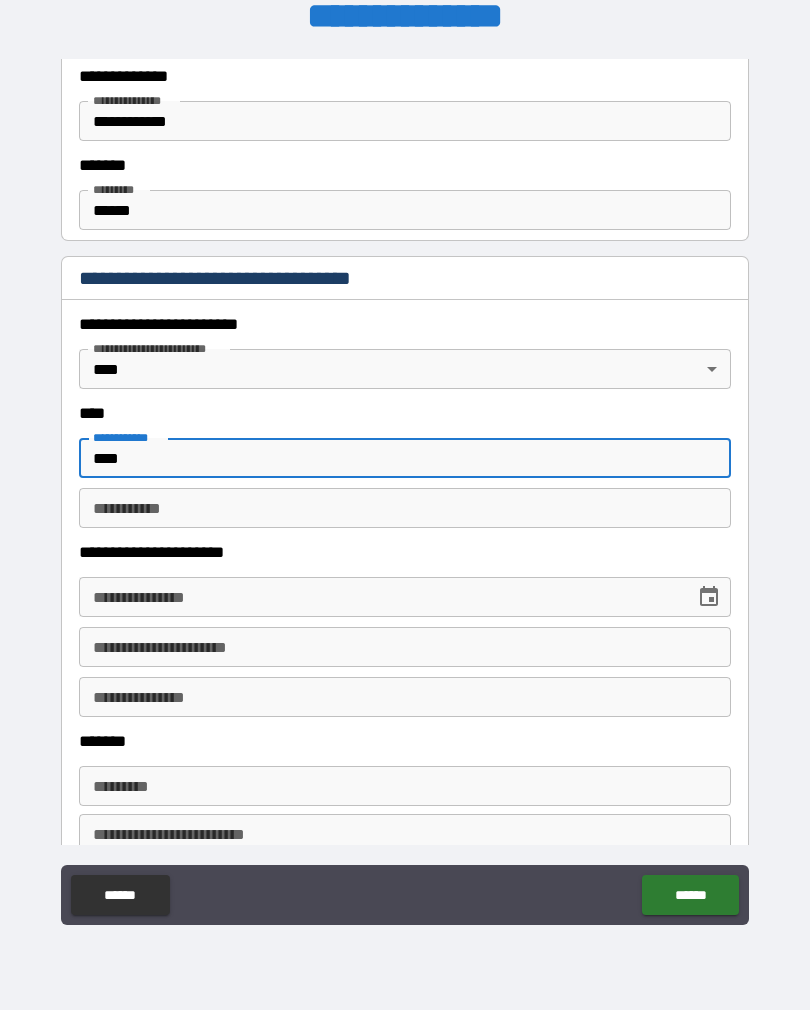scroll, scrollTop: 714, scrollLeft: 0, axis: vertical 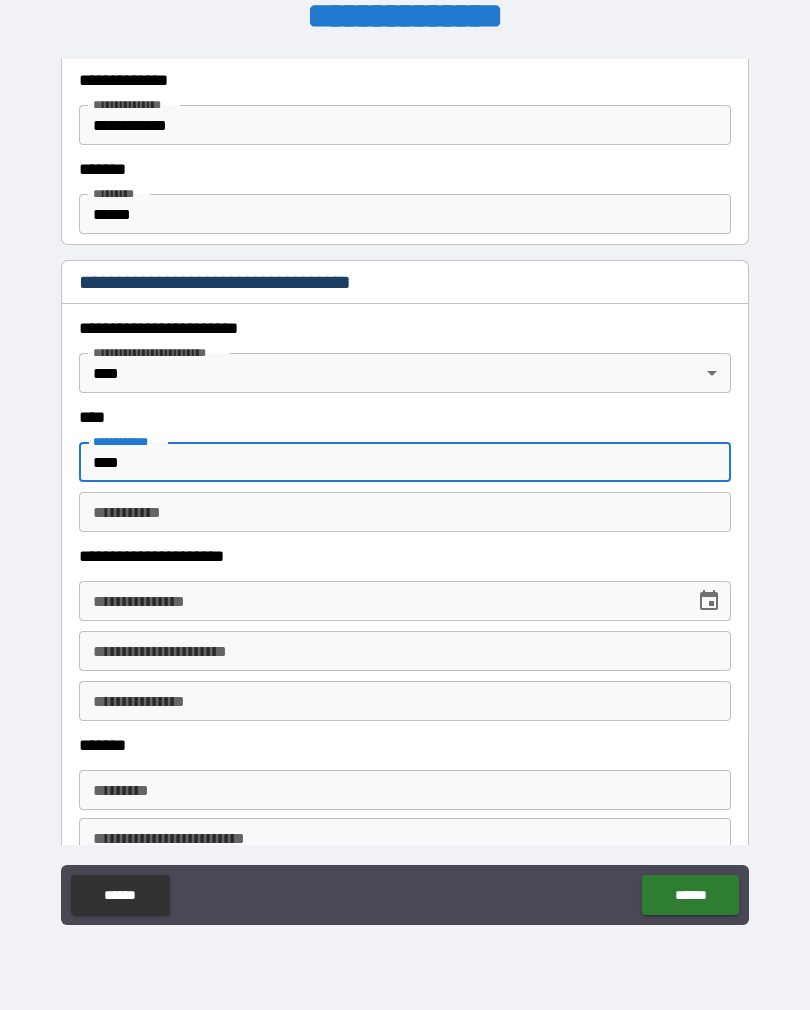 type on "****" 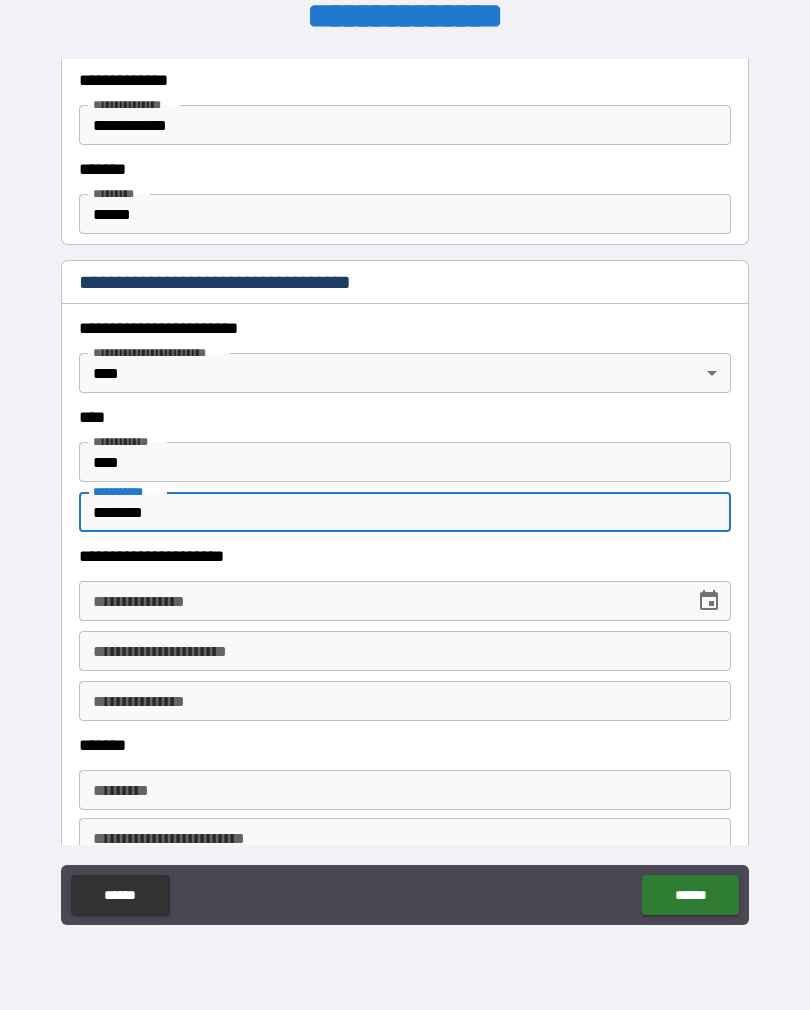 type on "********" 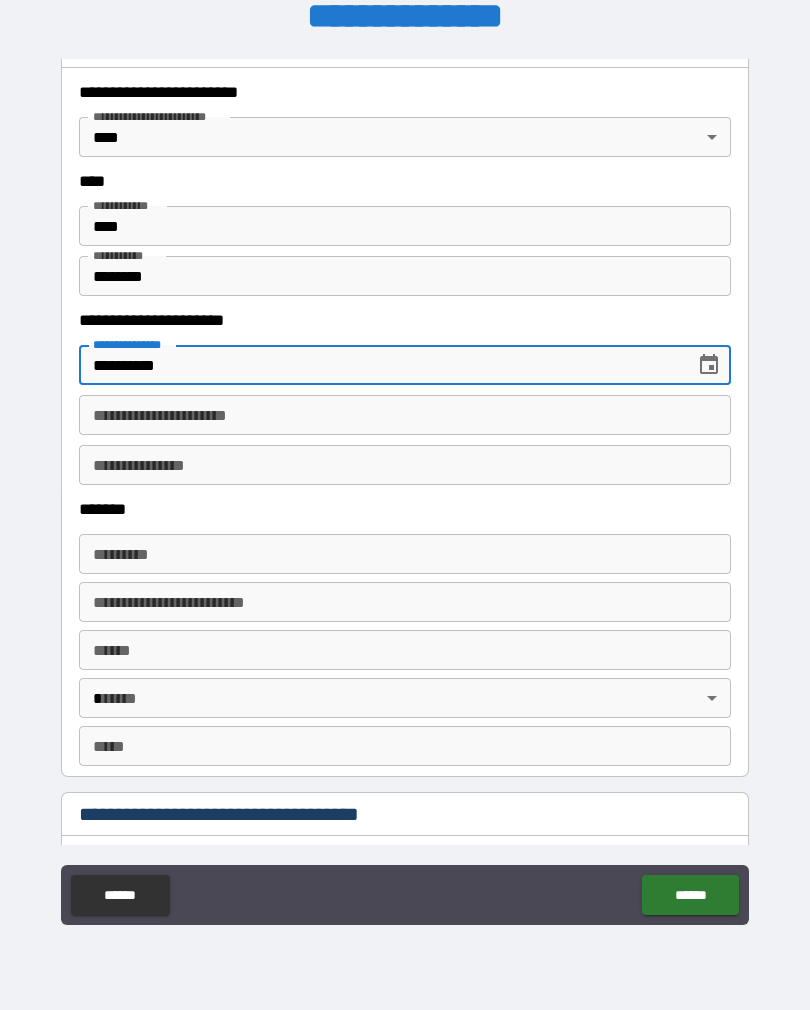 scroll, scrollTop: 949, scrollLeft: 0, axis: vertical 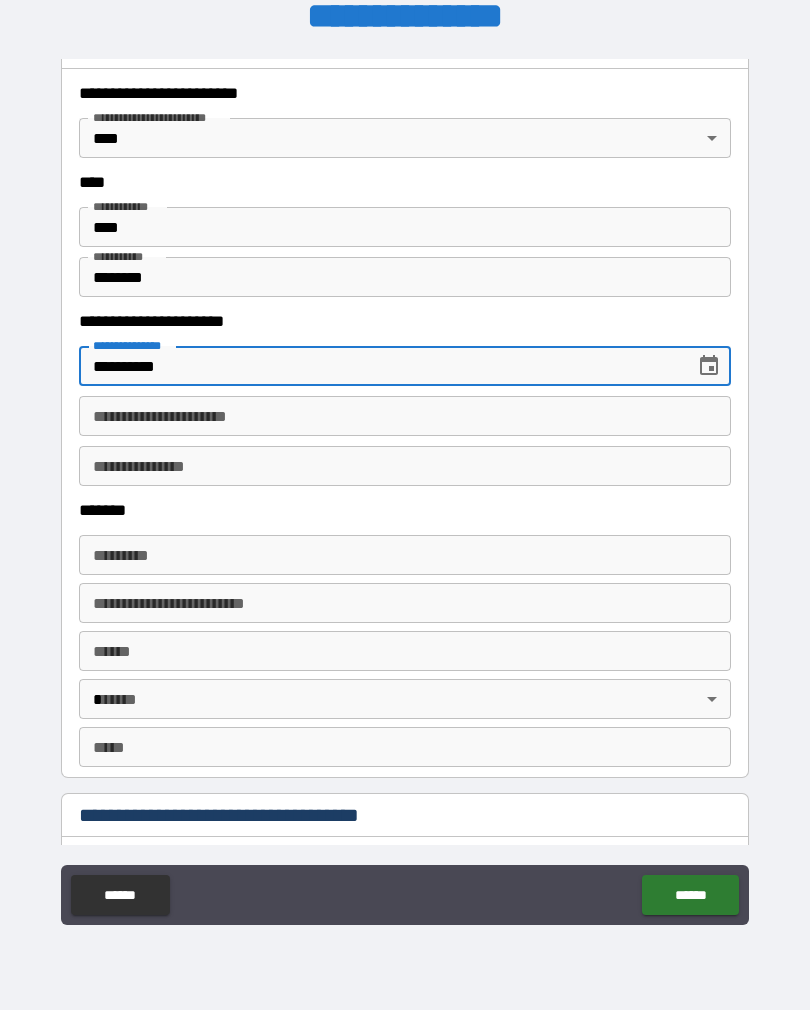 type on "**********" 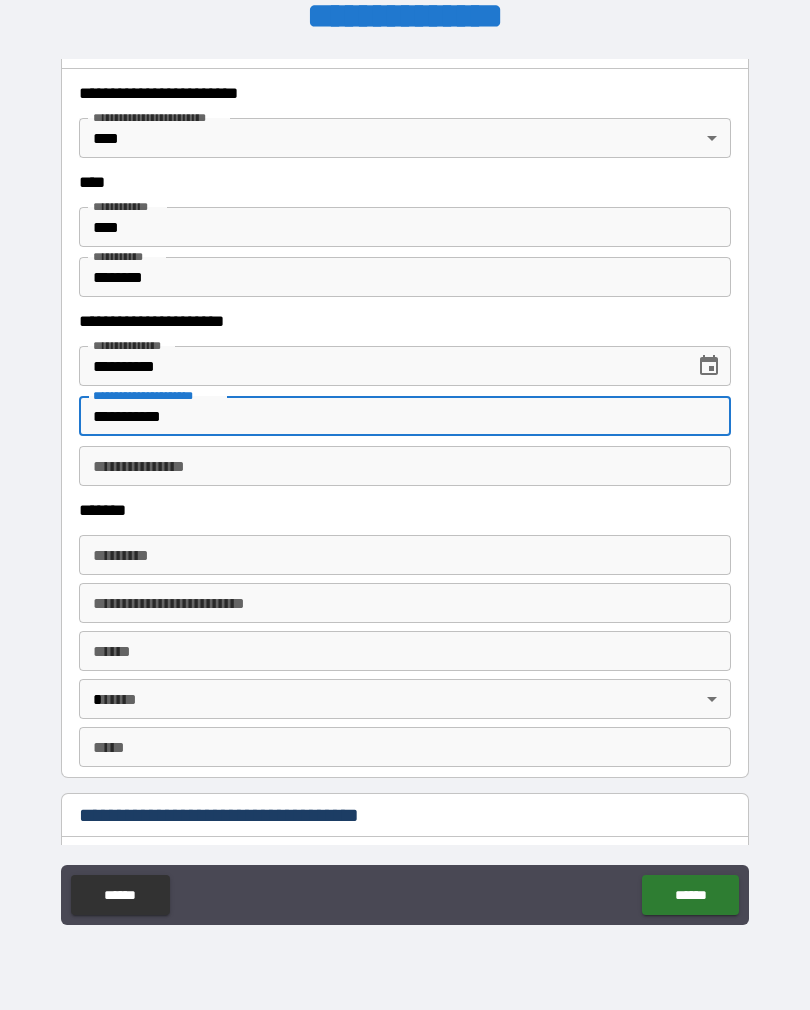 type on "**********" 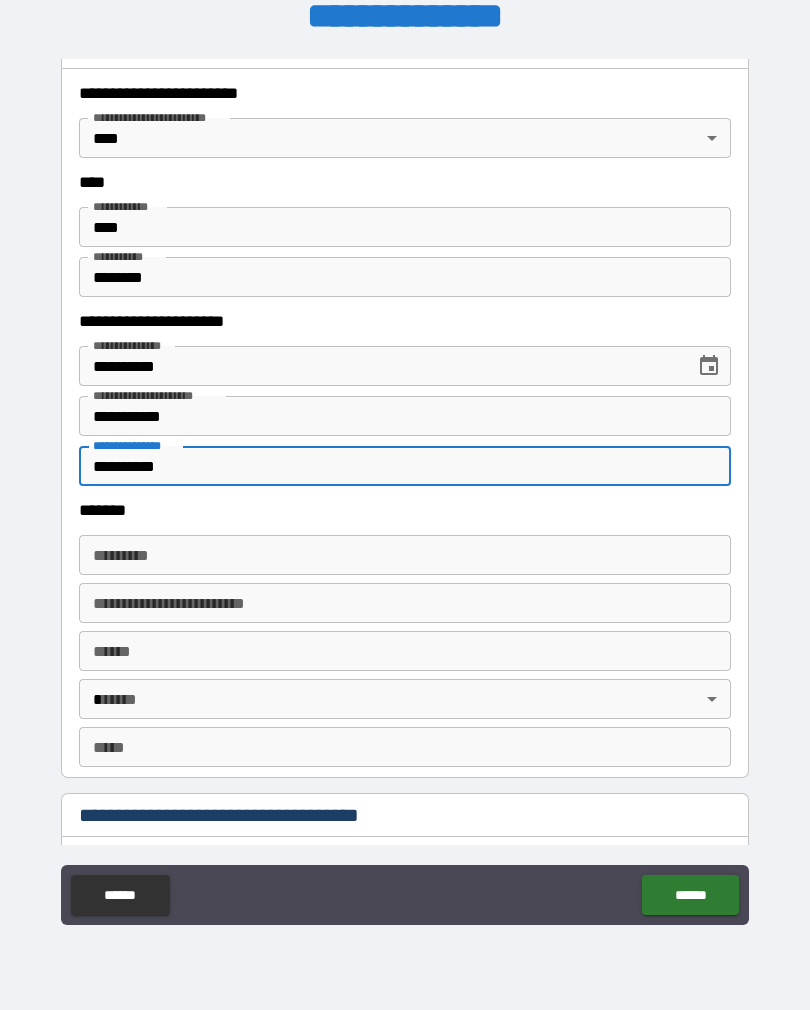 type on "**********" 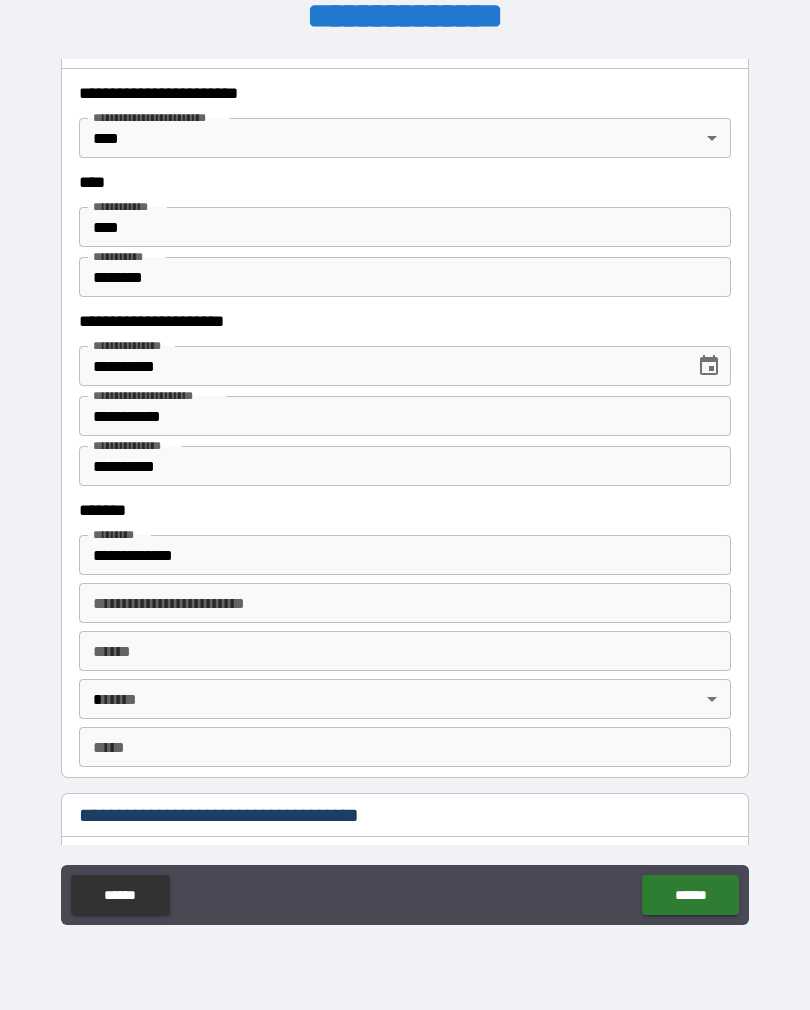 type on "**********" 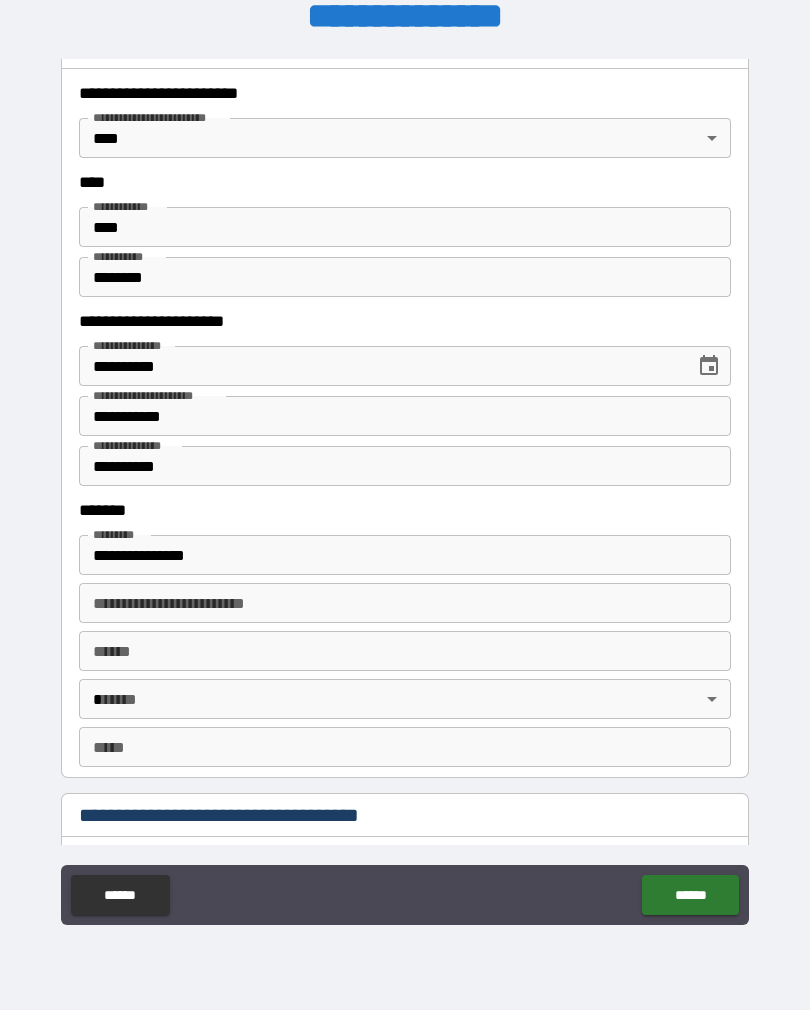 type on "**********" 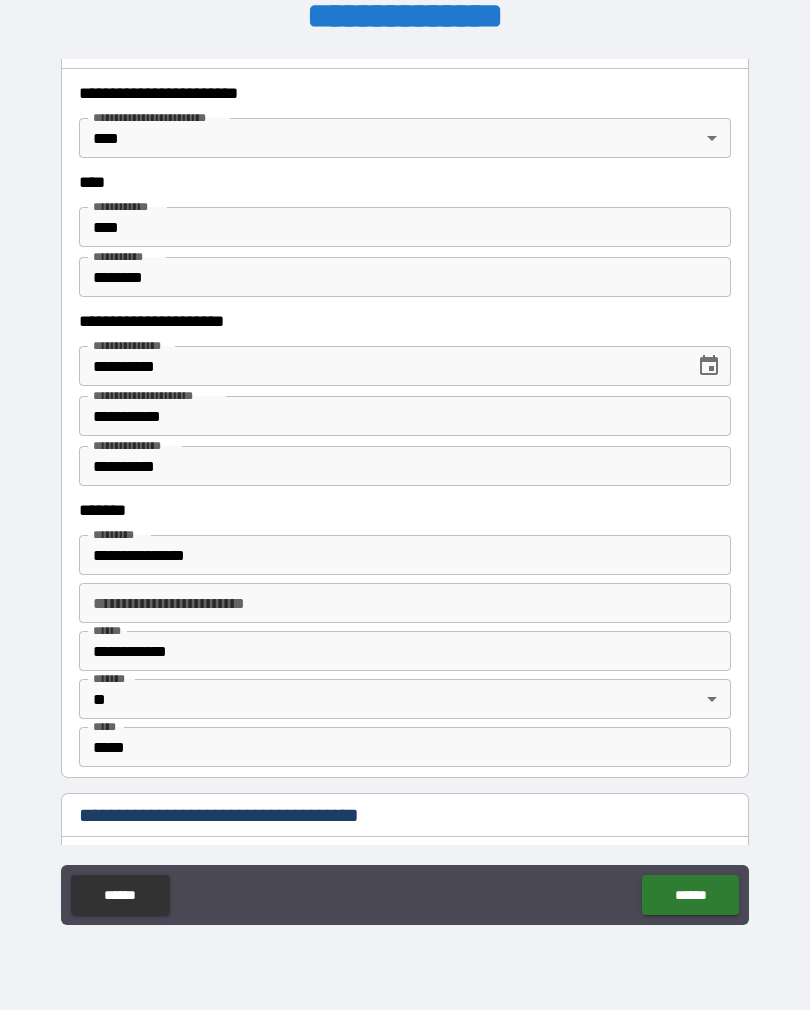 click on "******" at bounding box center (690, 895) 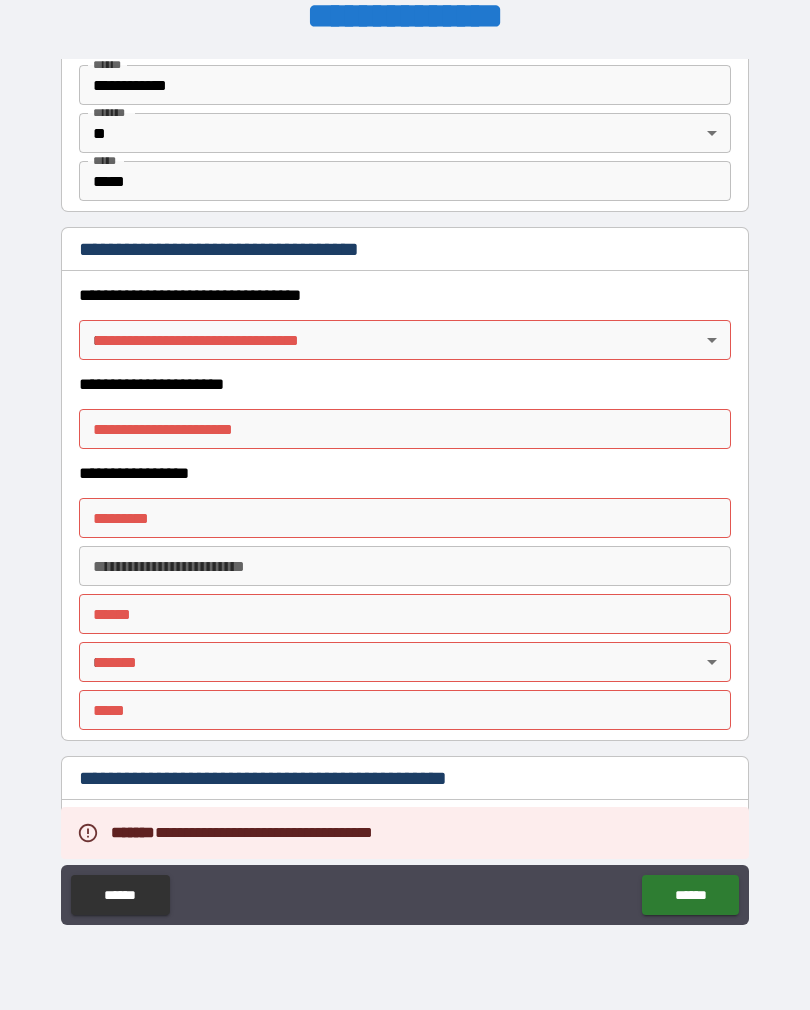 scroll, scrollTop: 1514, scrollLeft: 0, axis: vertical 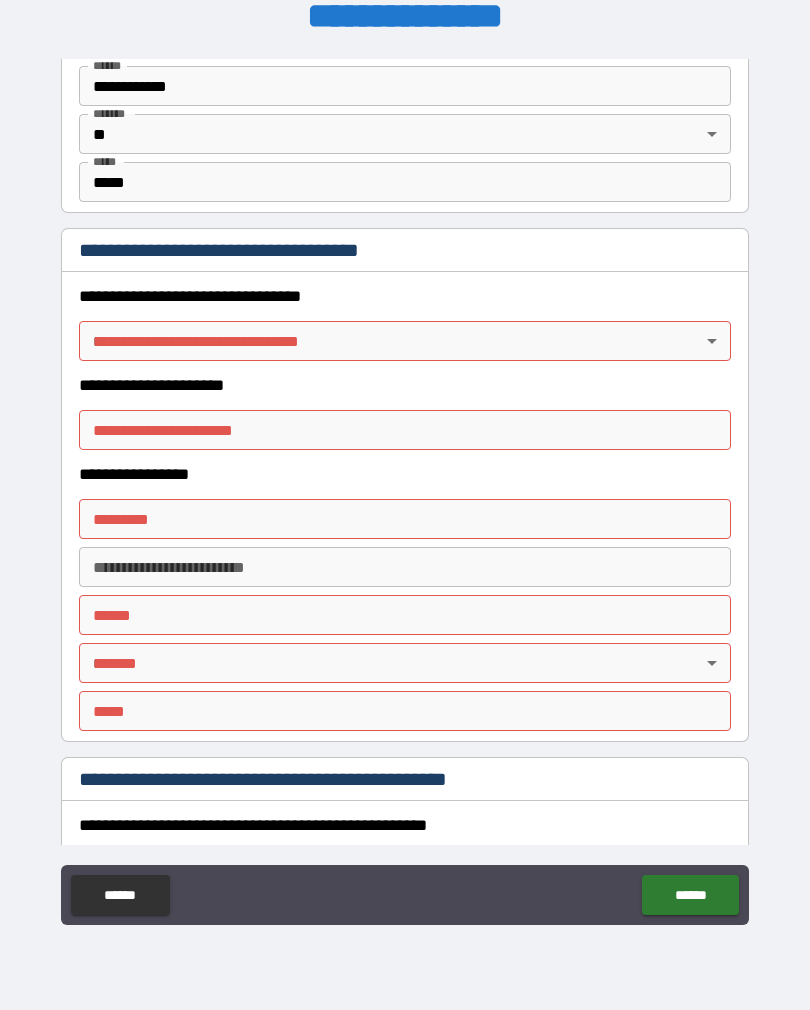 click on "**********" at bounding box center (405, 489) 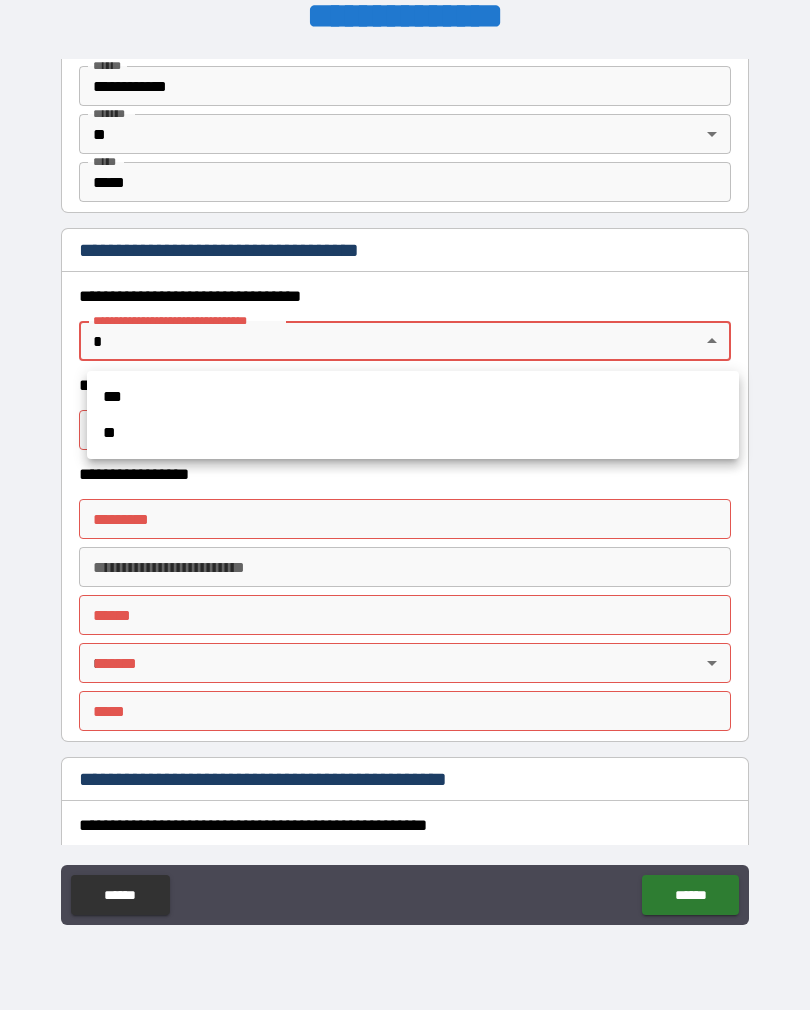 click on "**" at bounding box center [413, 433] 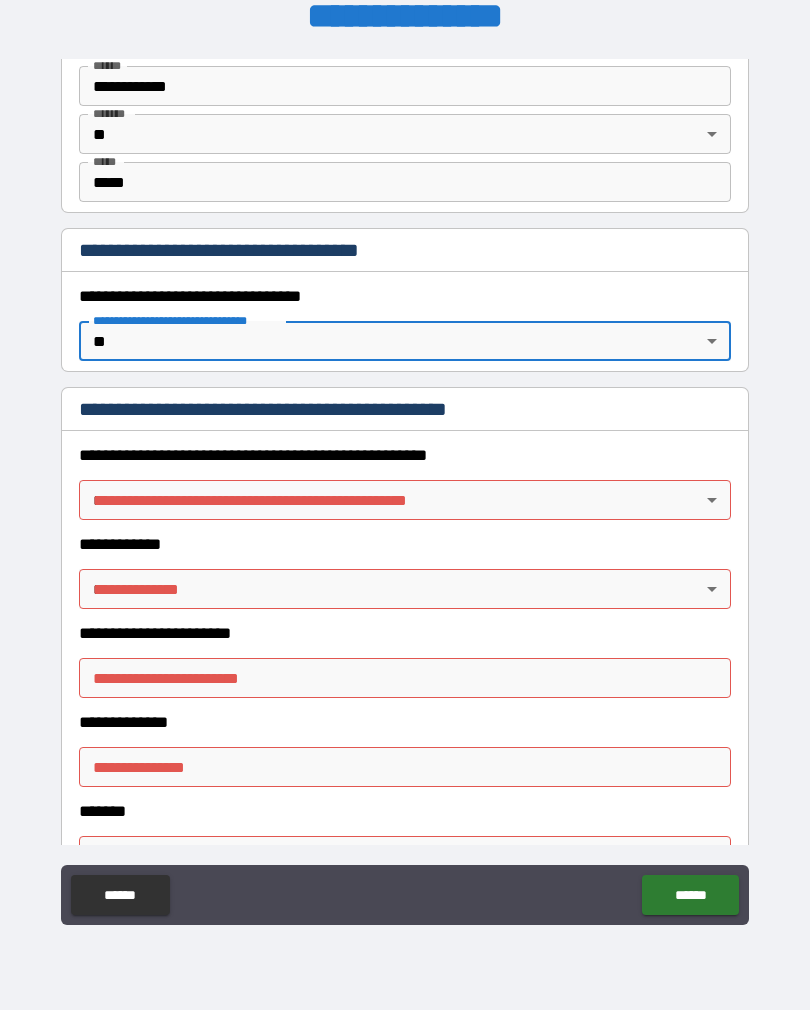 click on "**********" at bounding box center [405, 489] 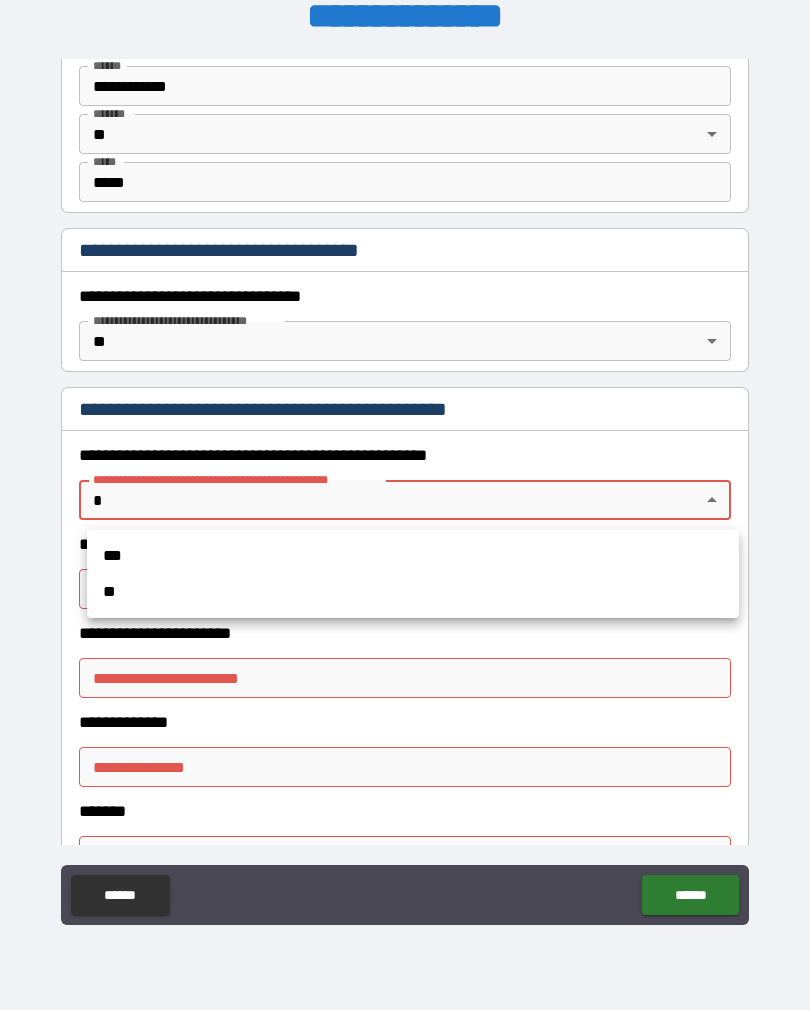 click on "***" at bounding box center (413, 556) 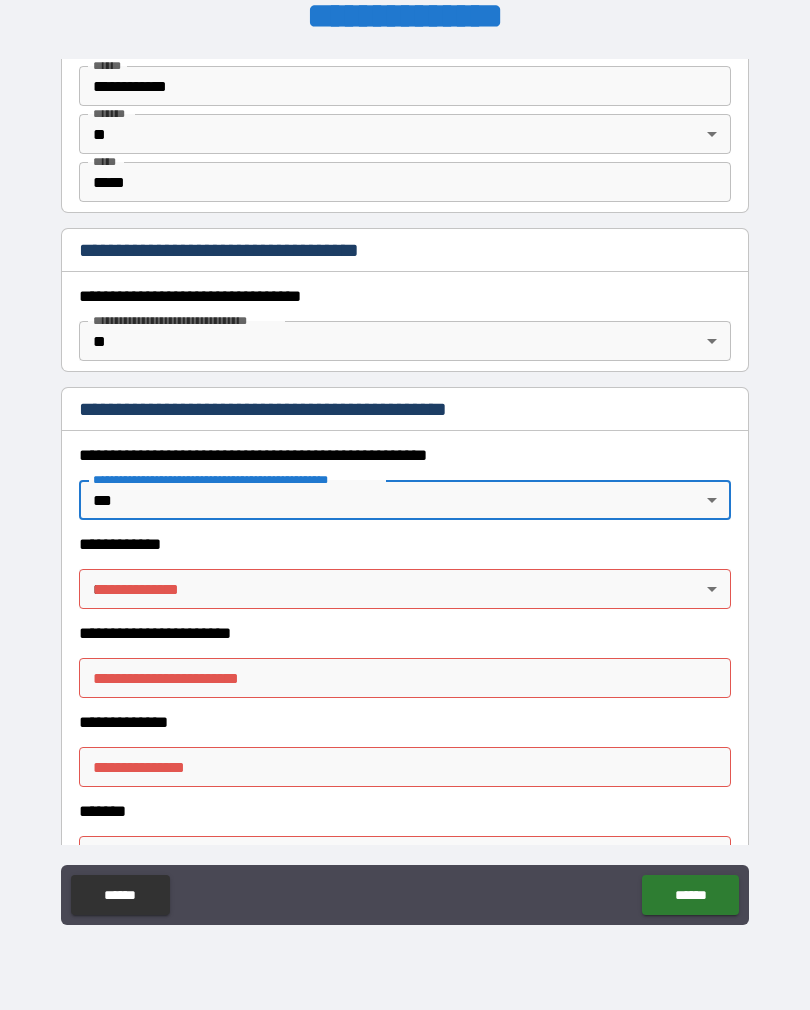 type on "*" 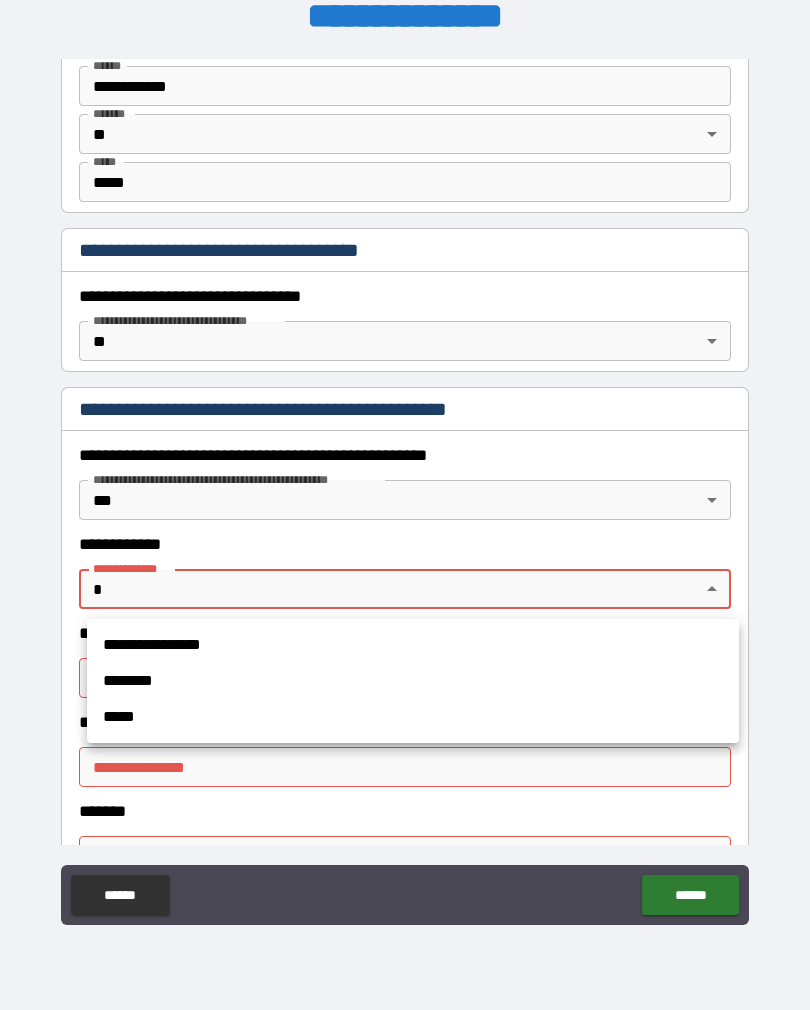 click on "********" at bounding box center (413, 681) 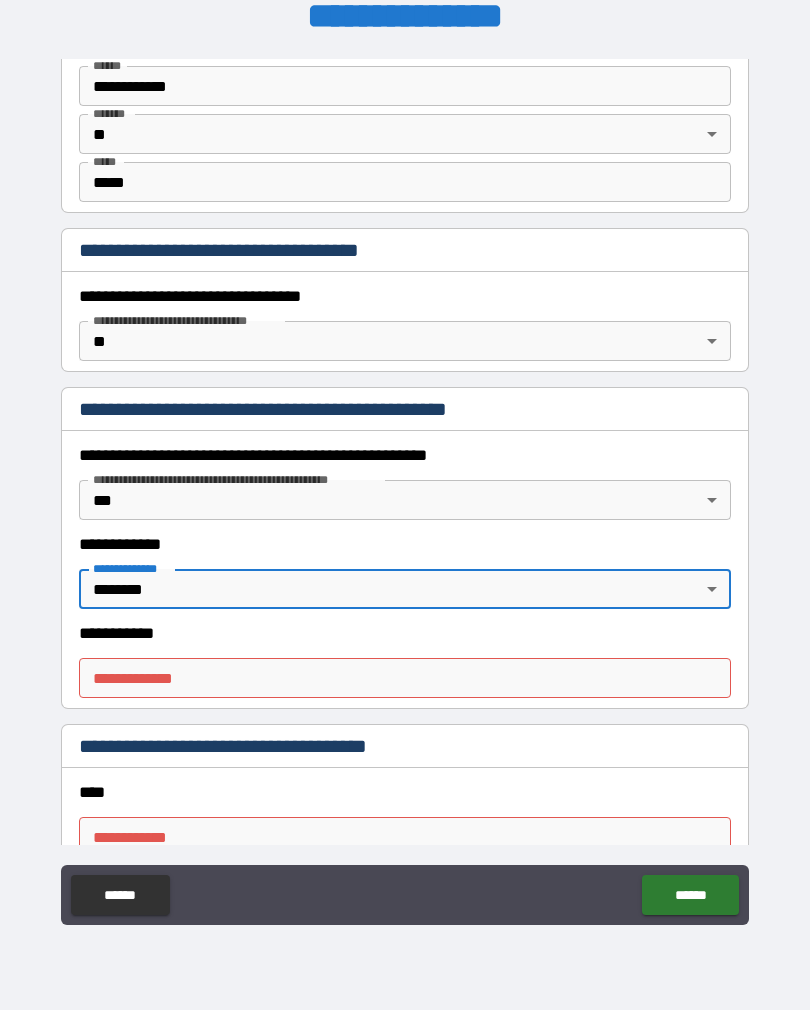 click on "**********" at bounding box center [405, 678] 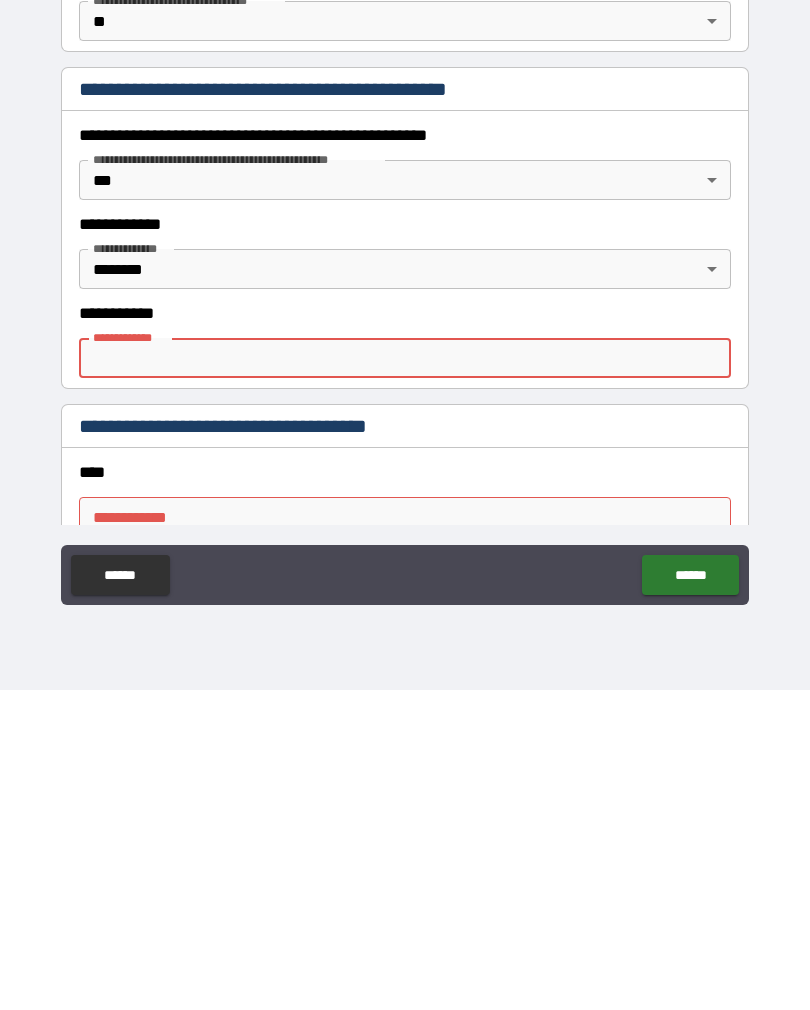 click on "**********" at bounding box center (405, 489) 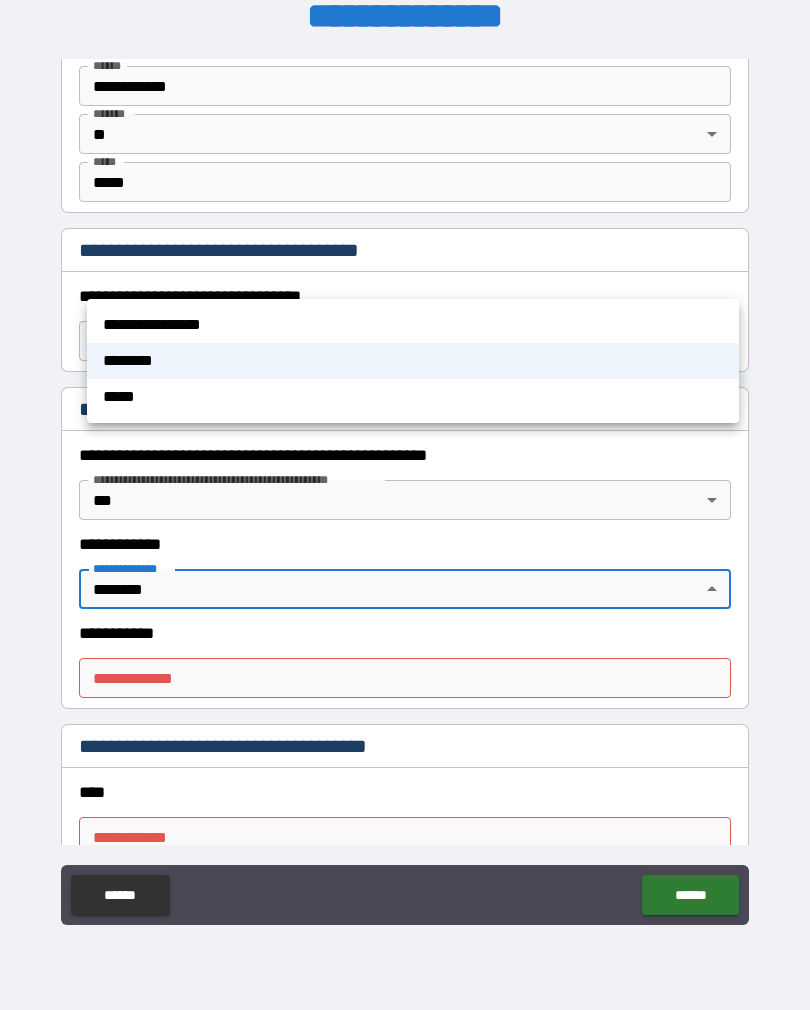 click at bounding box center (405, 505) 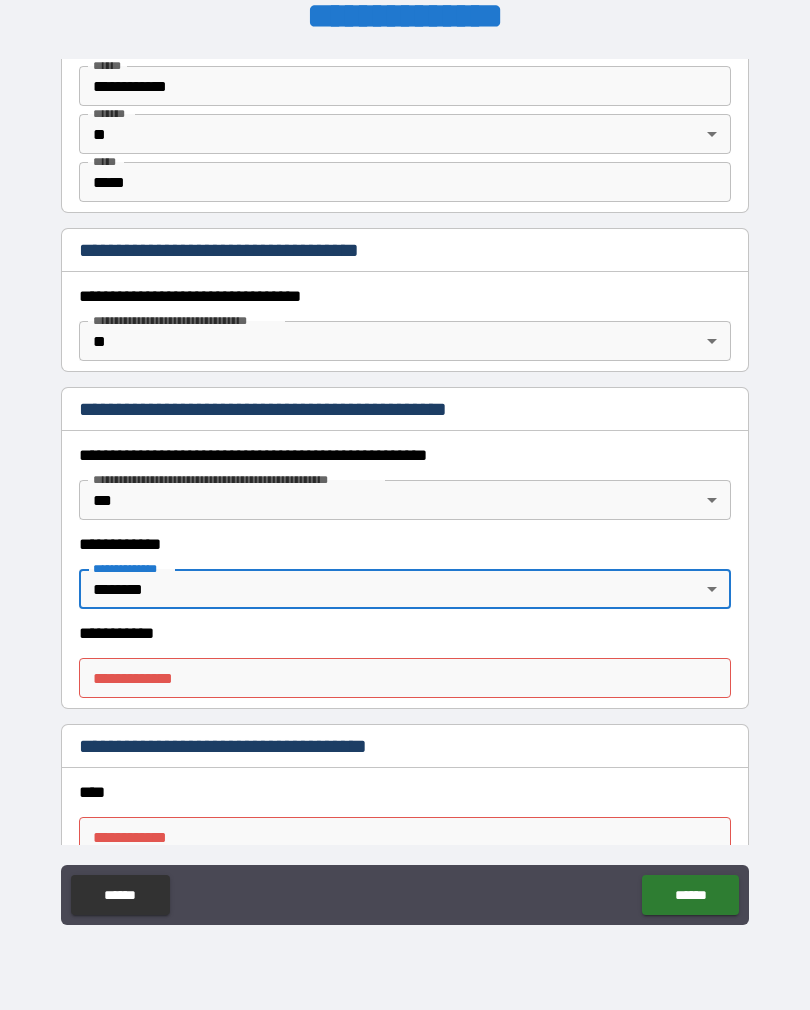 click on "**********" at bounding box center (405, 489) 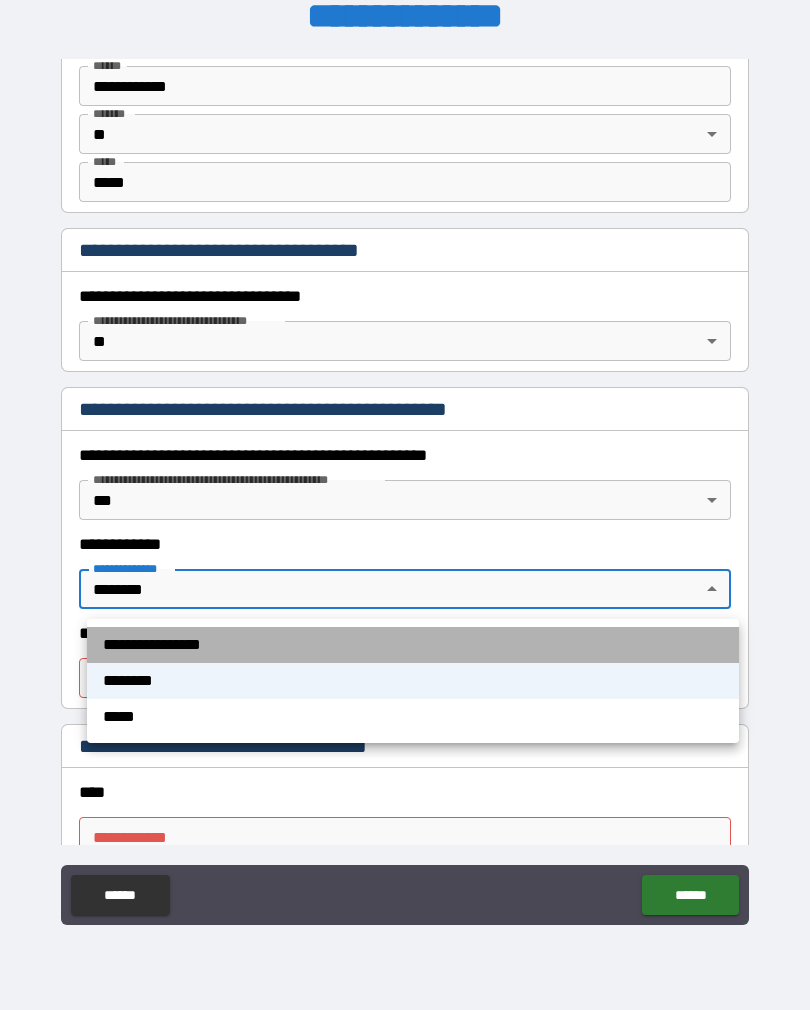 click on "**********" at bounding box center [413, 645] 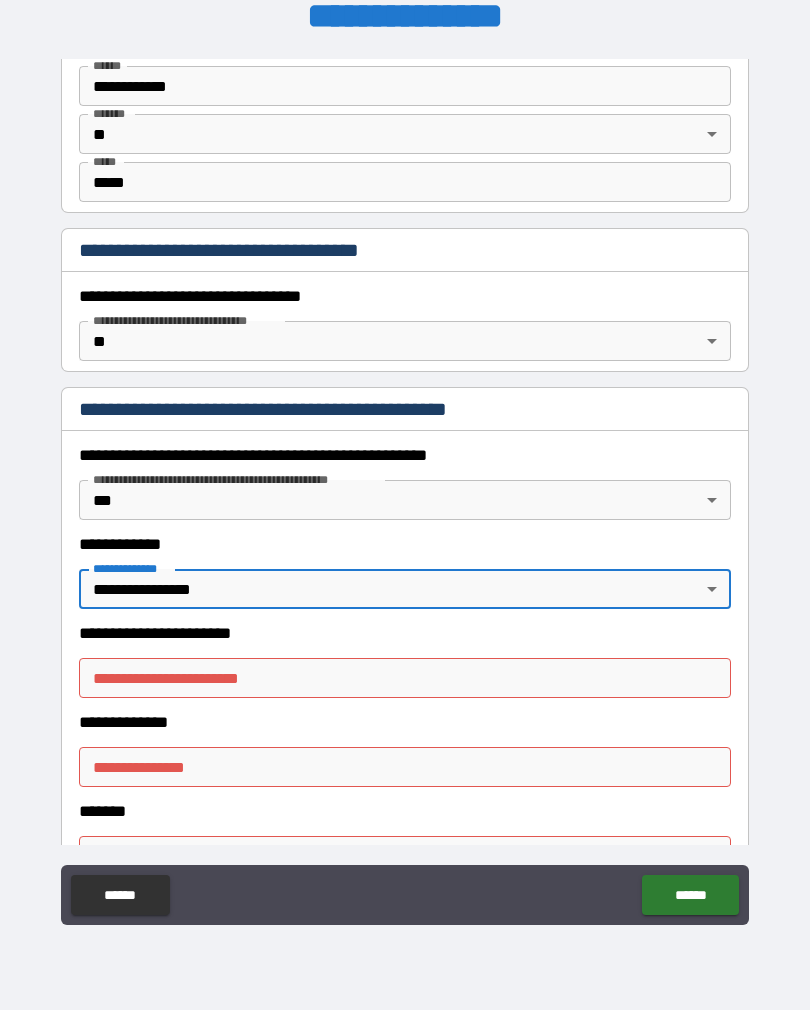 click on "**********" at bounding box center (405, 678) 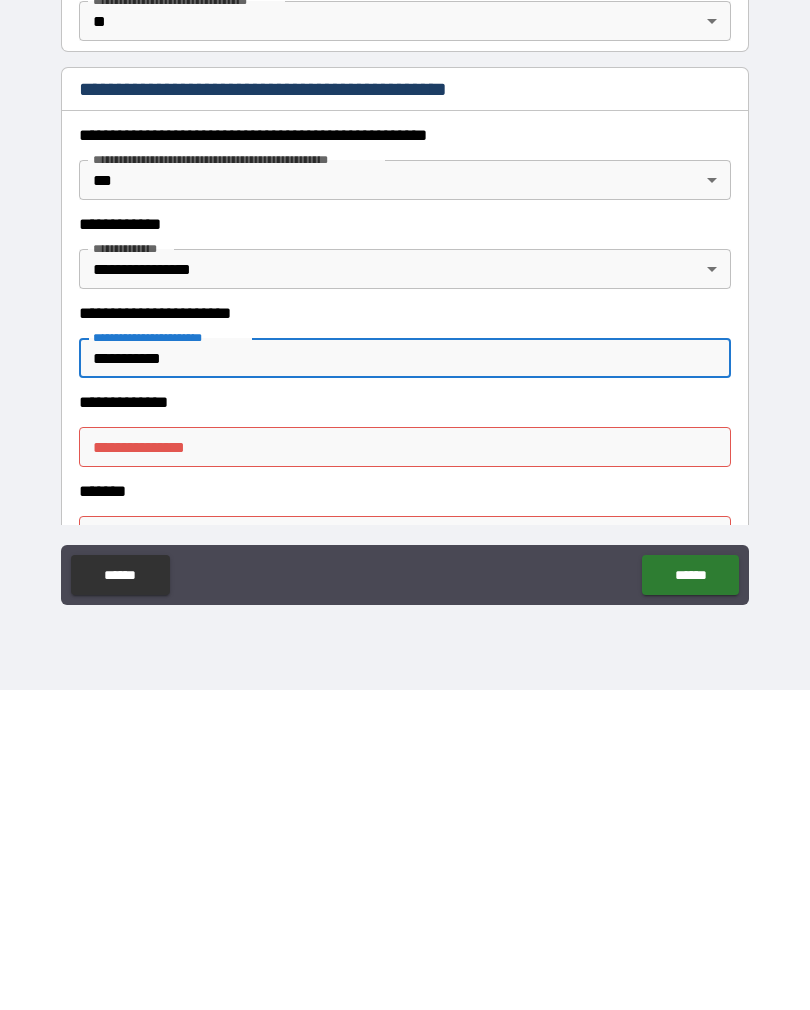 type on "**********" 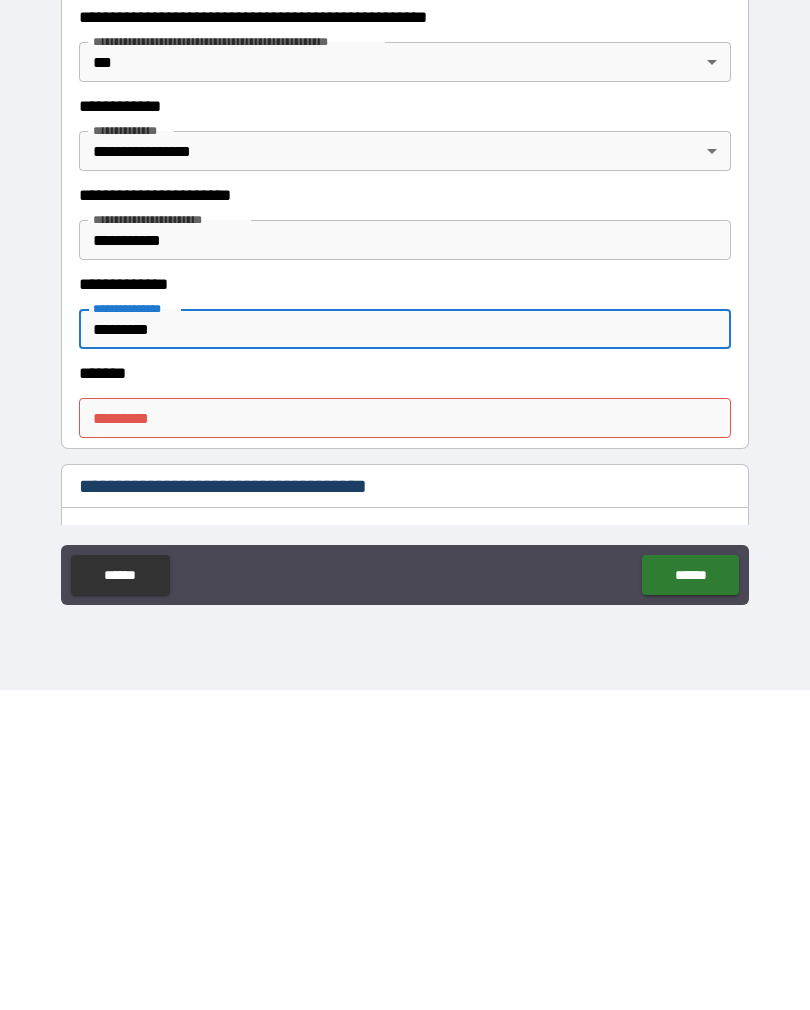 scroll, scrollTop: 1629, scrollLeft: 0, axis: vertical 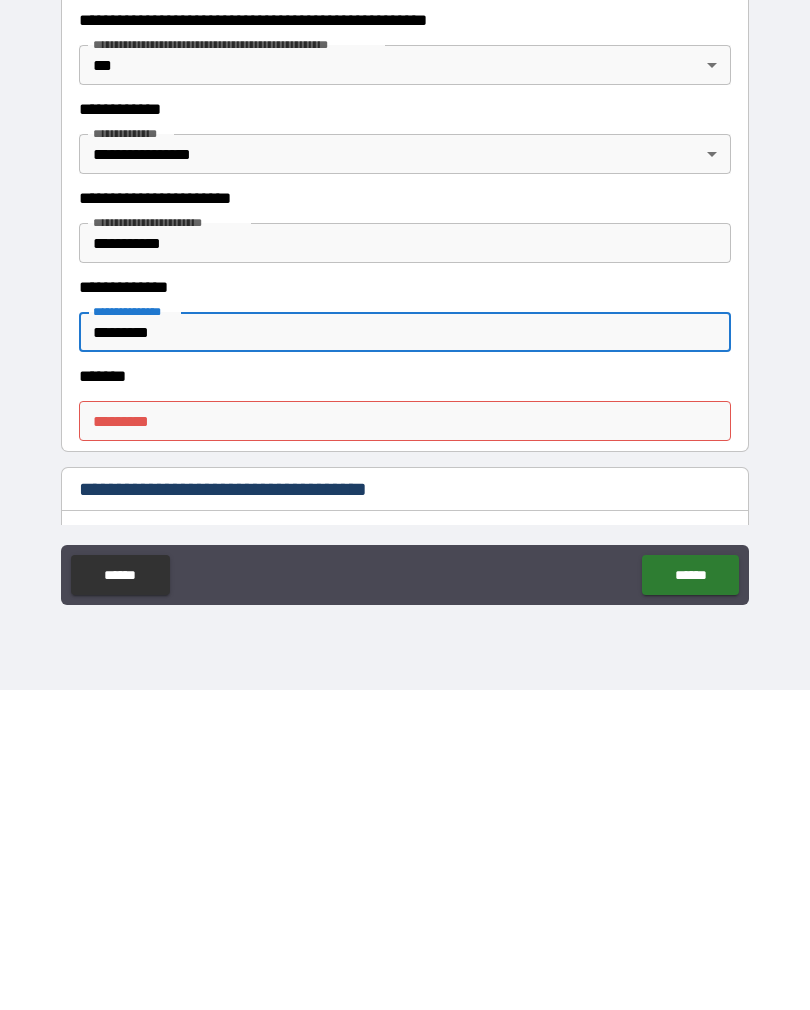 type on "*********" 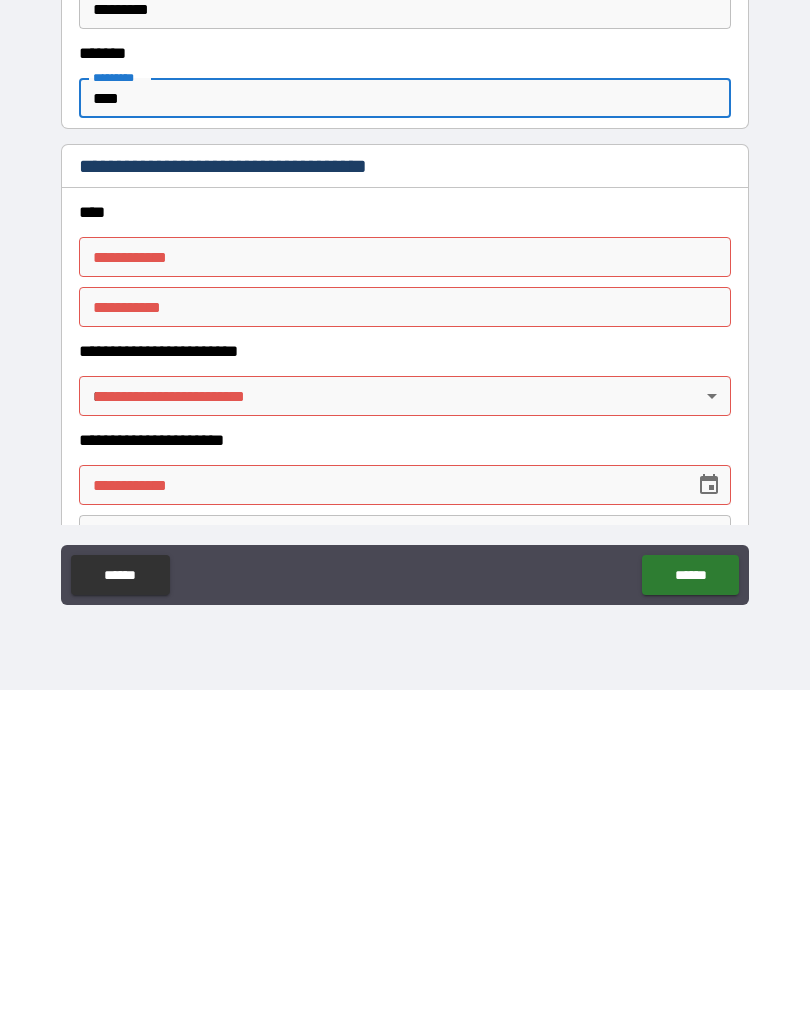 scroll, scrollTop: 1950, scrollLeft: 0, axis: vertical 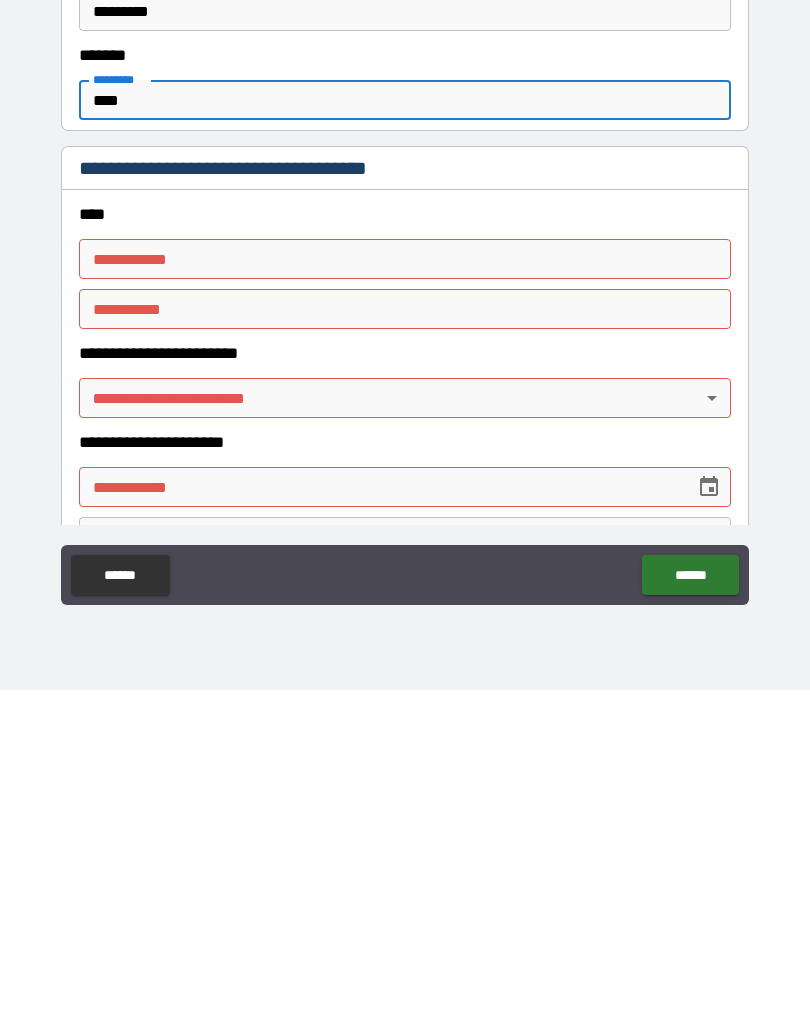 type on "****" 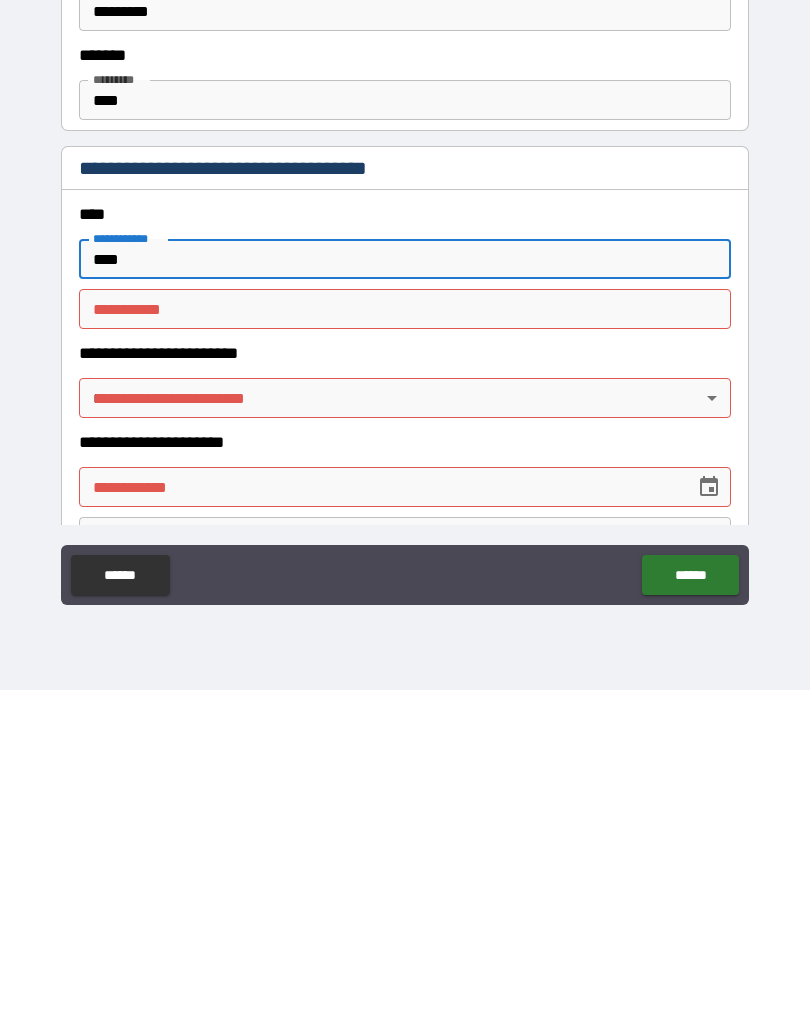 type on "****" 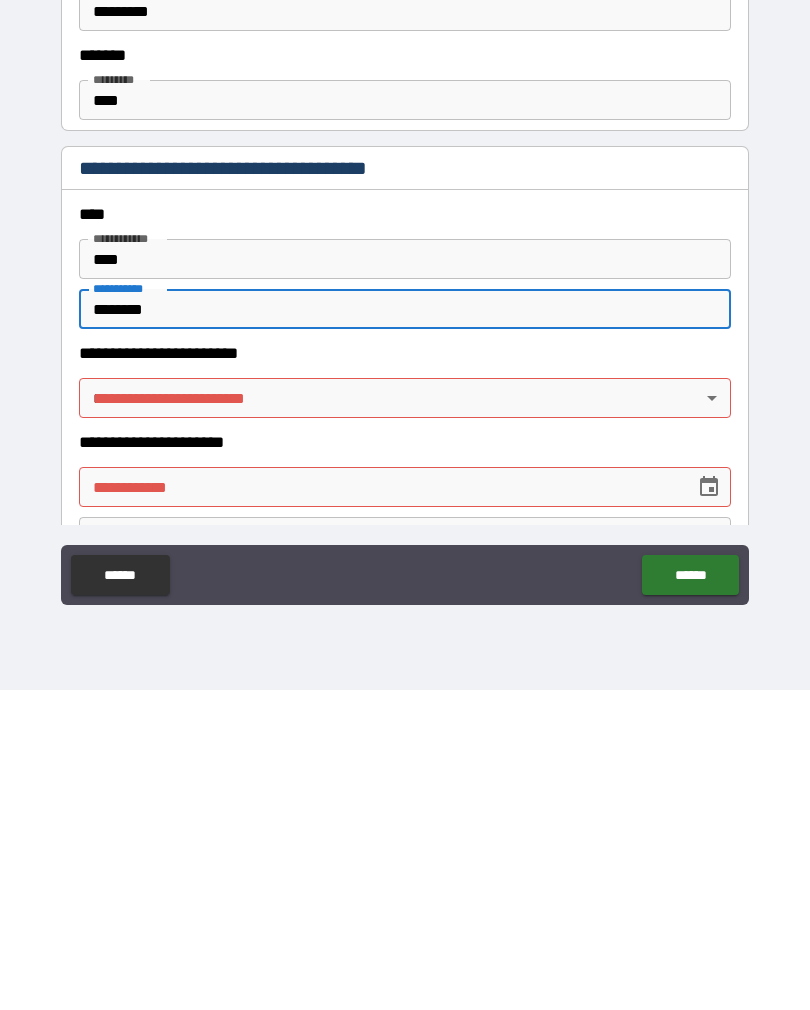 type on "********" 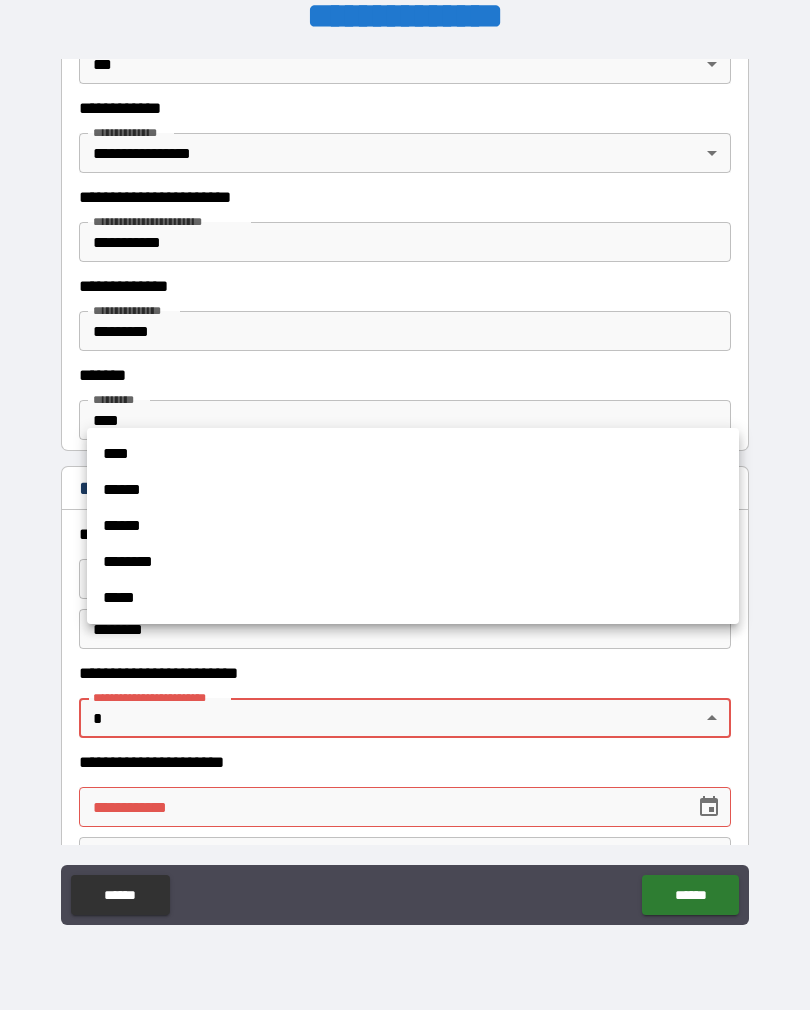 click at bounding box center [405, 505] 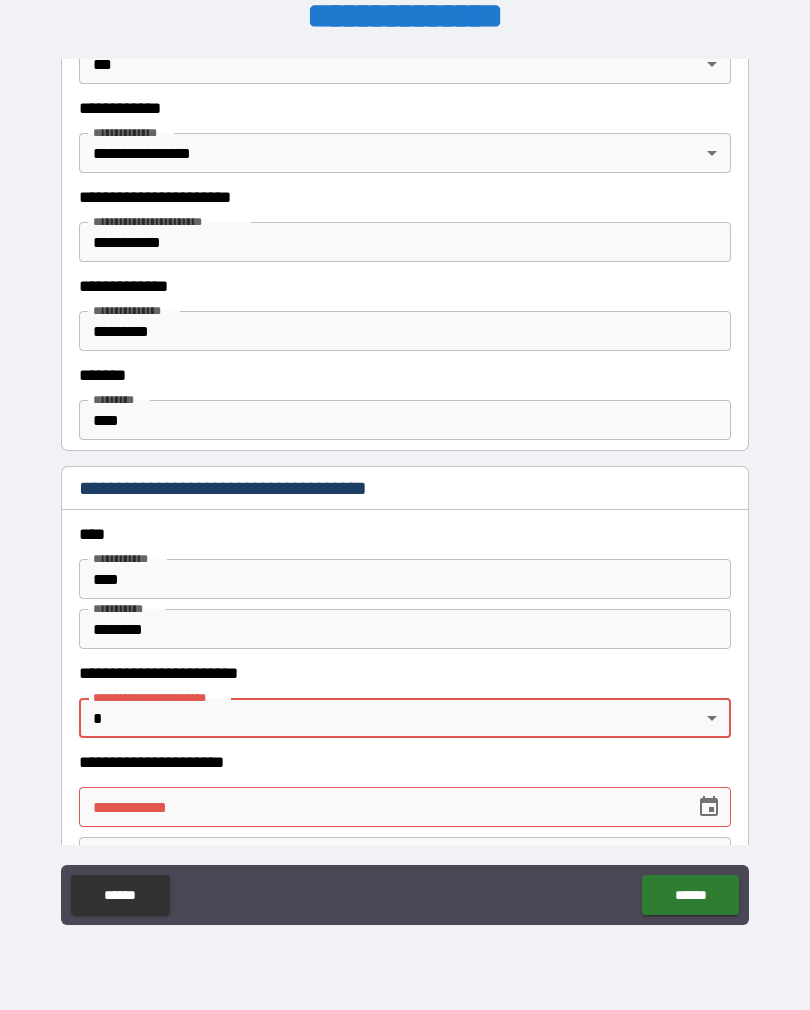 click on "**********" at bounding box center [248, 488] 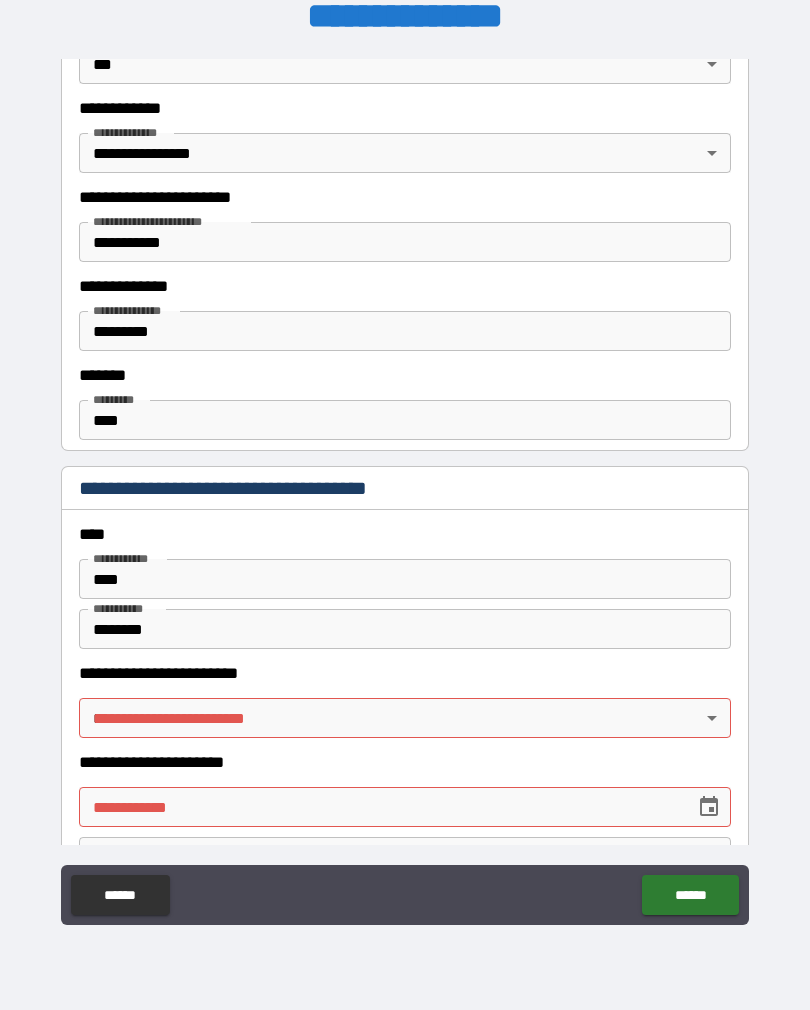click on "**********" at bounding box center [405, 489] 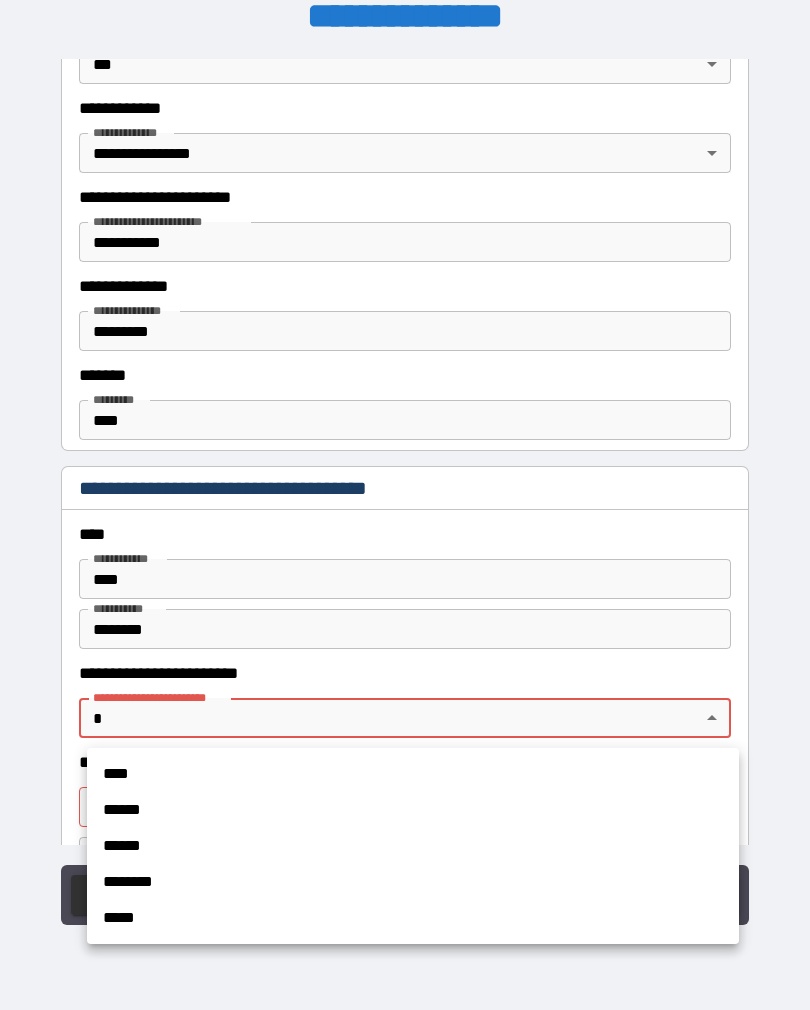 click on "****" at bounding box center [413, 774] 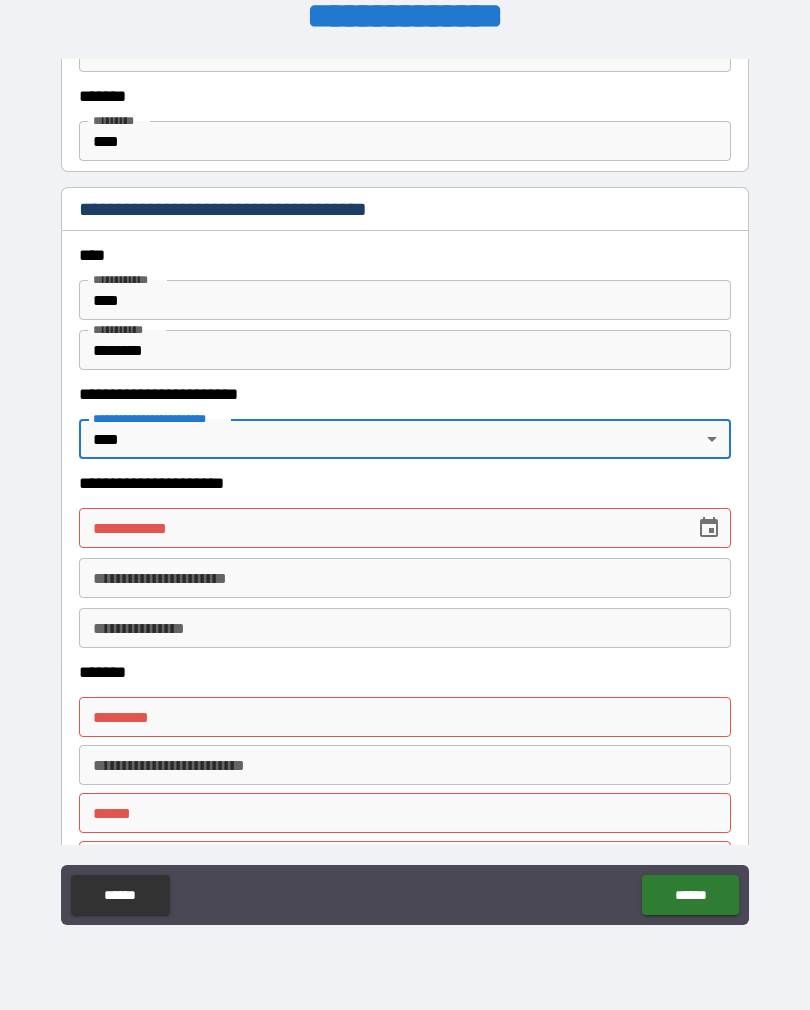 scroll, scrollTop: 2228, scrollLeft: 0, axis: vertical 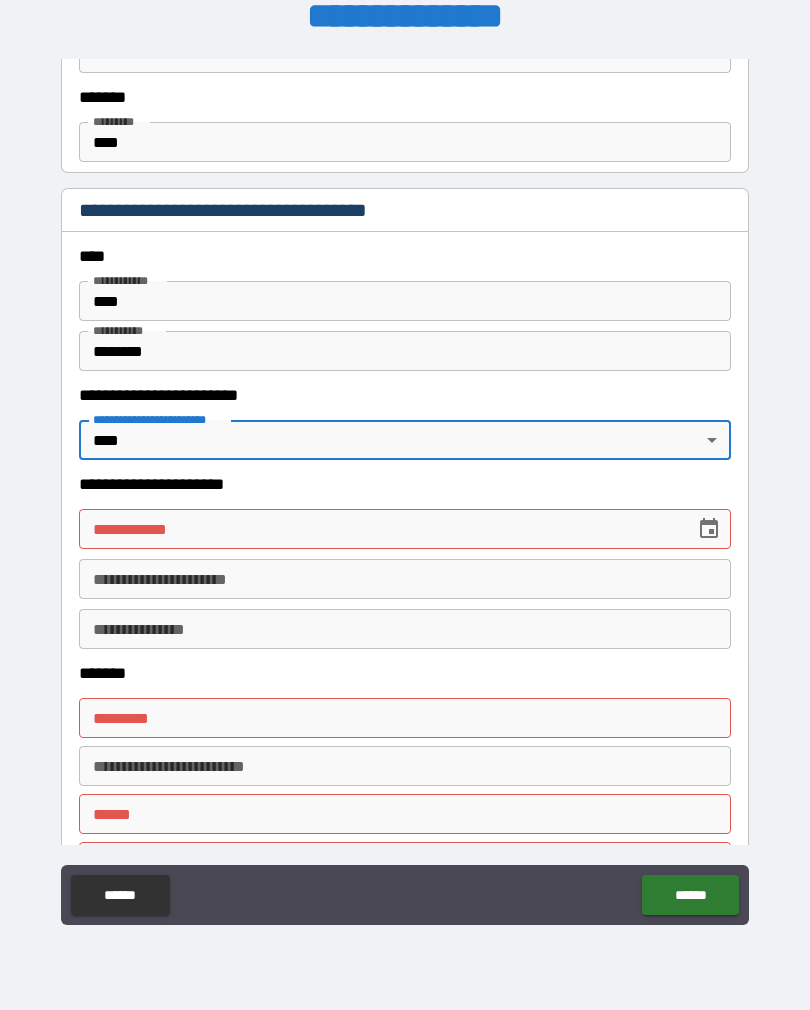 click on "**********" at bounding box center [380, 529] 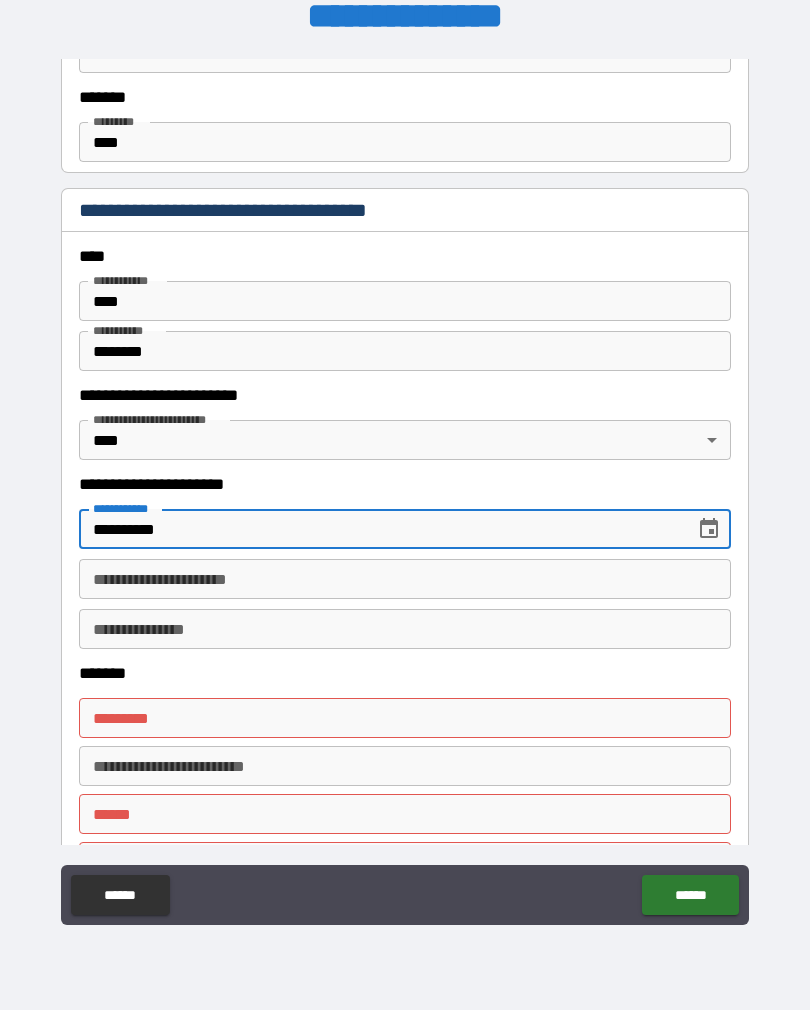 type on "**********" 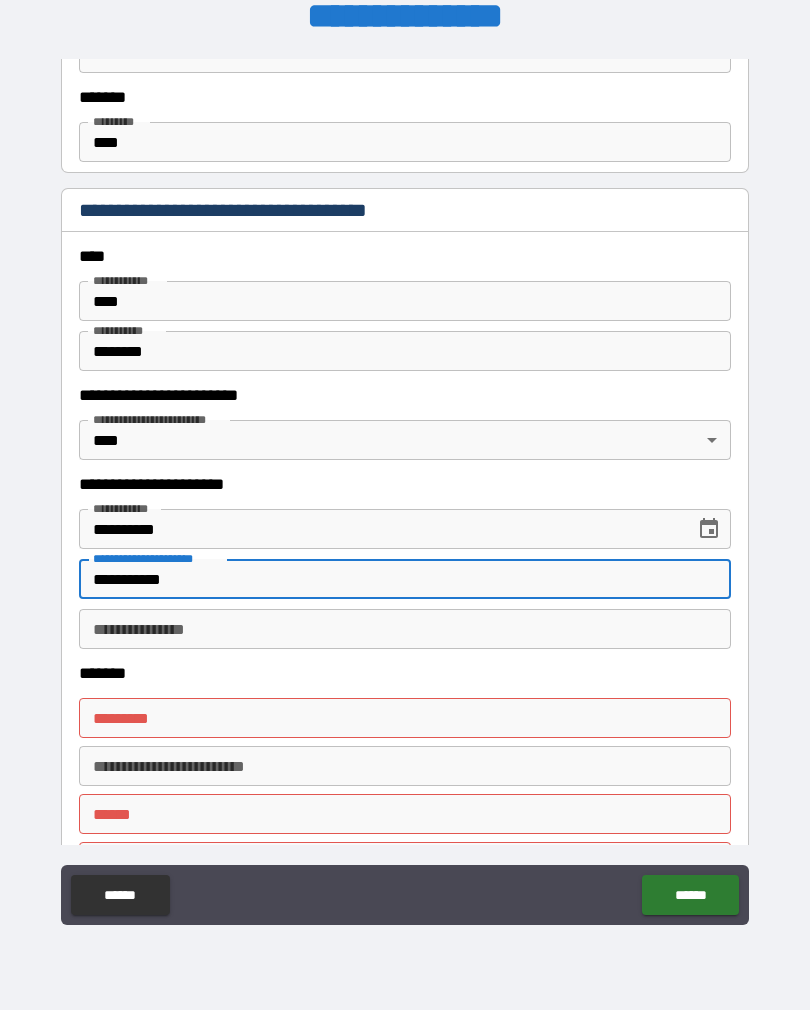 type on "**********" 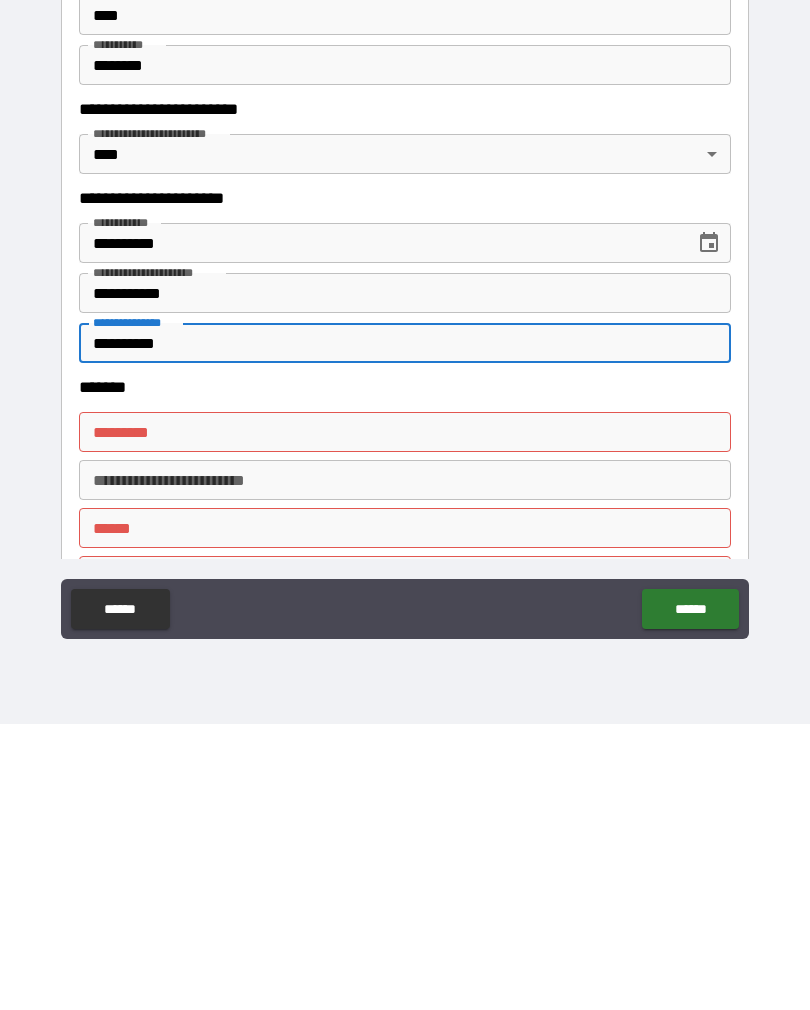 type on "**********" 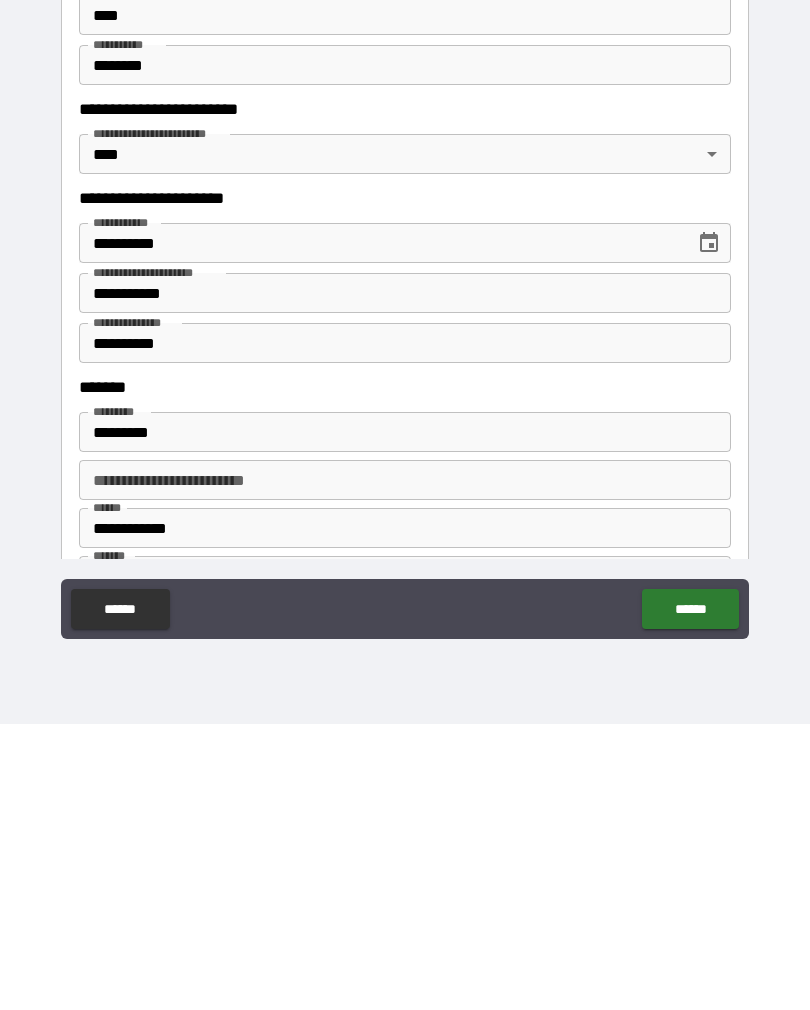 type on "**********" 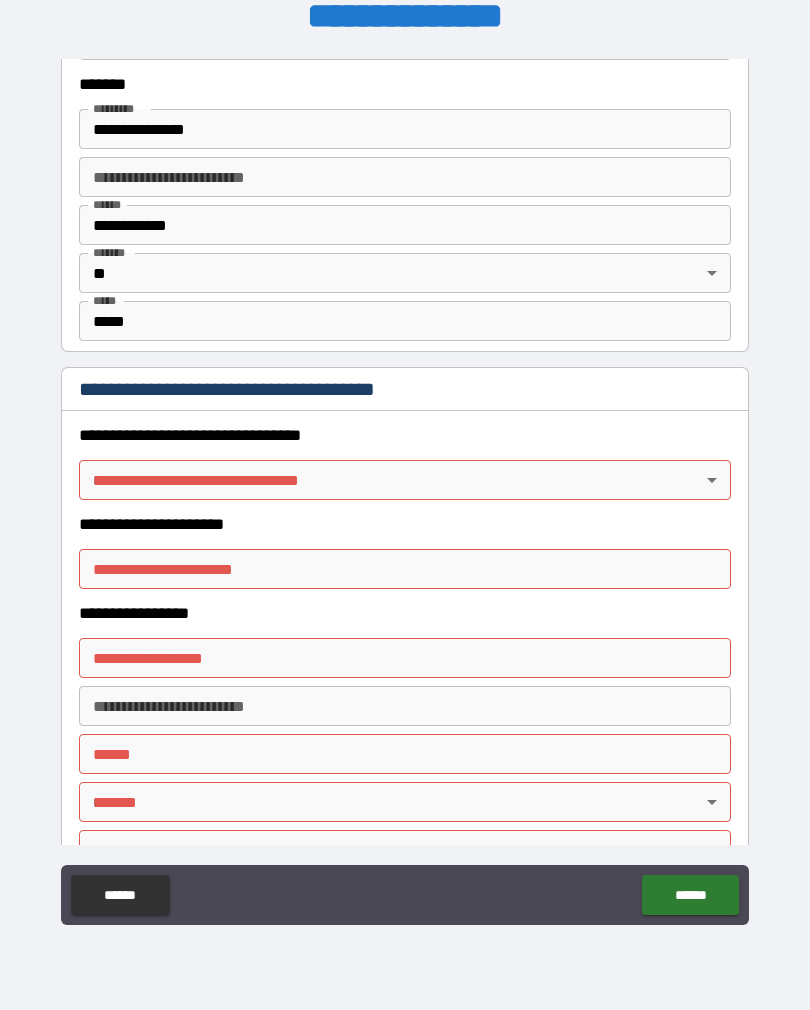 scroll, scrollTop: 2816, scrollLeft: 0, axis: vertical 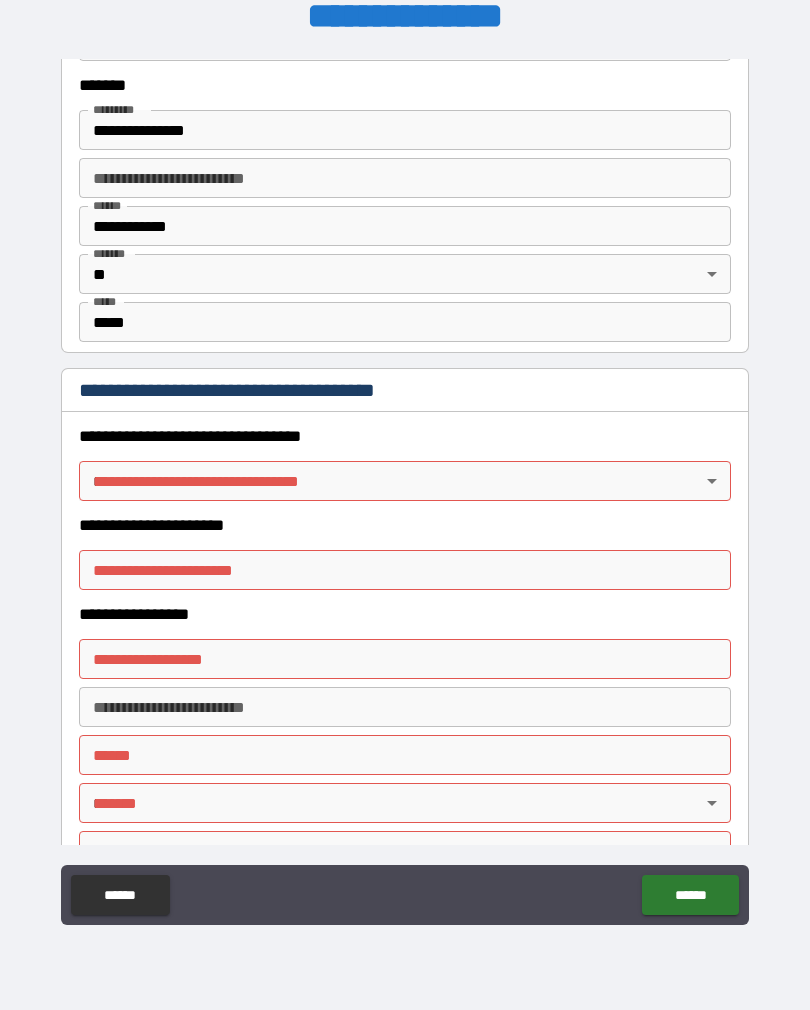 click on "**********" at bounding box center (405, 489) 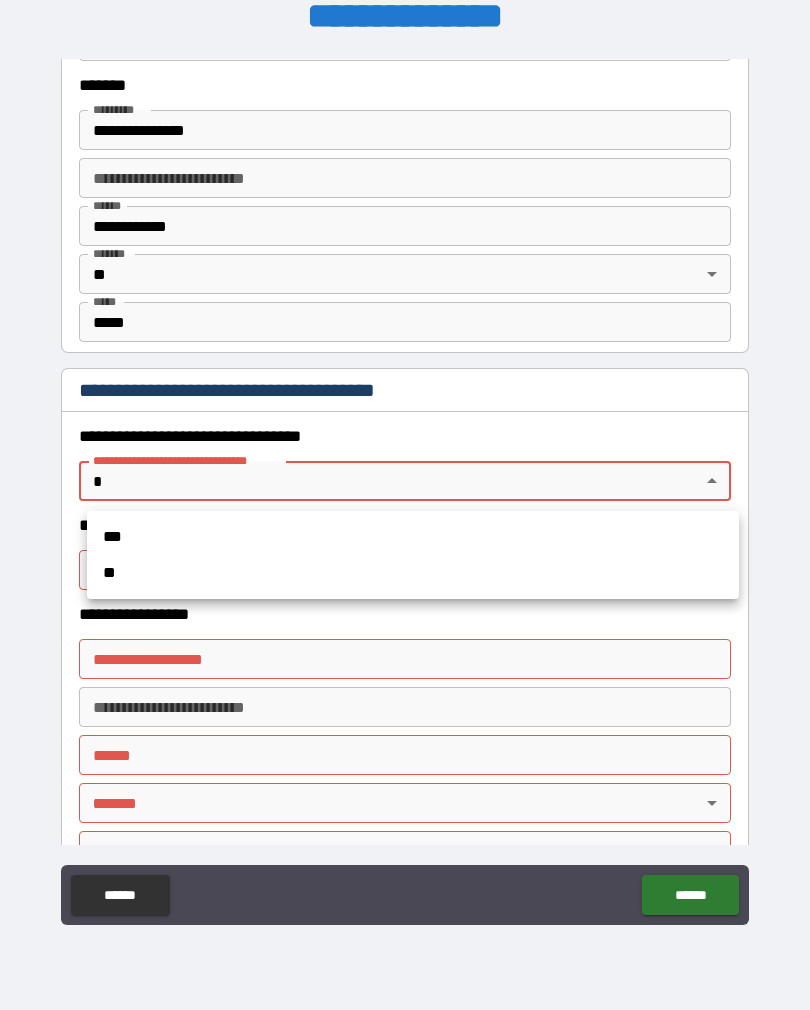 click on "**" at bounding box center (413, 573) 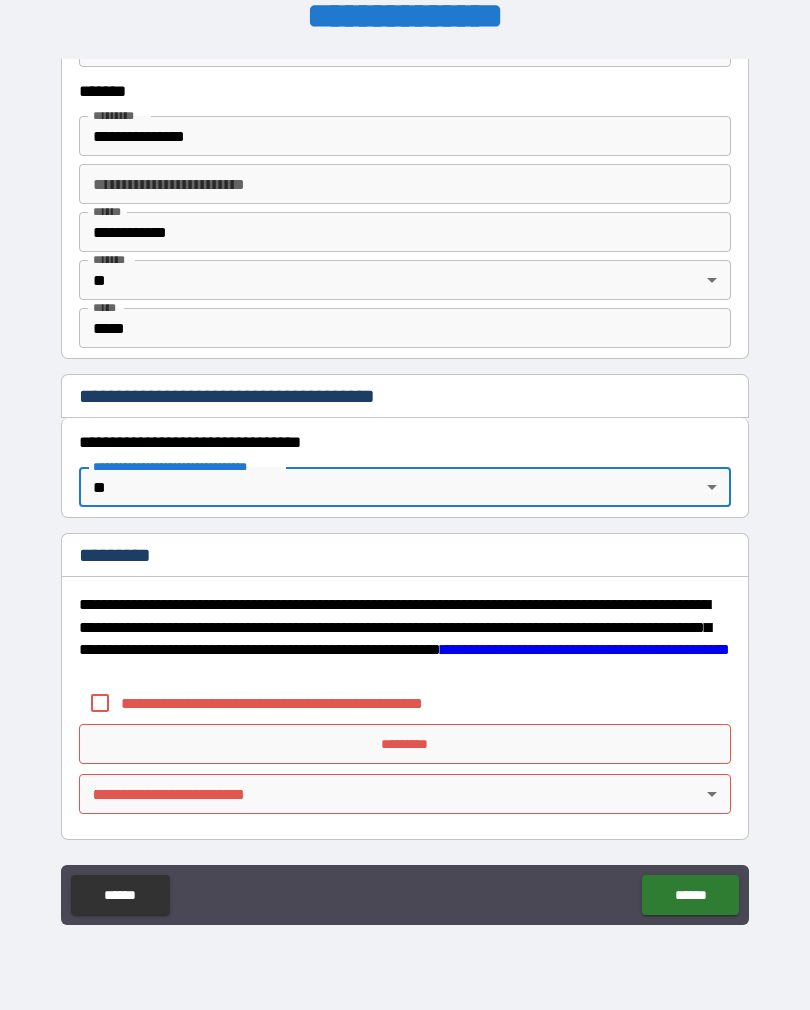 type on "*" 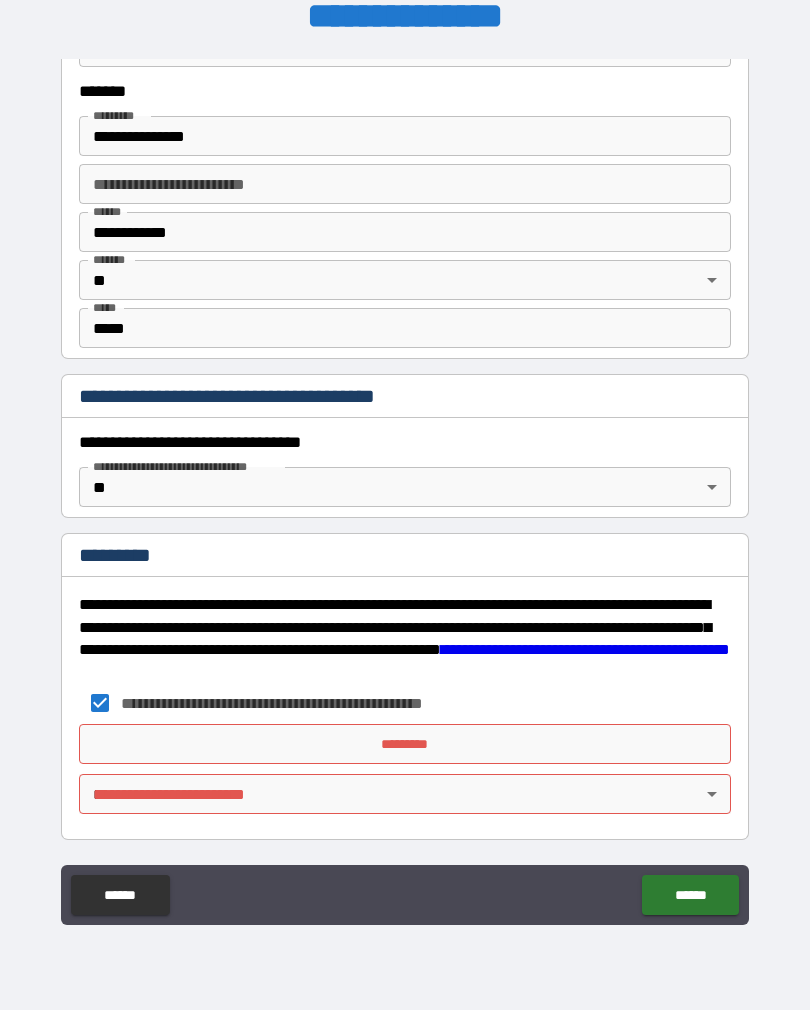 click on "*********" at bounding box center (405, 744) 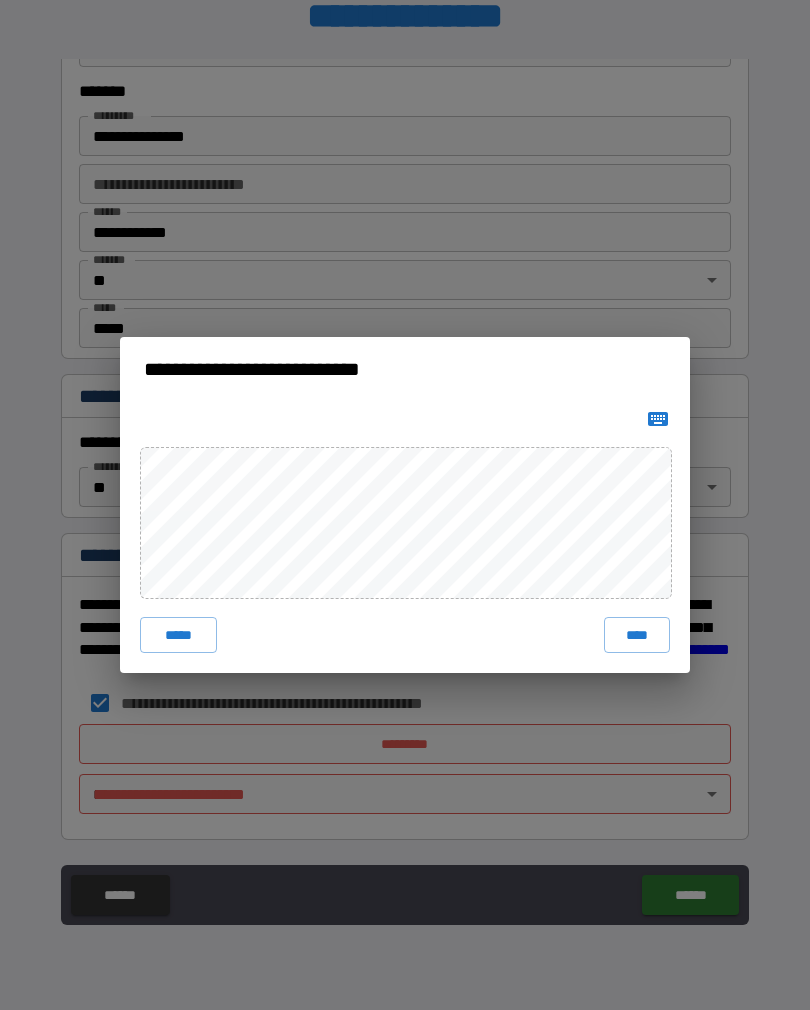 click on "****" at bounding box center [637, 635] 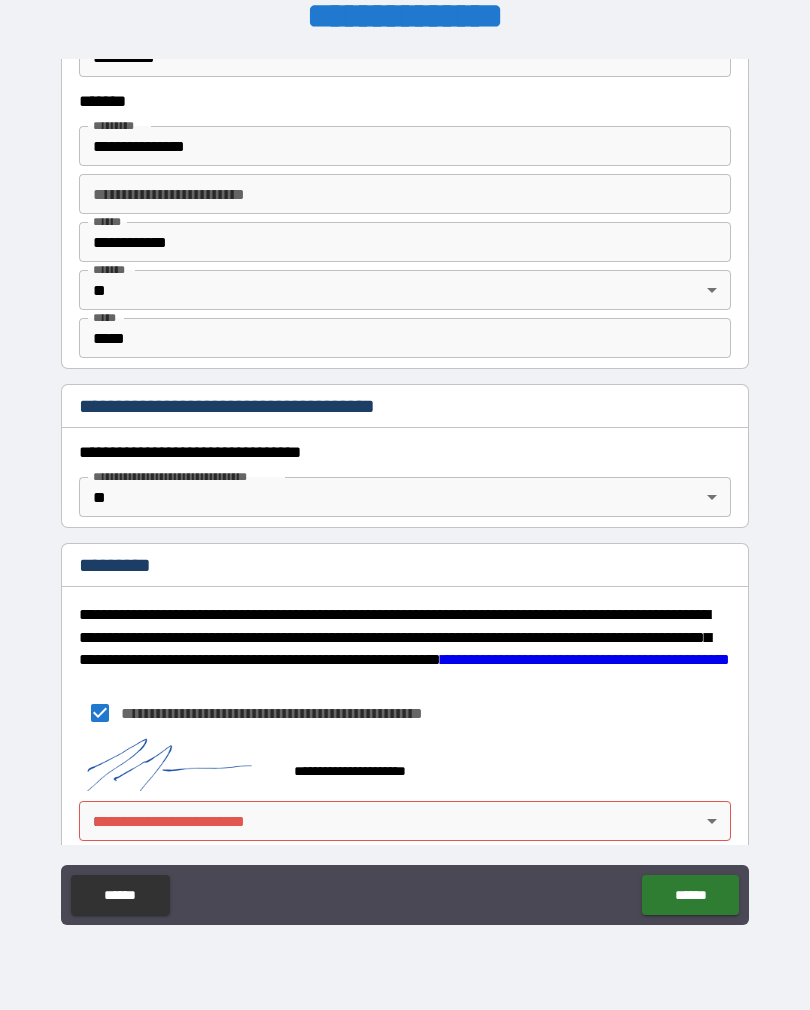 click on "**********" at bounding box center (405, 489) 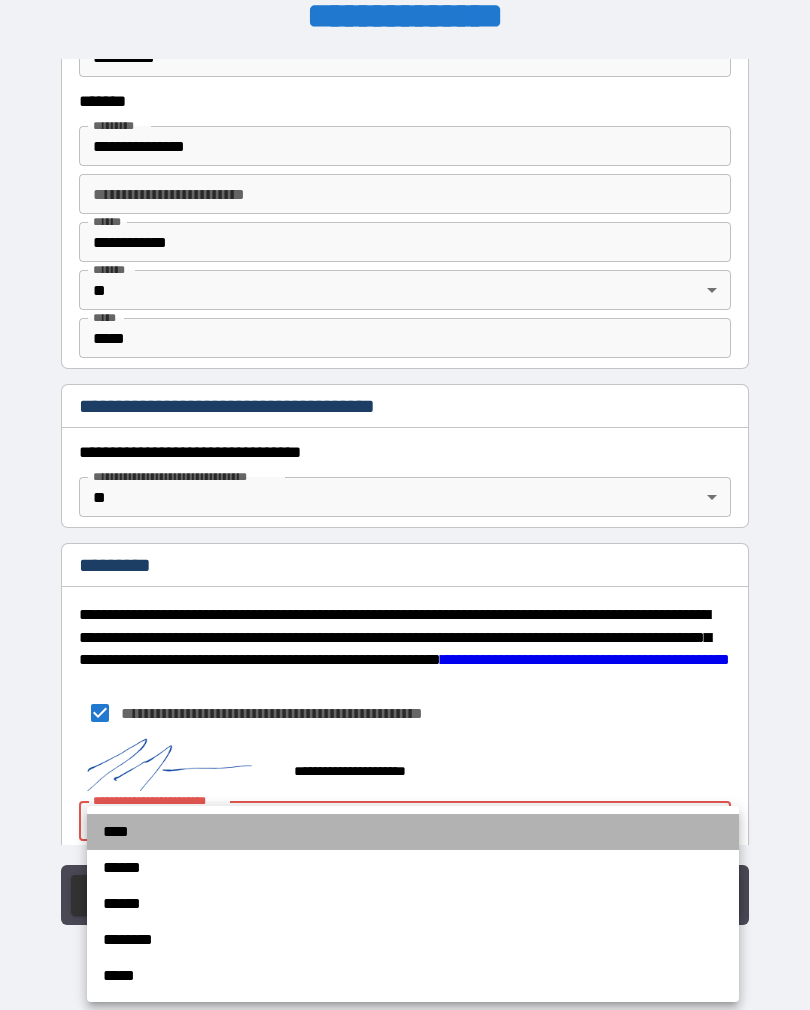 click on "****" at bounding box center [413, 832] 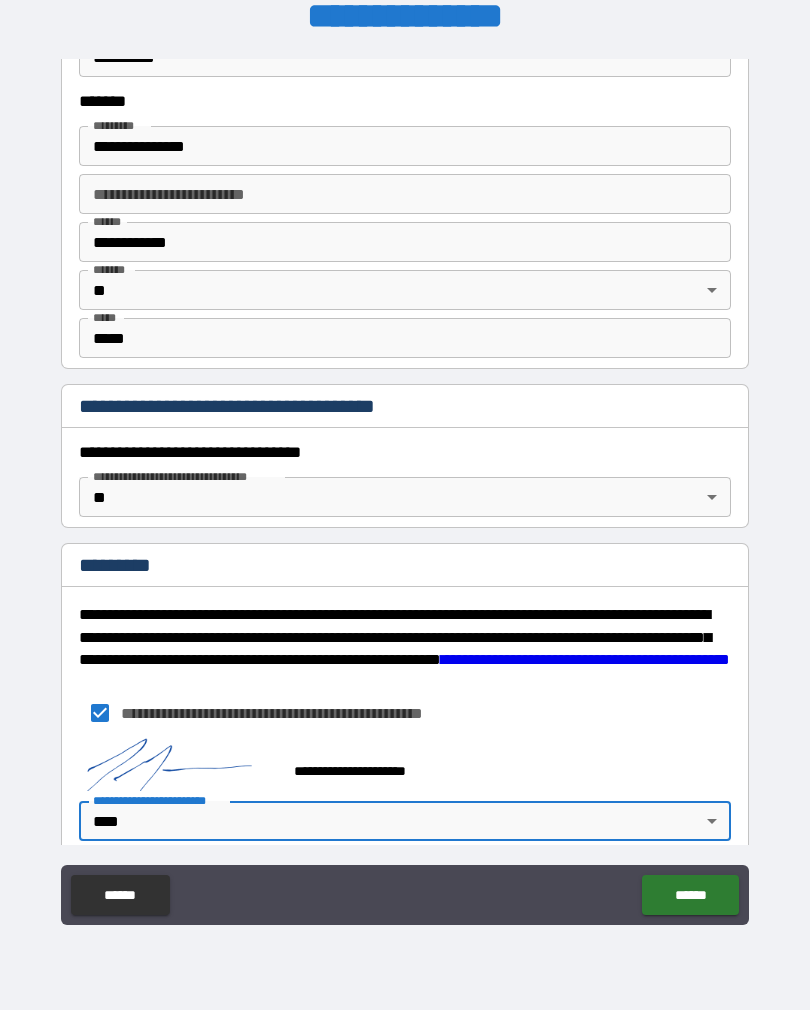 click on "******" at bounding box center (690, 895) 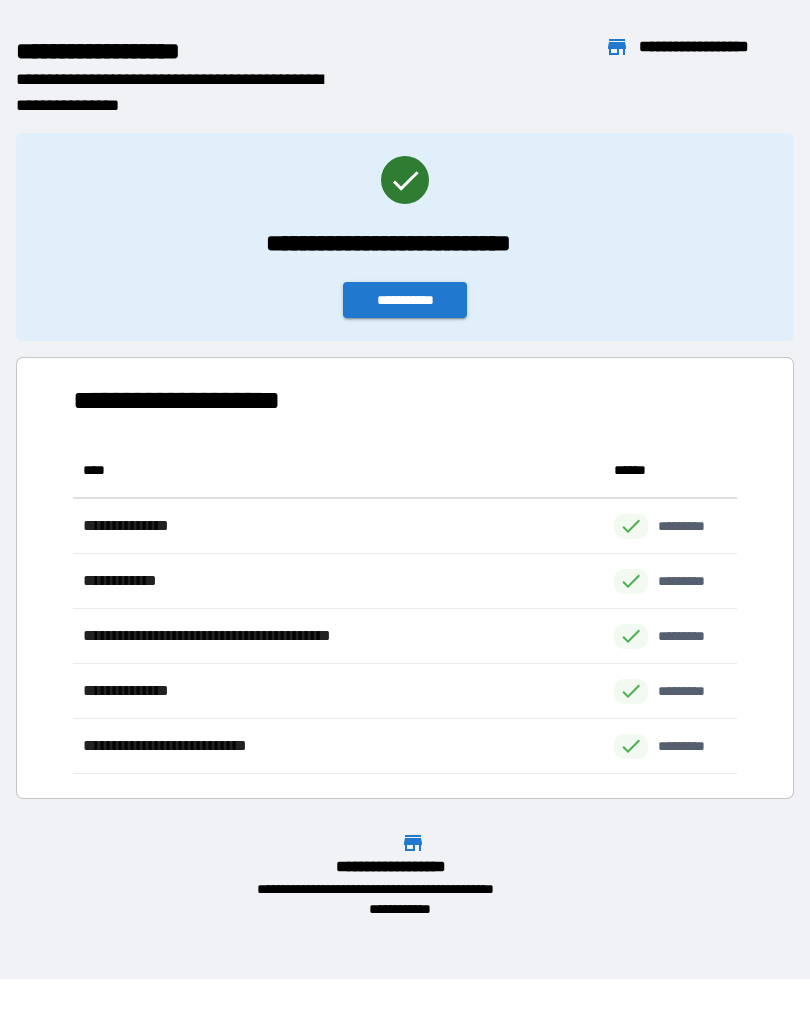 scroll, scrollTop: 1, scrollLeft: 1, axis: both 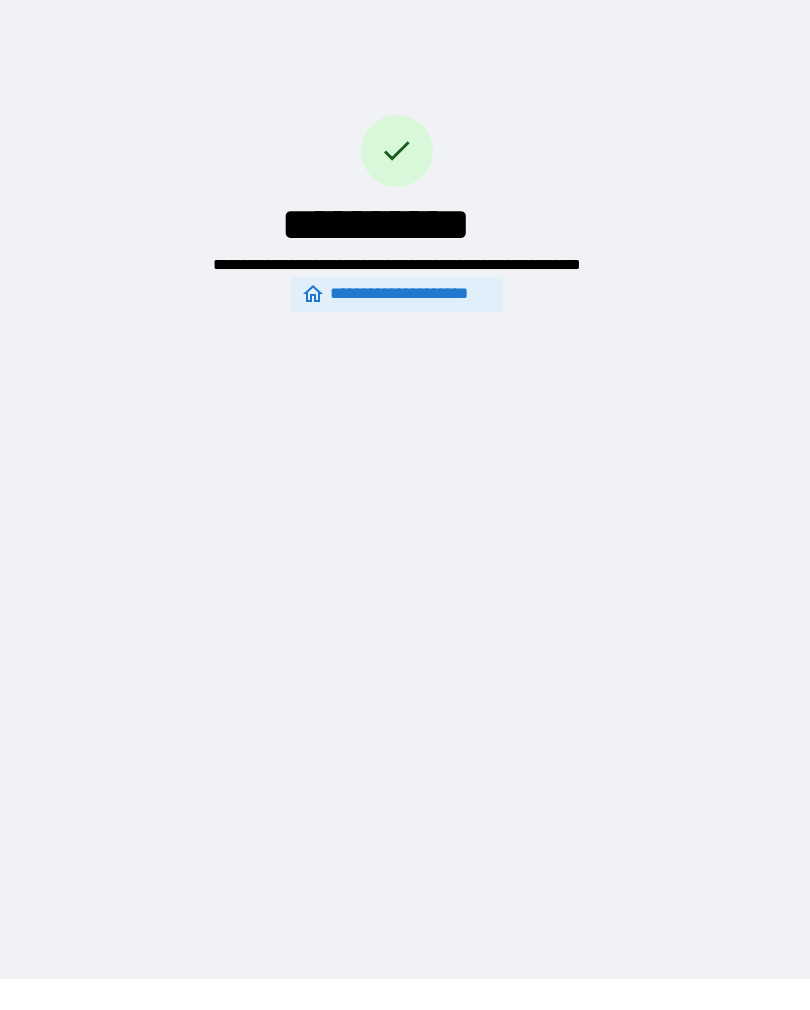 click on "**********" at bounding box center (405, 474) 